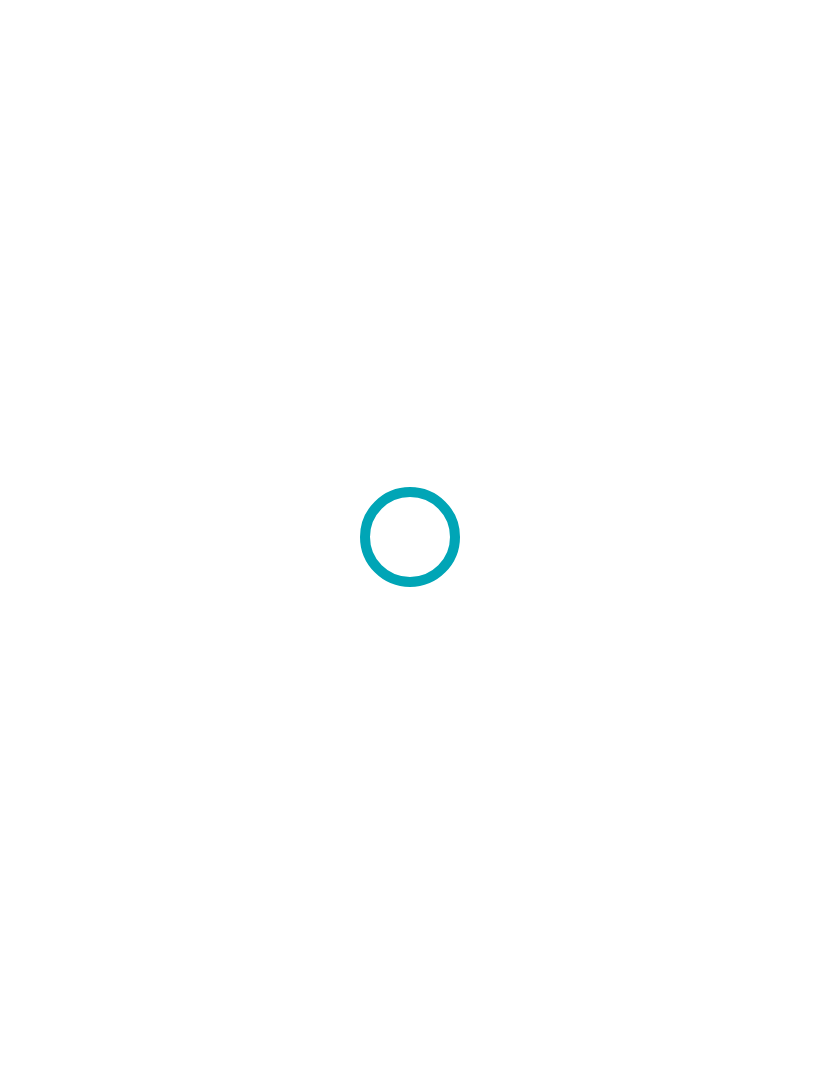 scroll, scrollTop: 0, scrollLeft: 0, axis: both 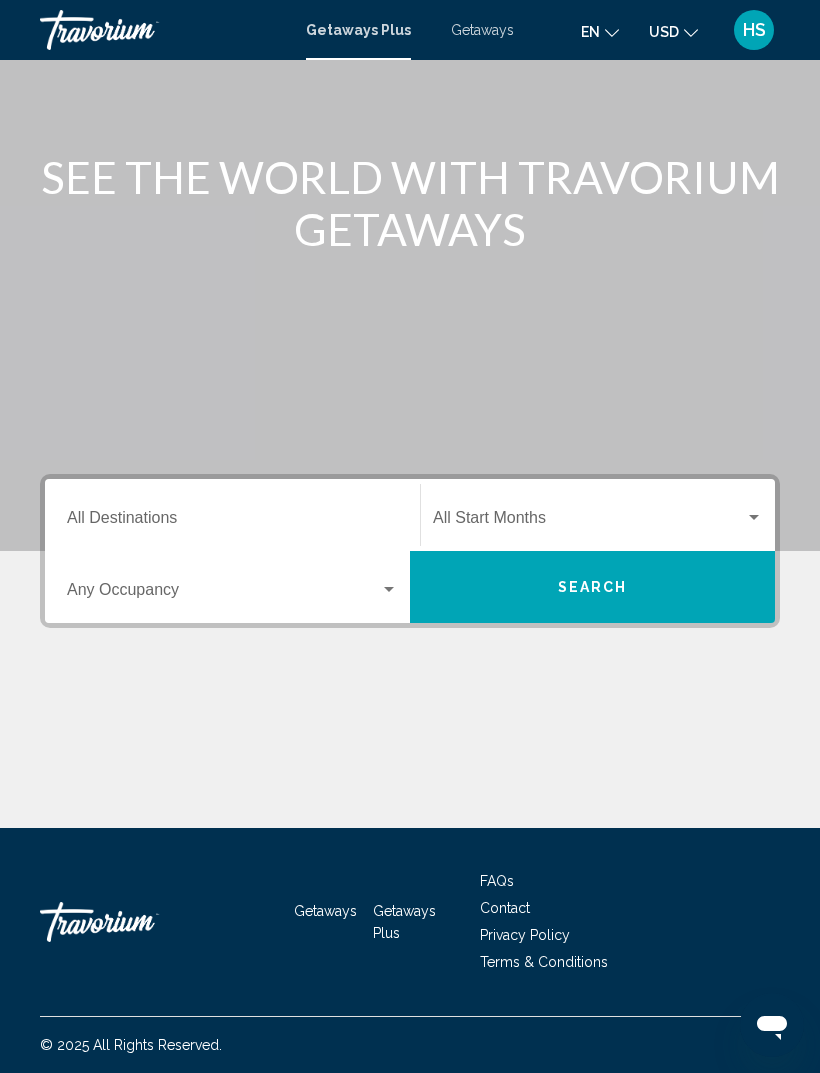 click on "Getaways" at bounding box center [482, 30] 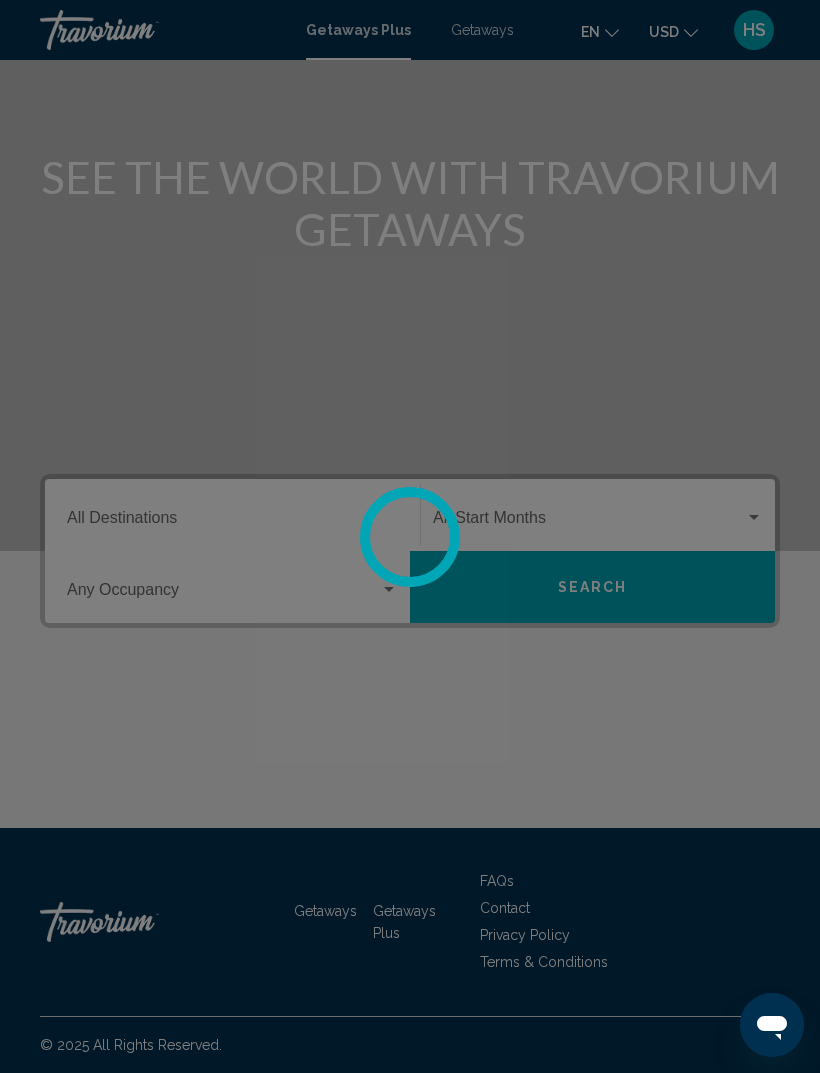scroll, scrollTop: 0, scrollLeft: 0, axis: both 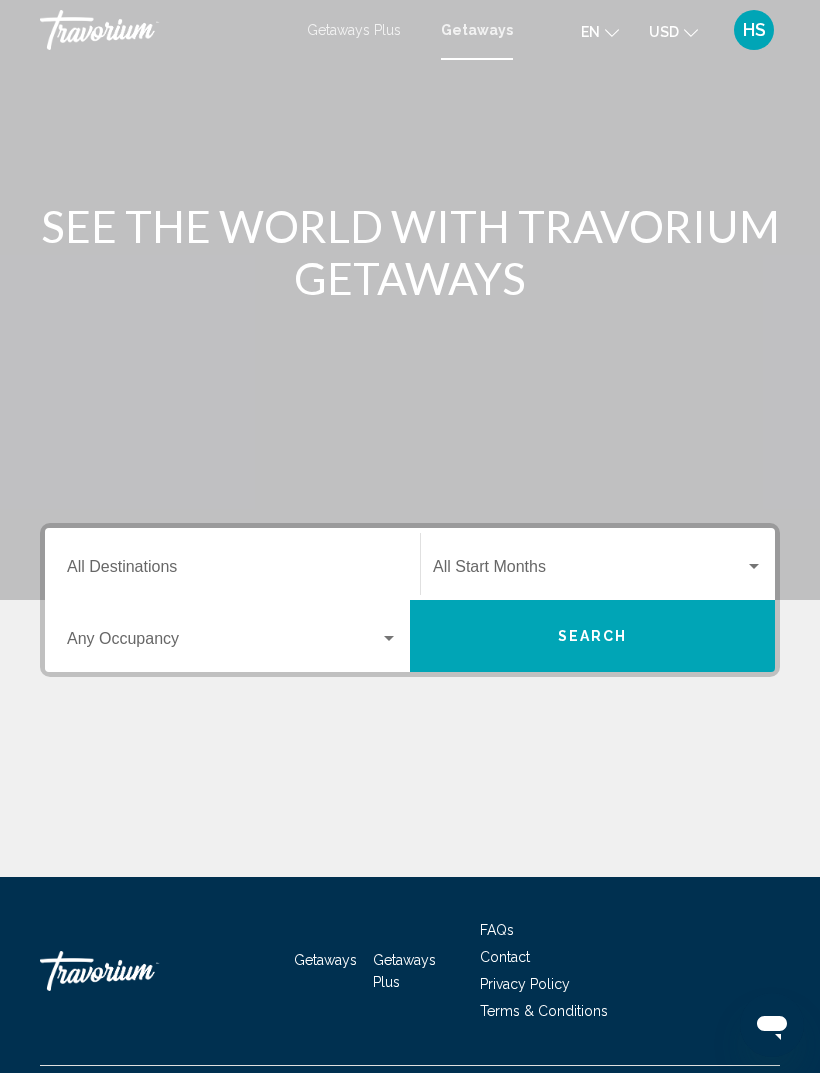 click on "Destination All Destinations" at bounding box center (232, 571) 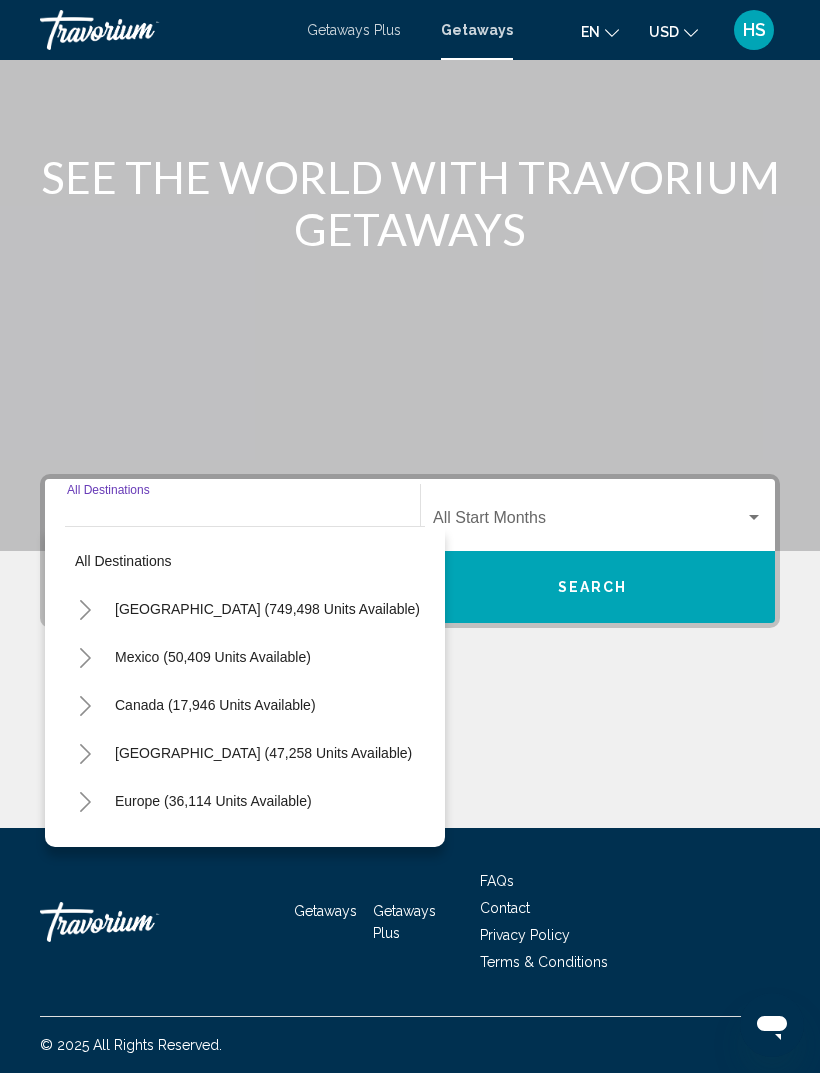 click 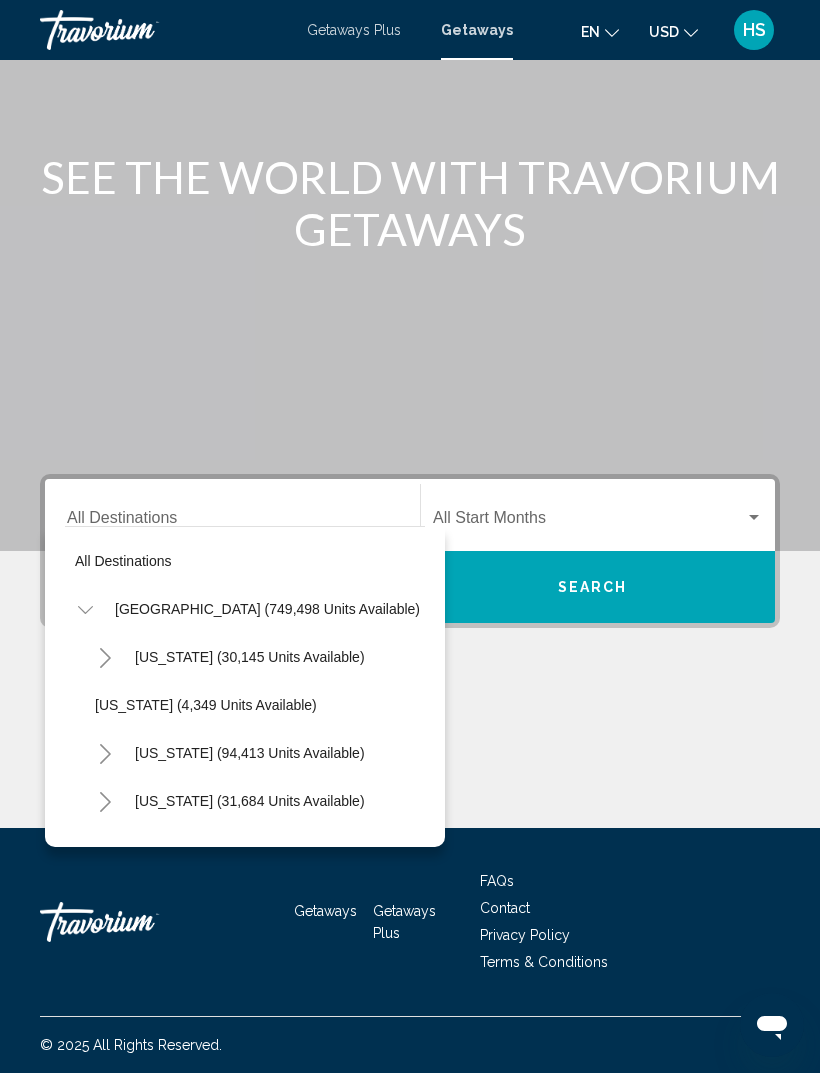 click 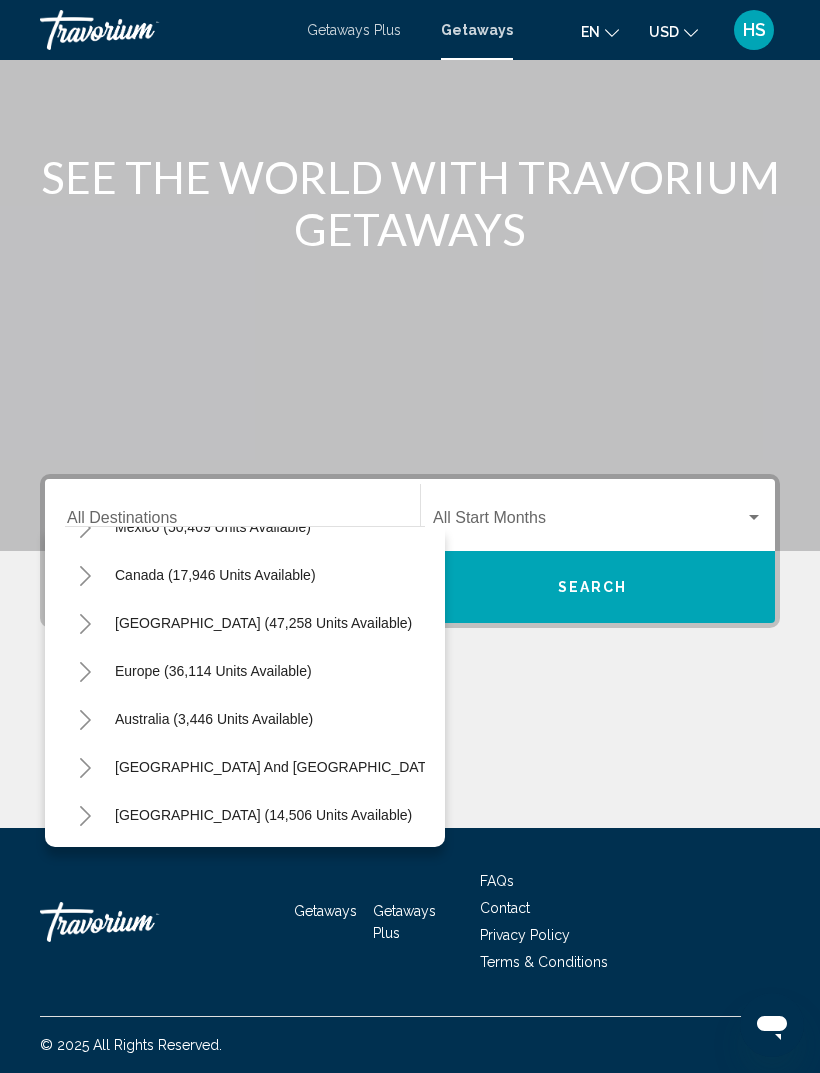 scroll, scrollTop: 130, scrollLeft: 0, axis: vertical 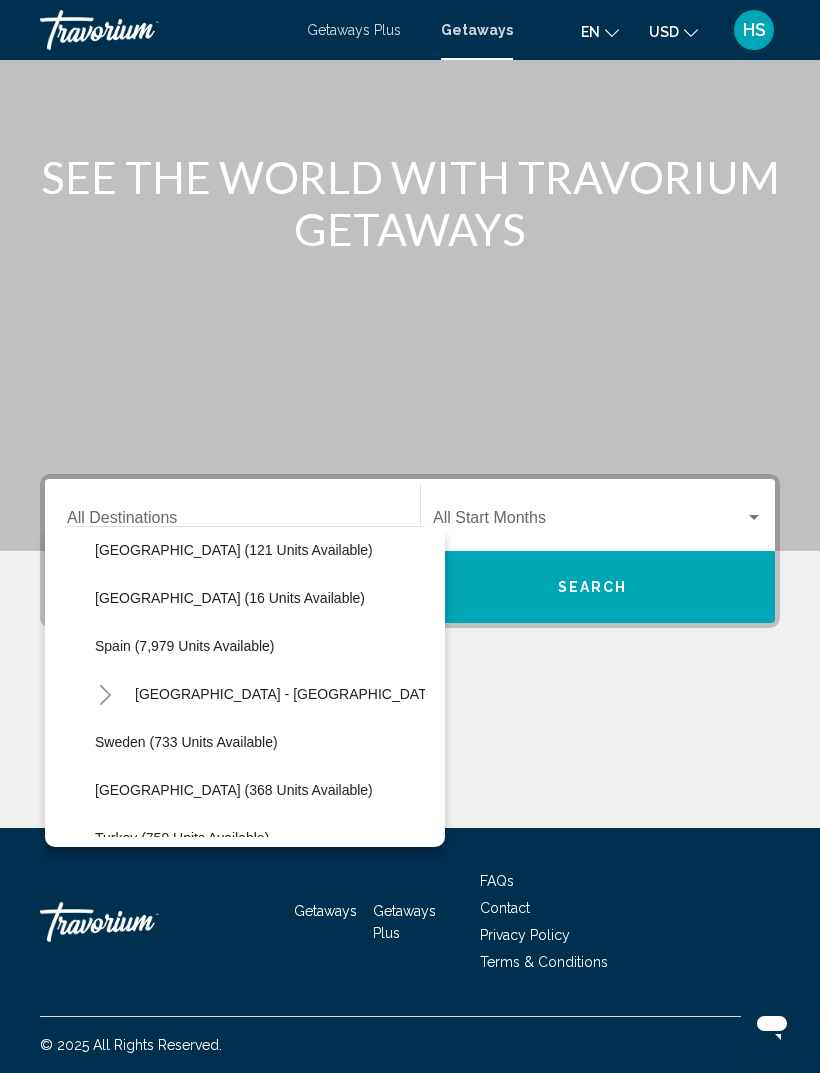 click on "Spain (7,979 units available)" 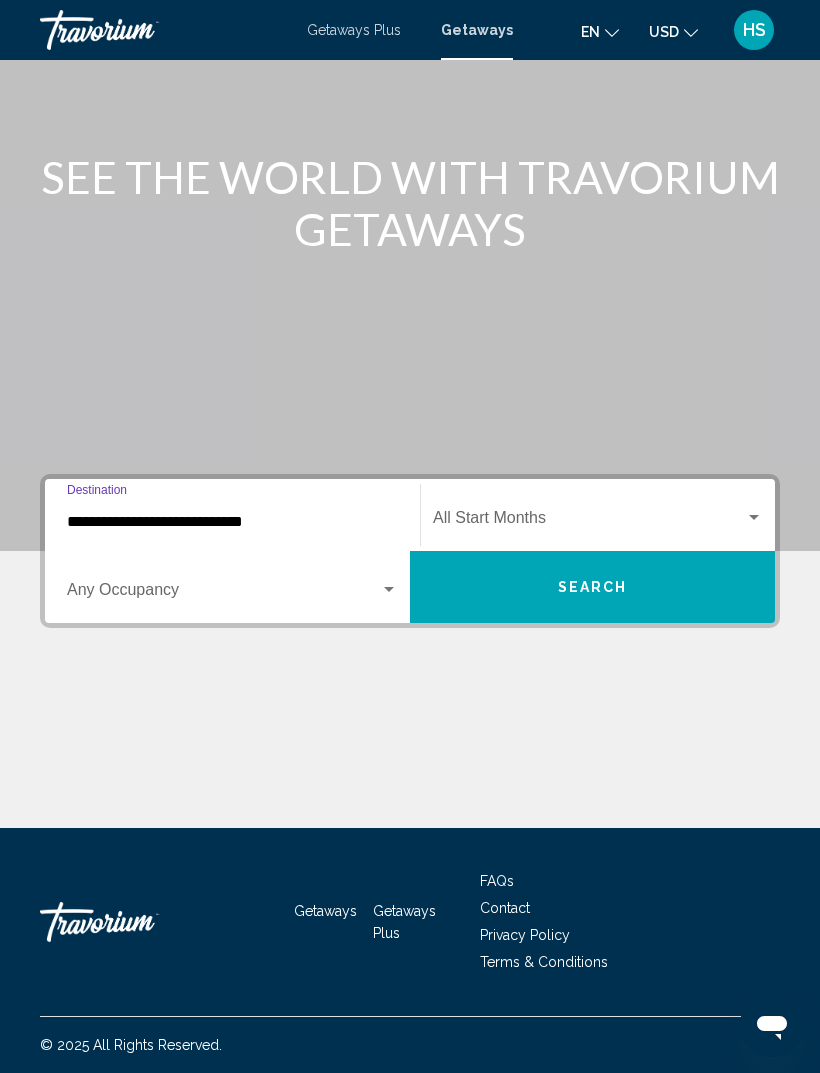 click at bounding box center (589, 522) 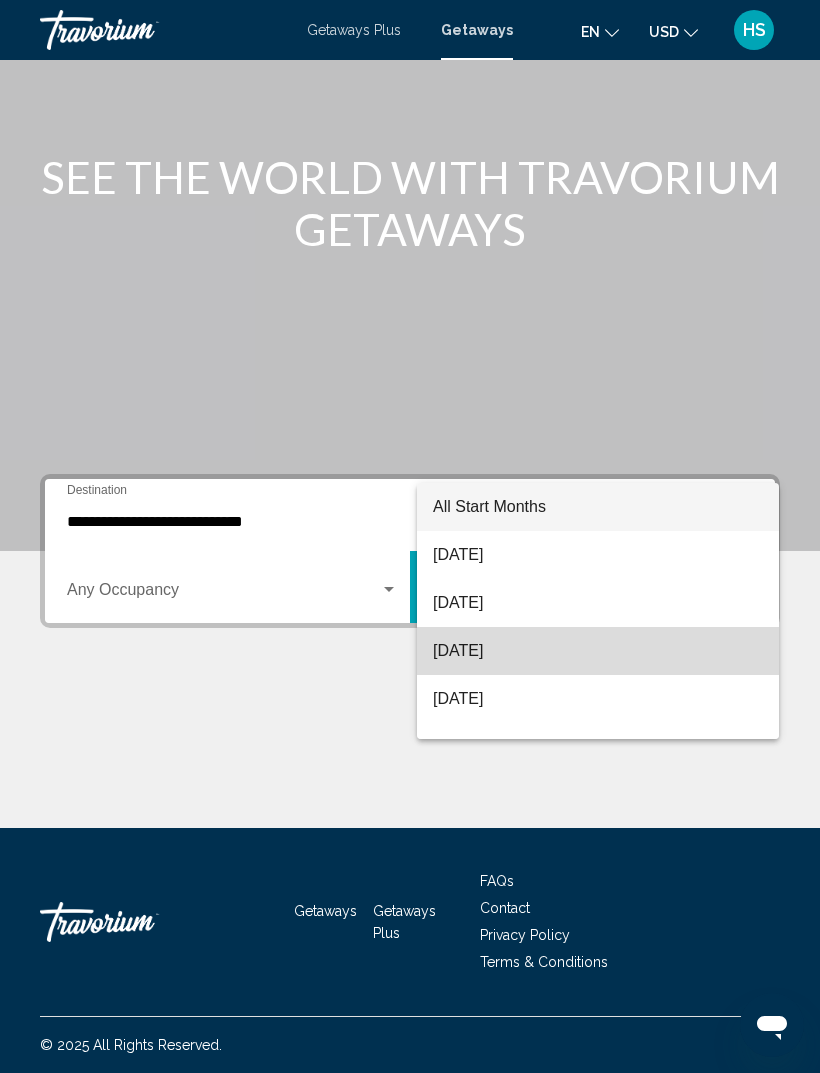 click on "[DATE]" at bounding box center (598, 651) 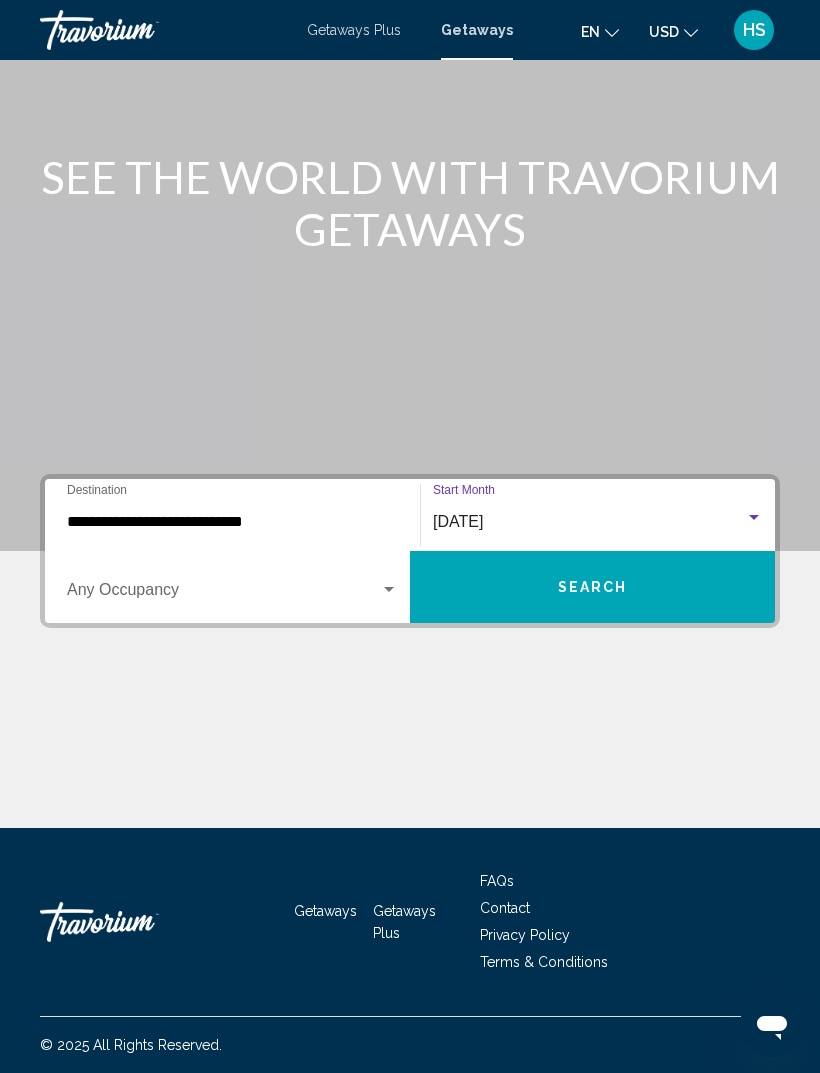 click on "Search" at bounding box center (592, 587) 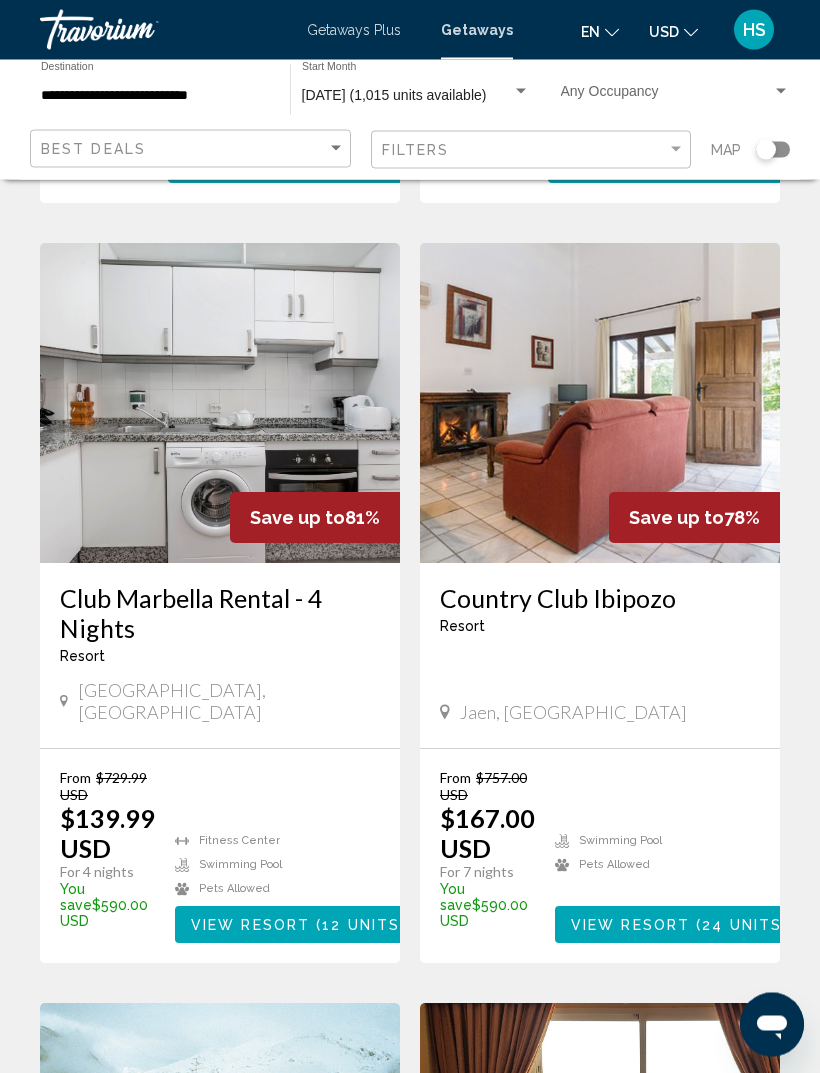 scroll, scrollTop: 813, scrollLeft: 0, axis: vertical 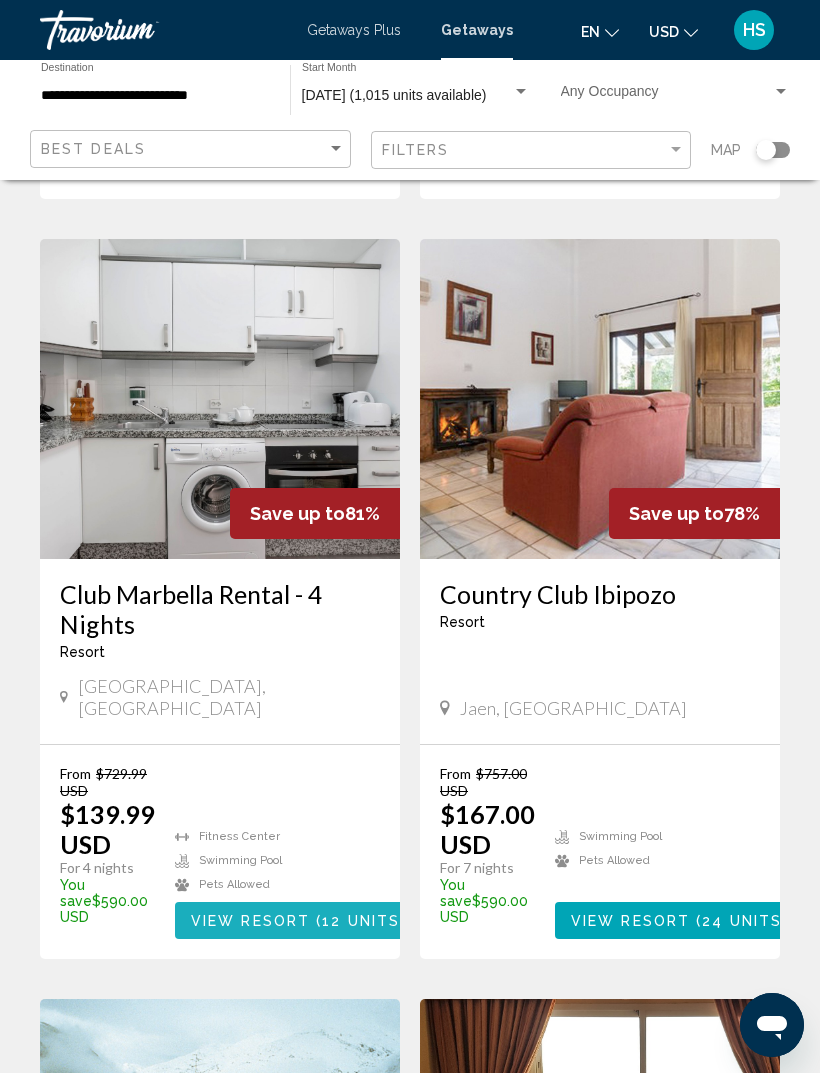 click on "View Resort" at bounding box center [250, 921] 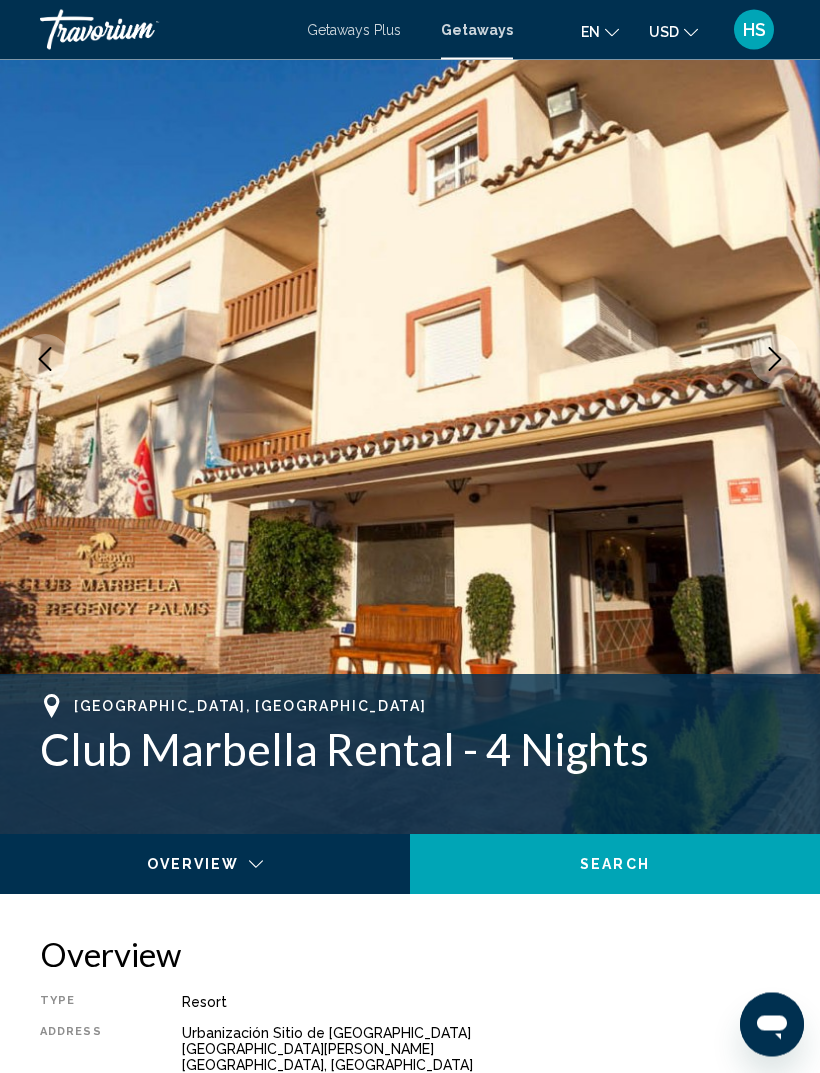 scroll, scrollTop: 0, scrollLeft: 0, axis: both 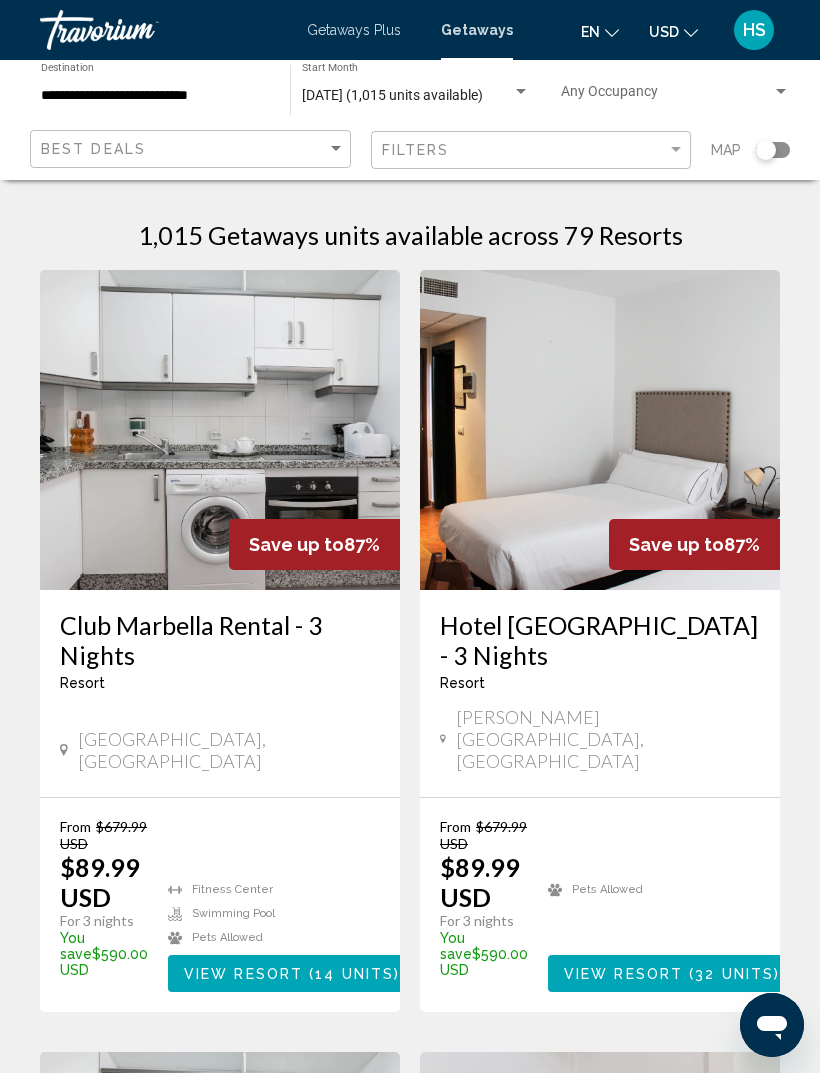 click on "**********" 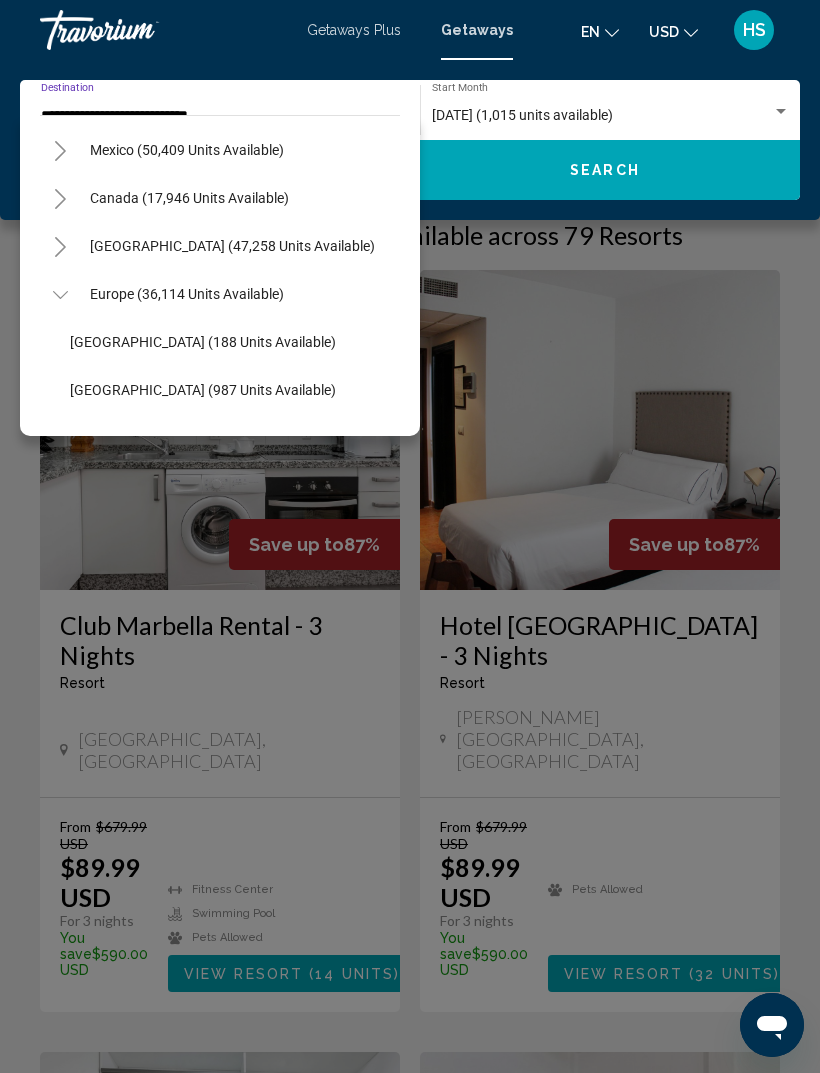 scroll, scrollTop: 97, scrollLeft: 0, axis: vertical 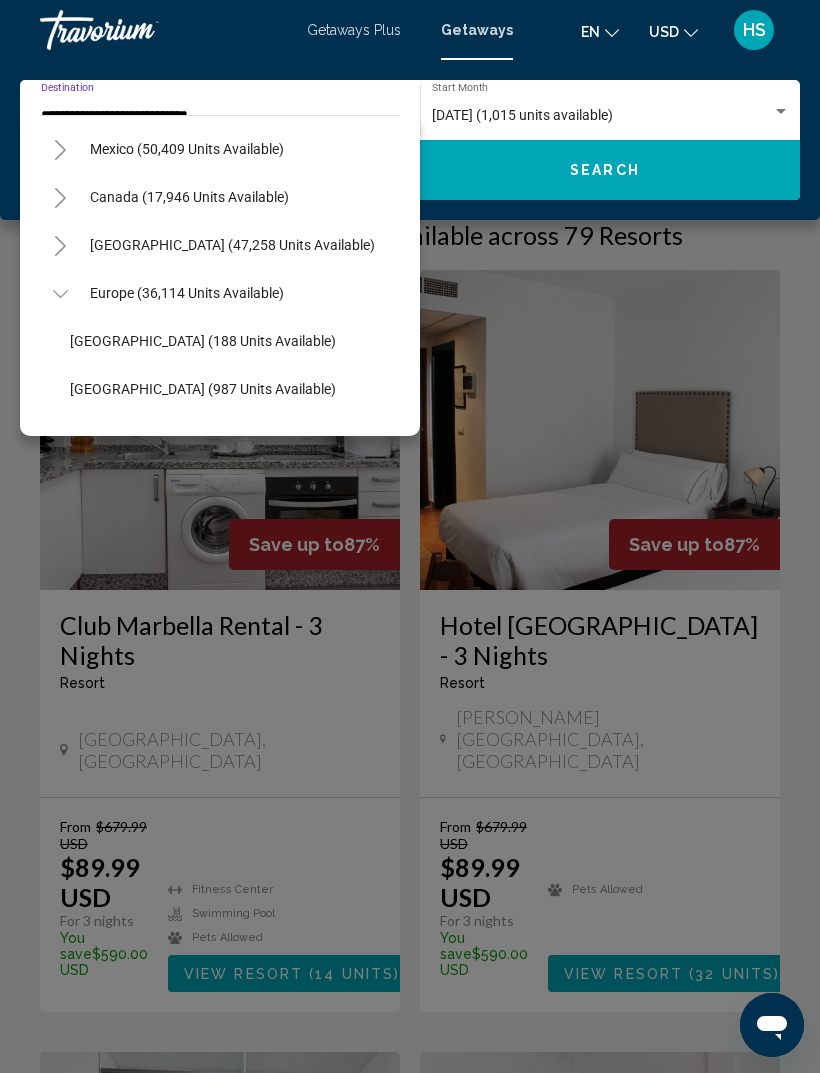 click on "[GEOGRAPHIC_DATA] (47,258 units available)" at bounding box center (187, 293) 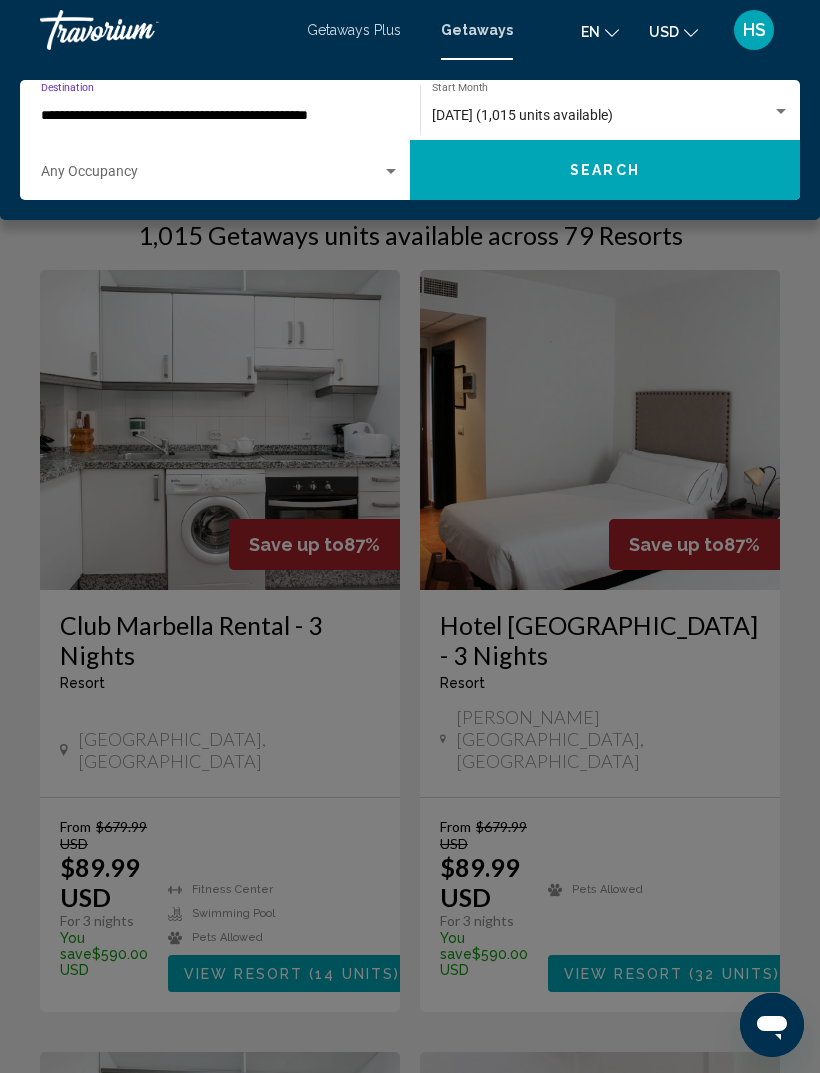 click at bounding box center [391, 172] 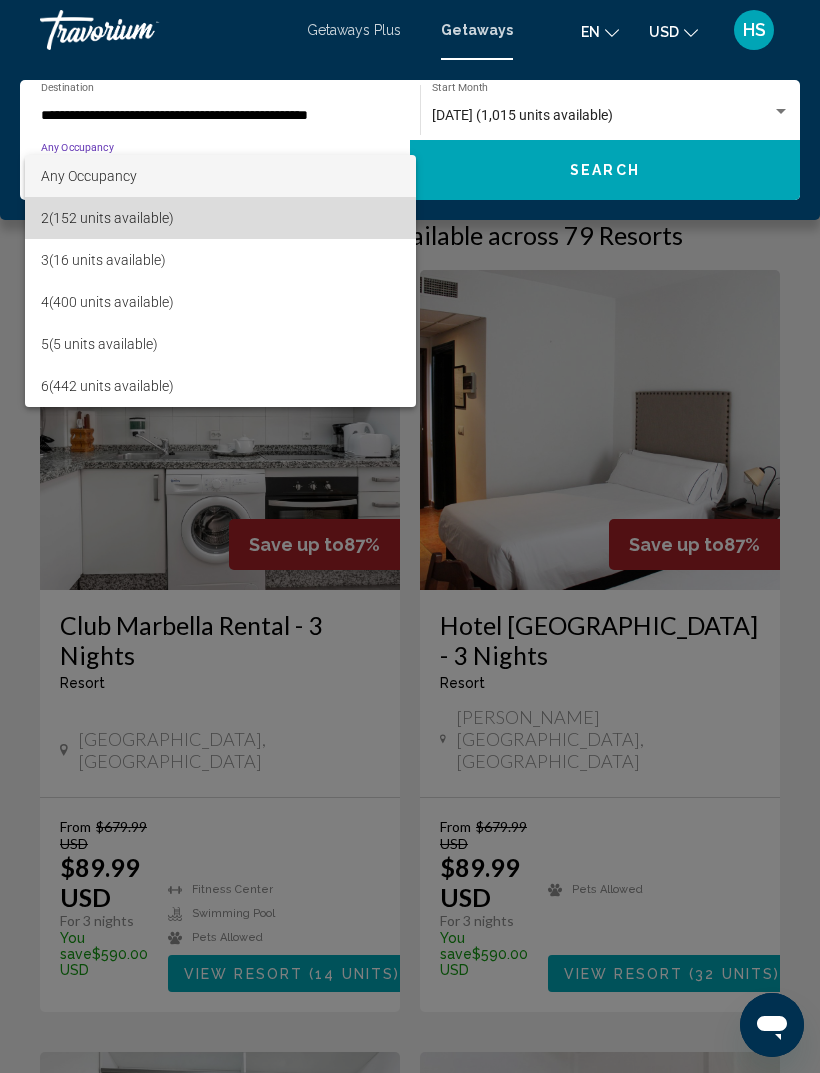 click on "2  (152 units available)" at bounding box center [220, 218] 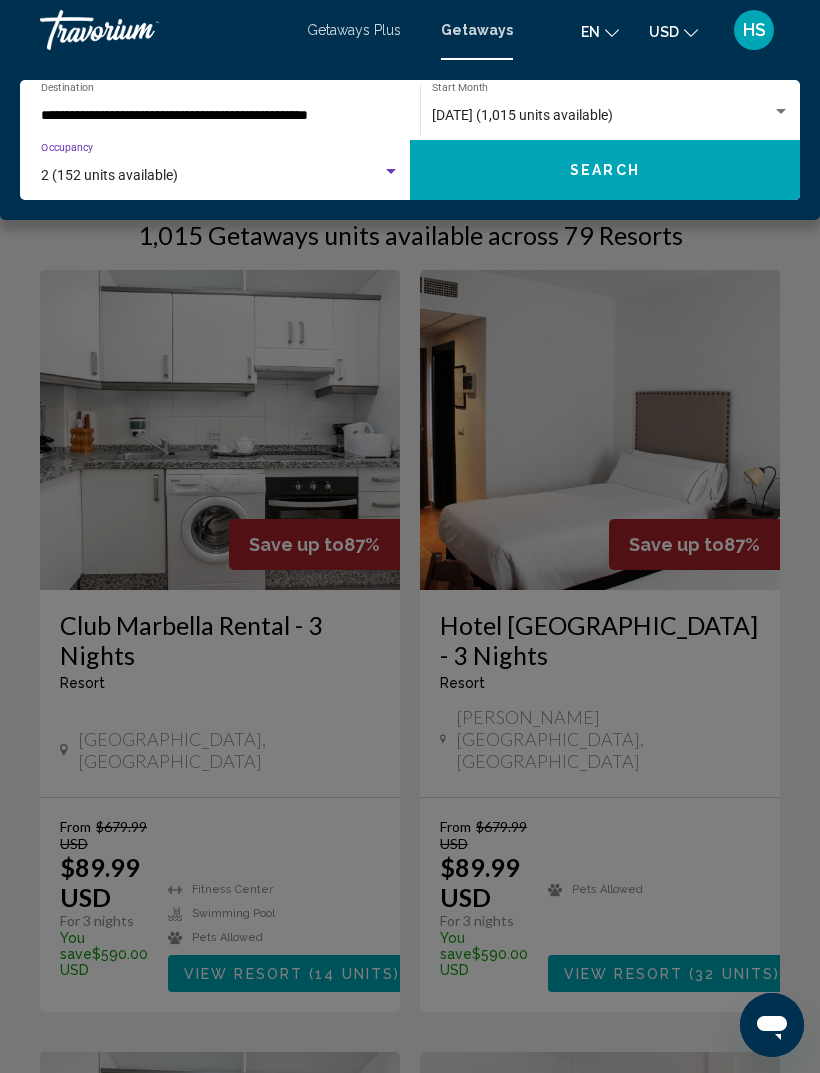 click on "Search" 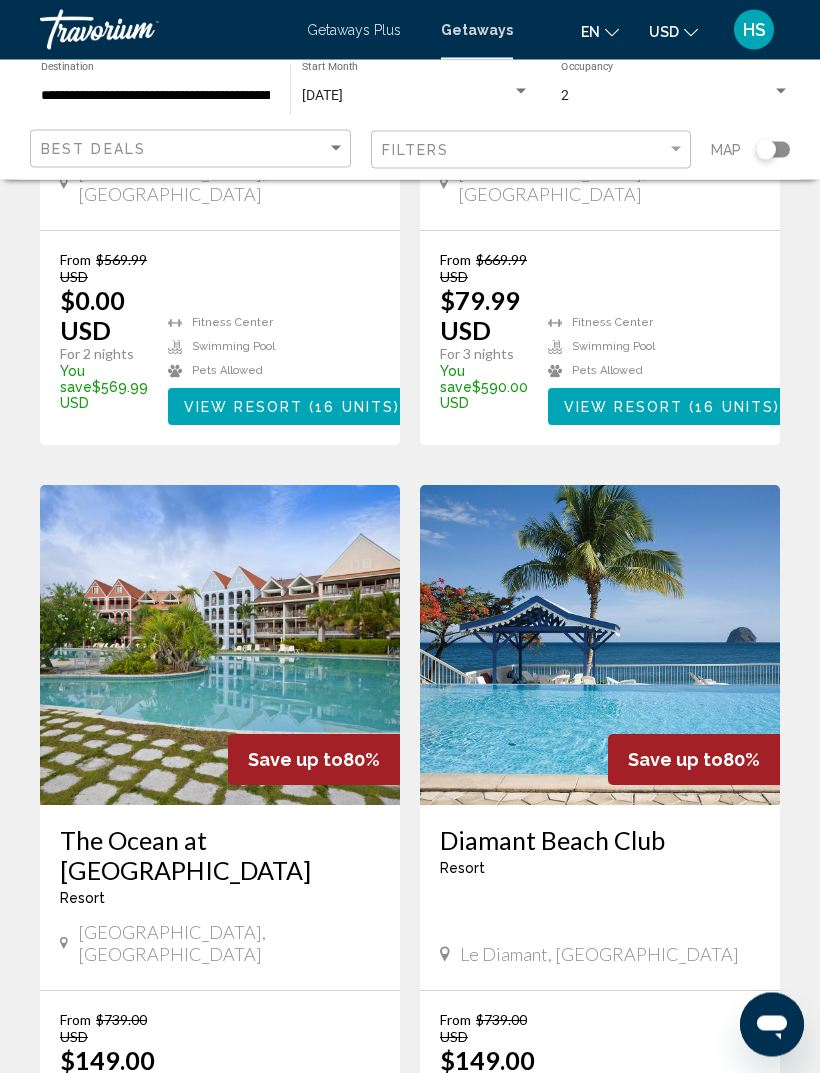 scroll, scrollTop: 545, scrollLeft: 0, axis: vertical 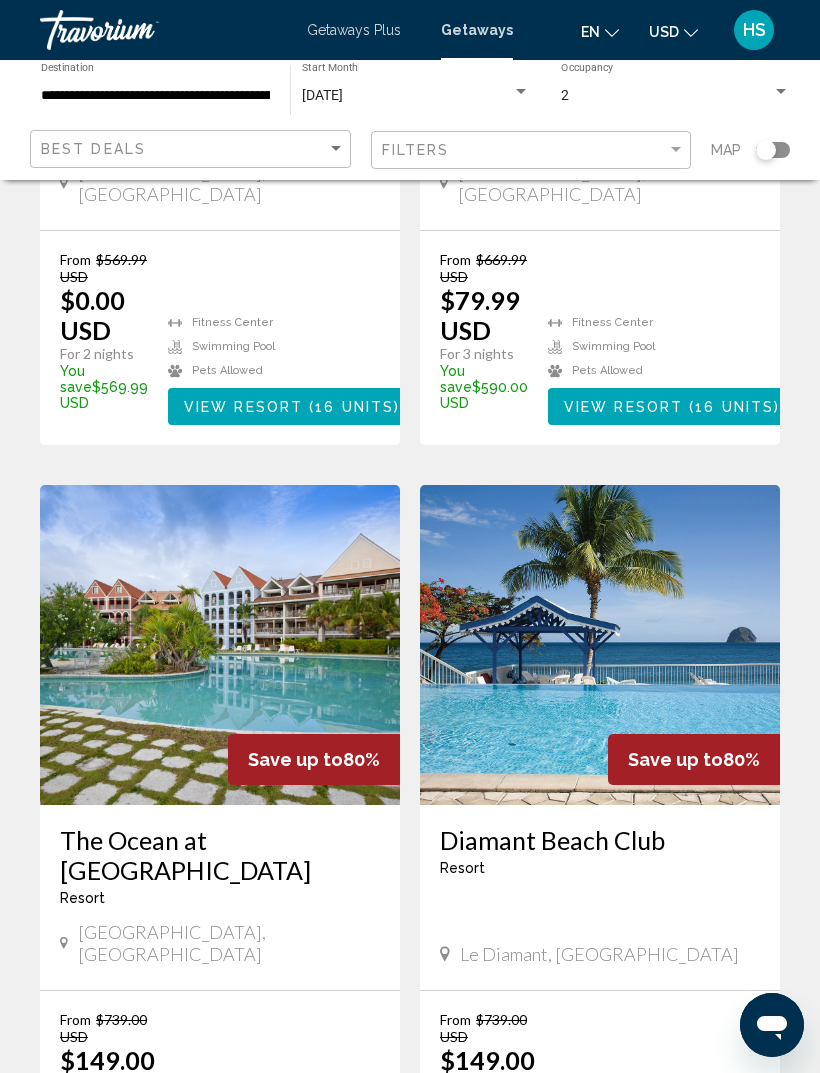 click at bounding box center [600, 645] 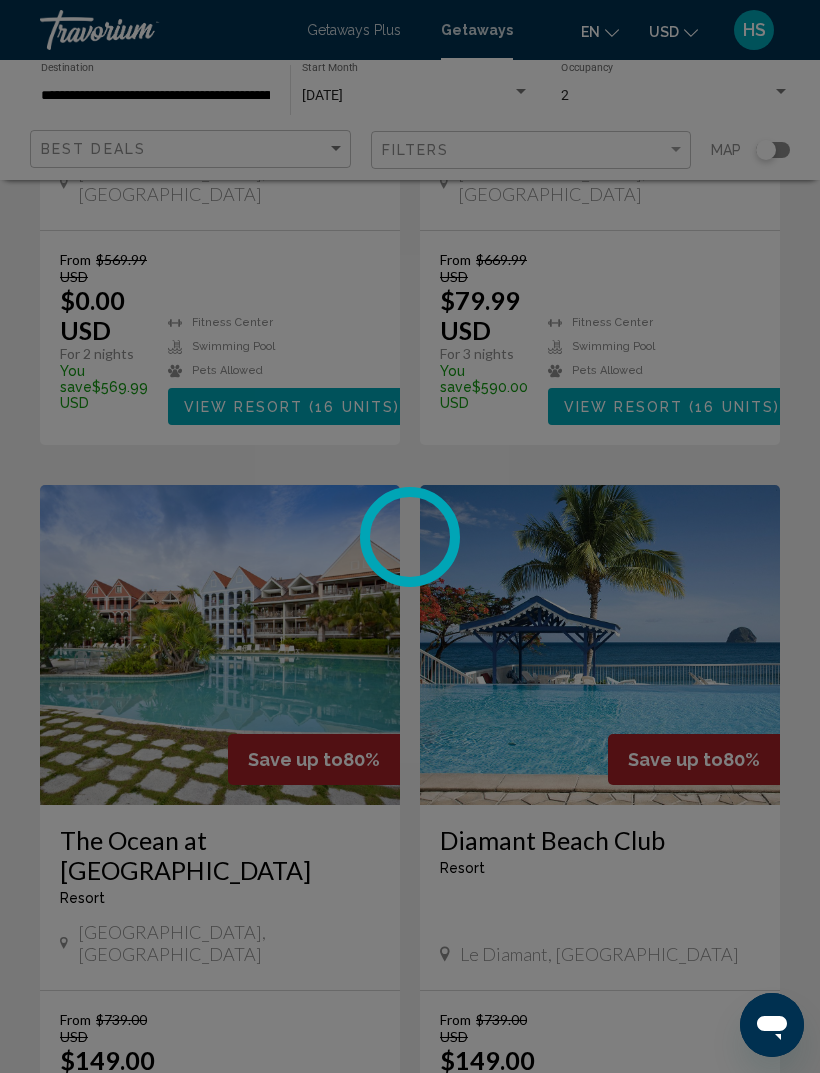 scroll, scrollTop: 0, scrollLeft: 0, axis: both 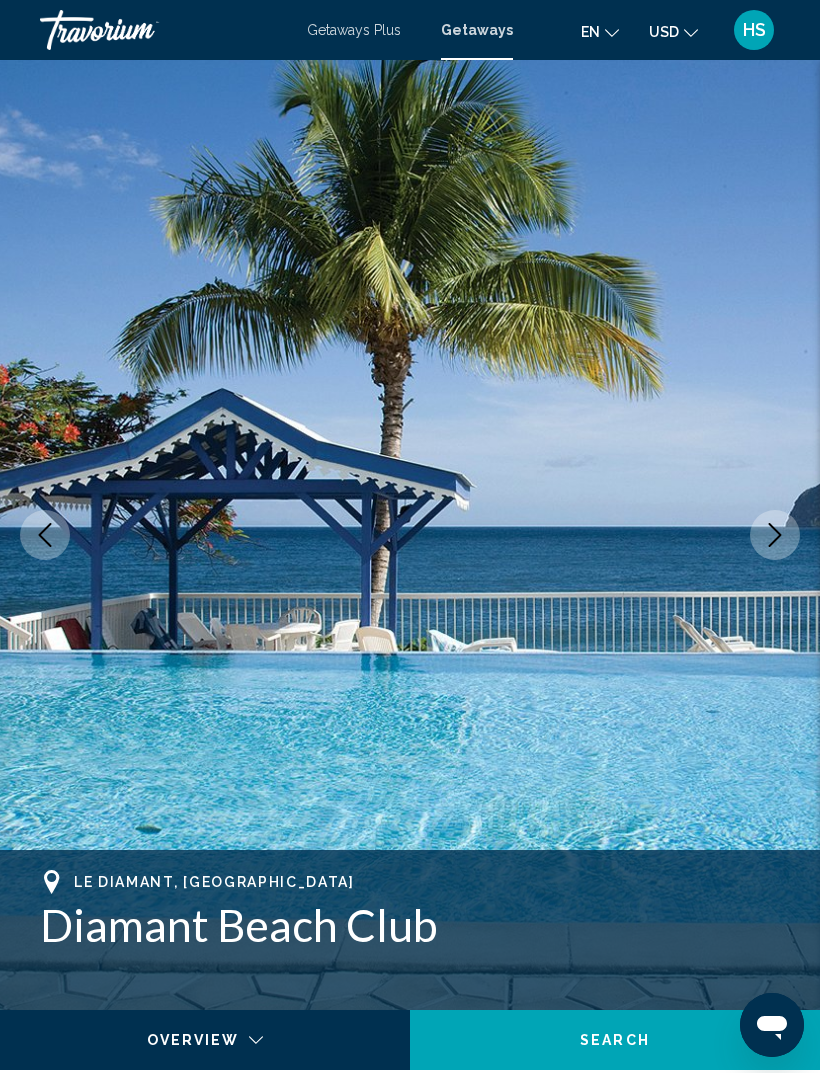 click 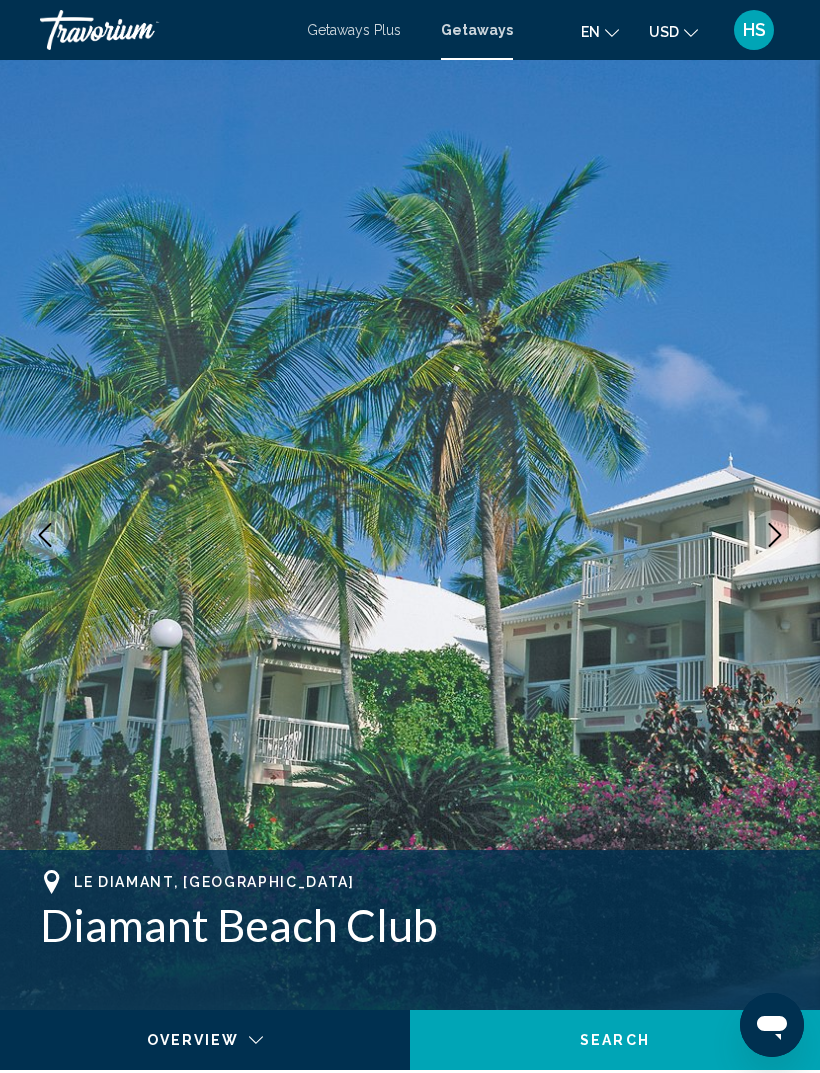 click 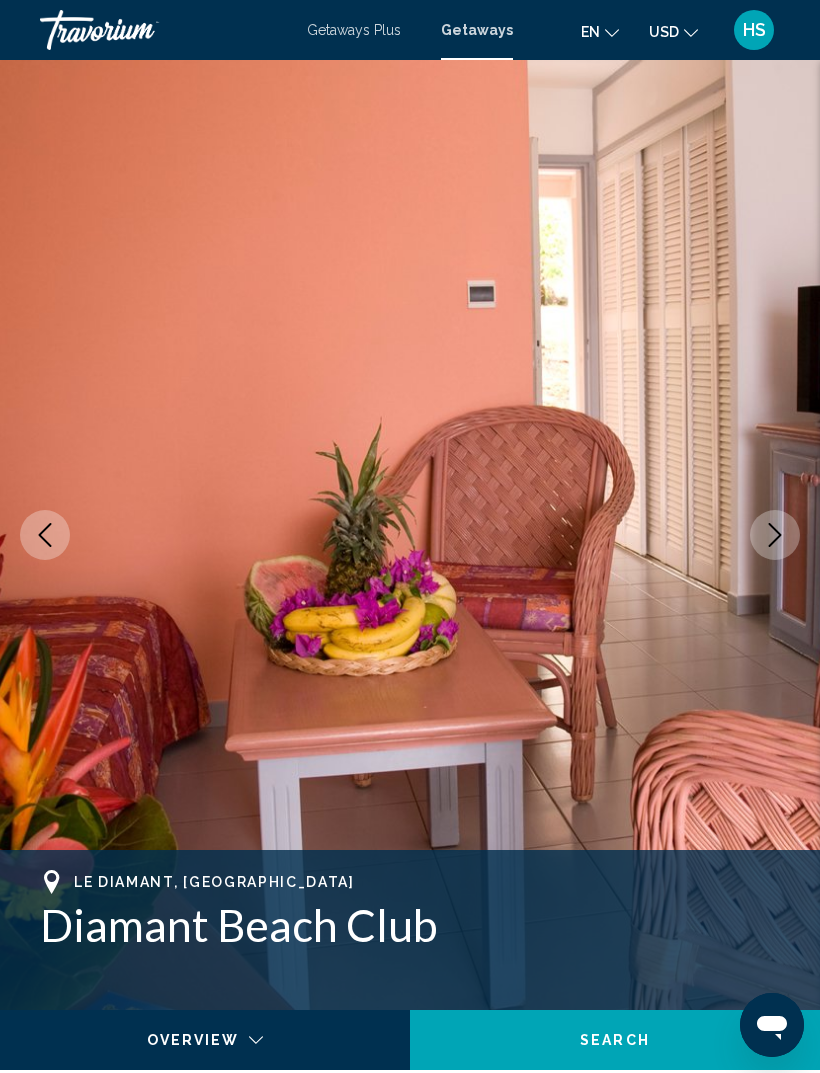 click 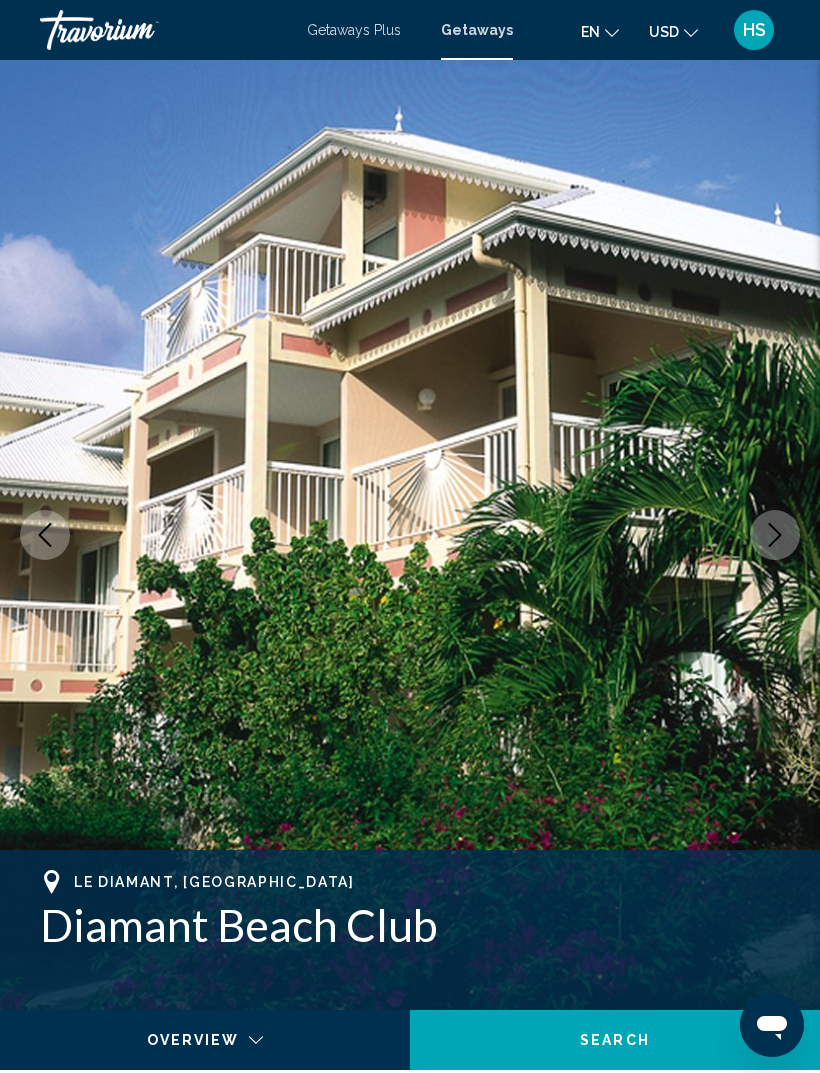 click at bounding box center [775, 535] 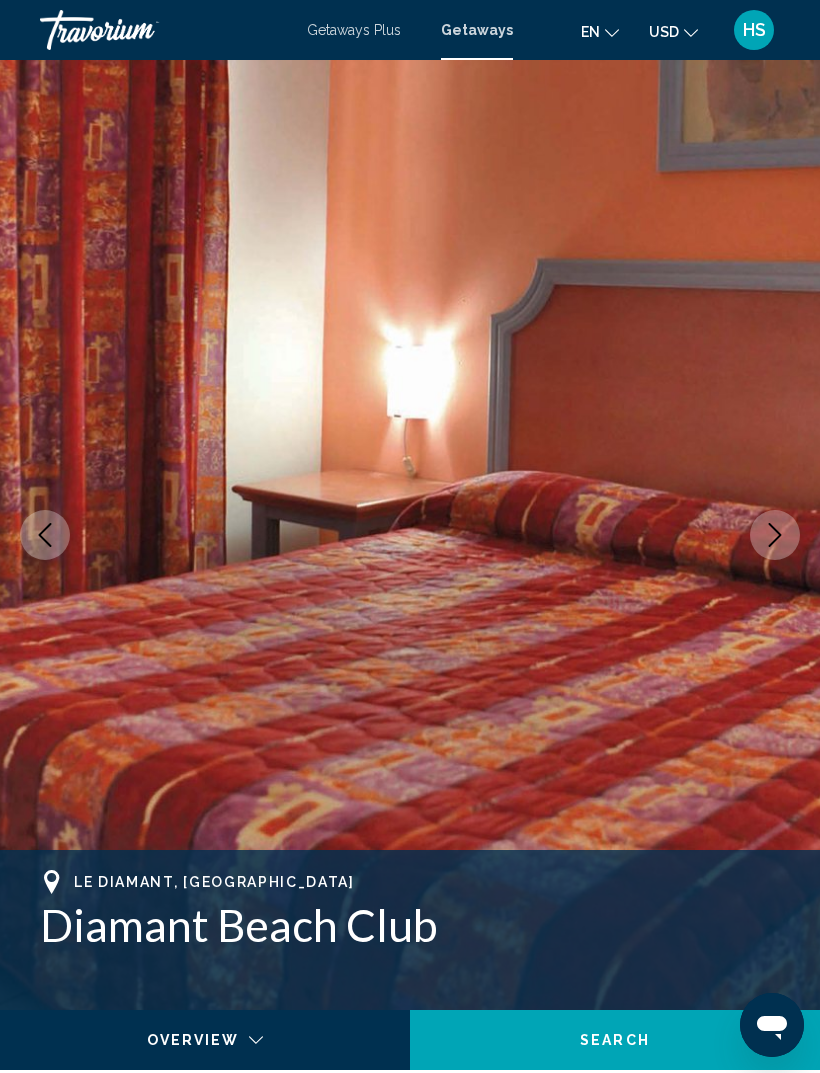 click 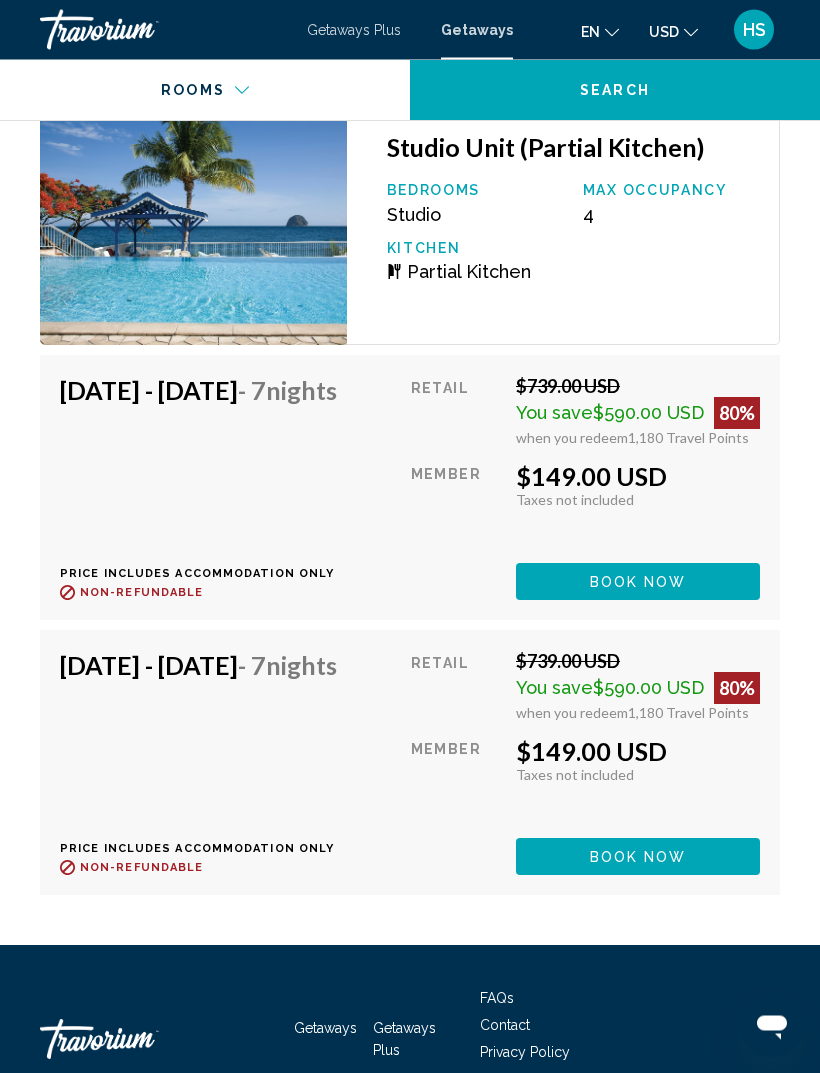 scroll, scrollTop: 3847, scrollLeft: 0, axis: vertical 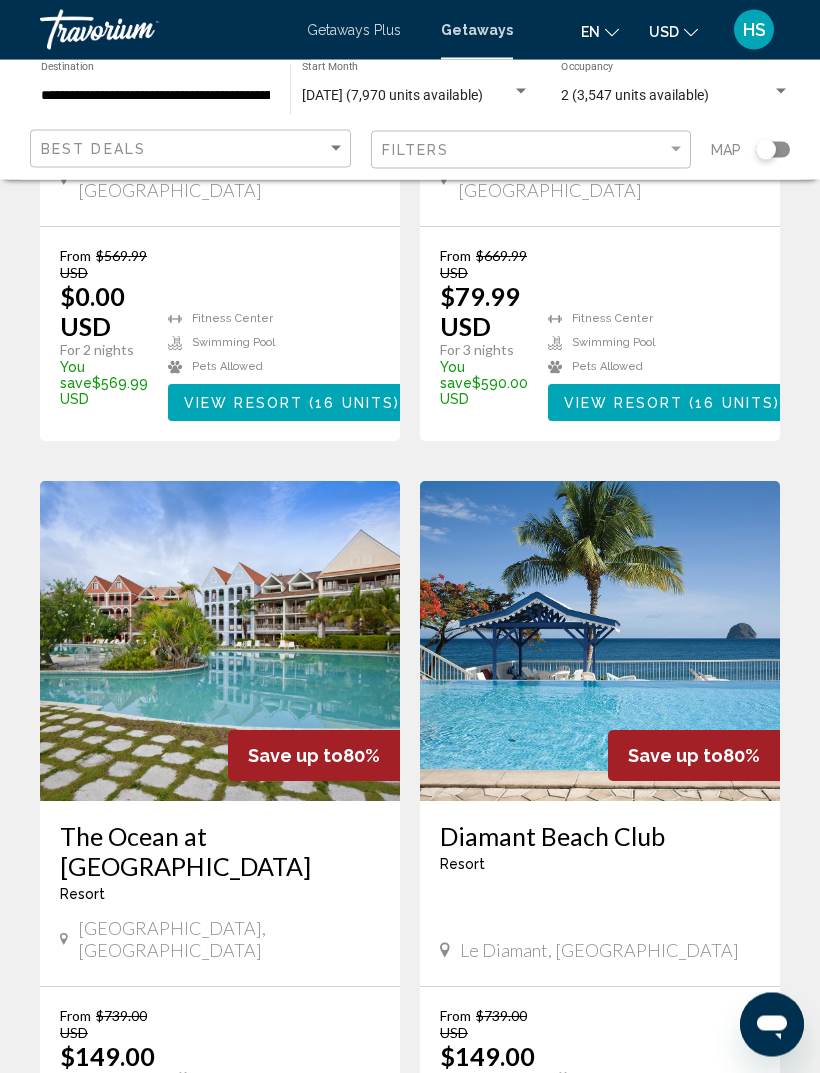 click at bounding box center (220, 642) 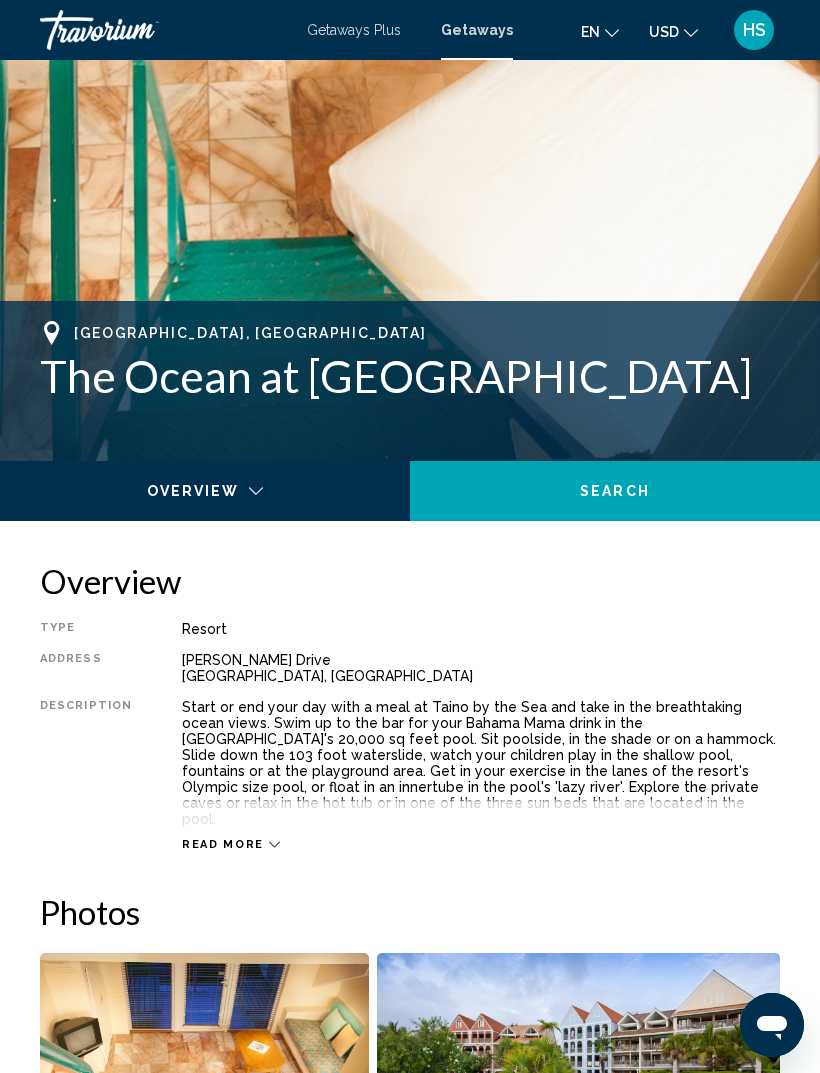 scroll, scrollTop: 0, scrollLeft: 0, axis: both 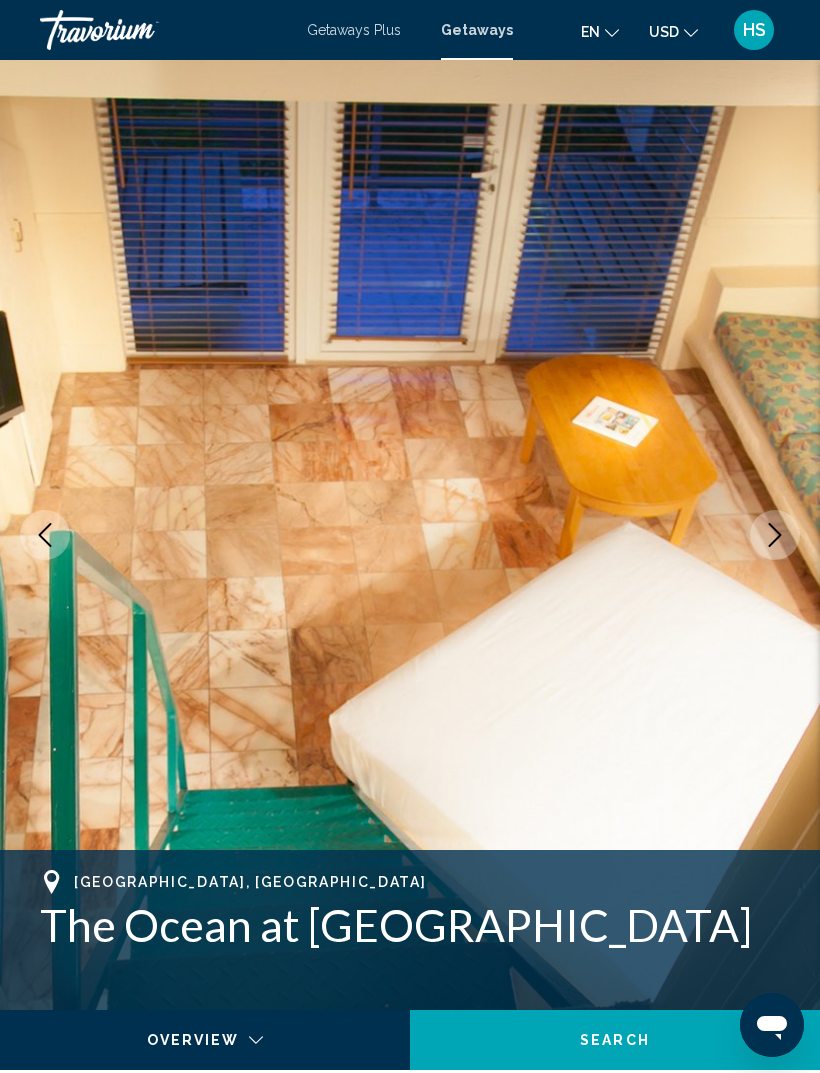 click 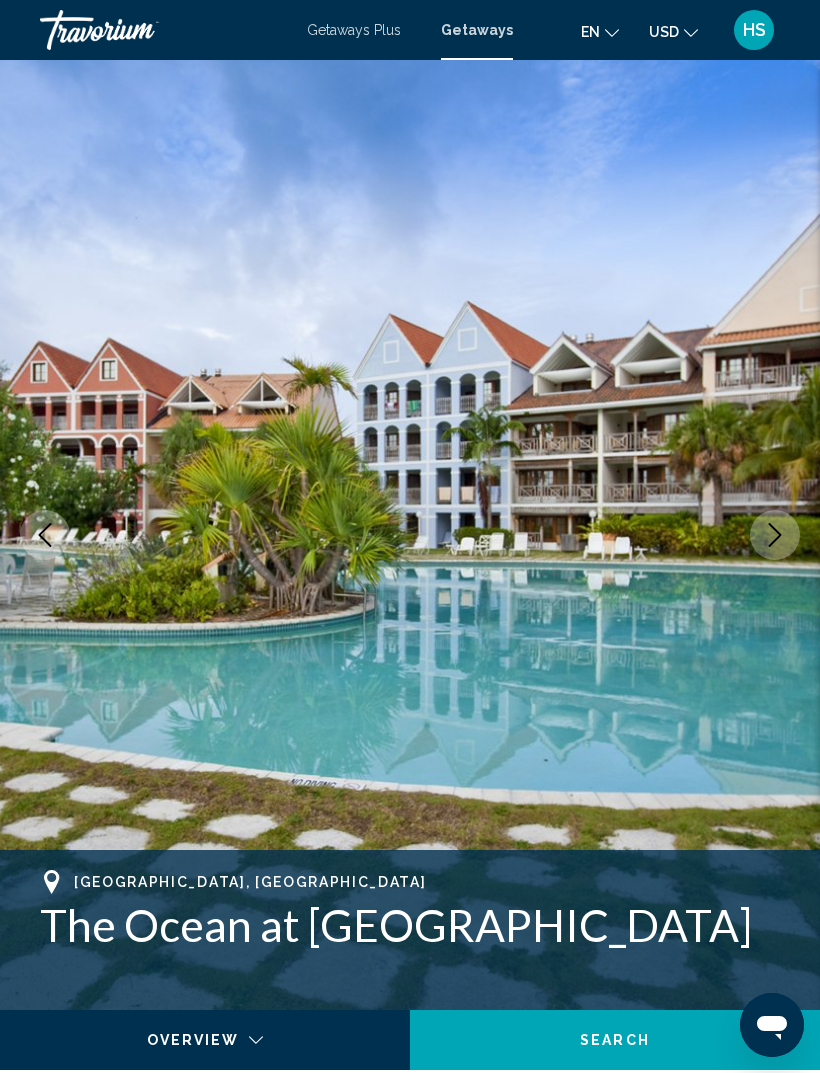 click 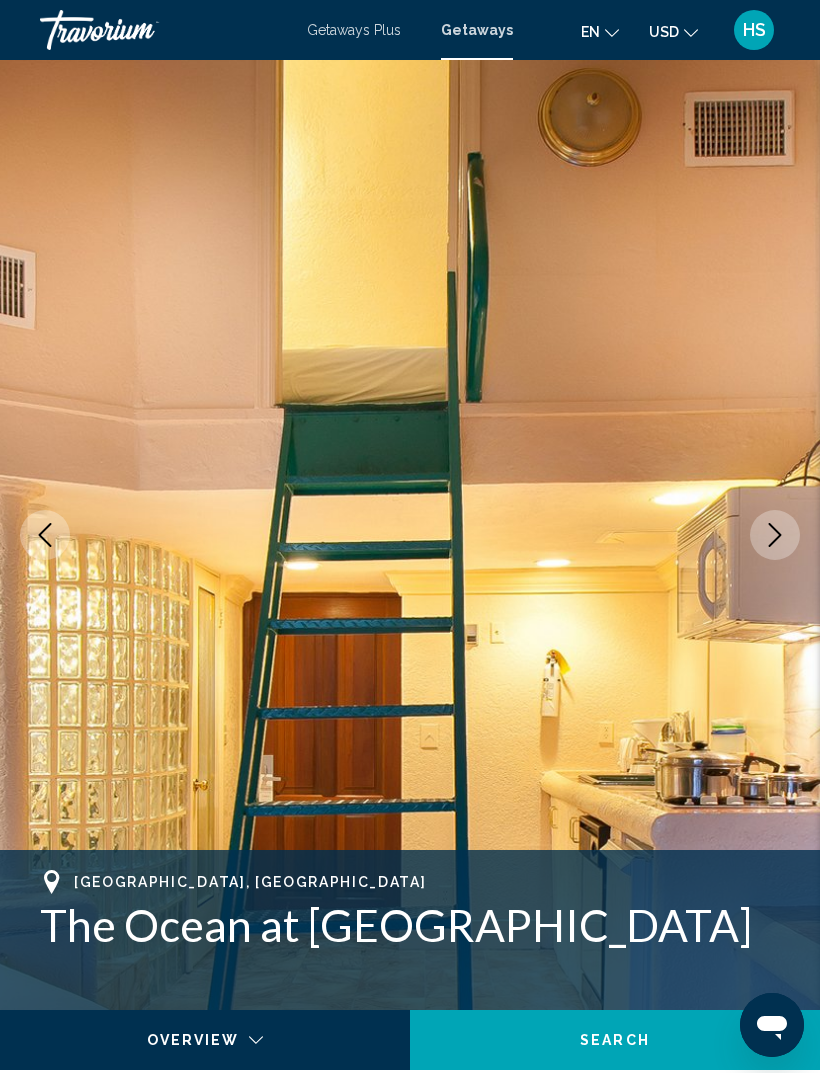 click at bounding box center [775, 535] 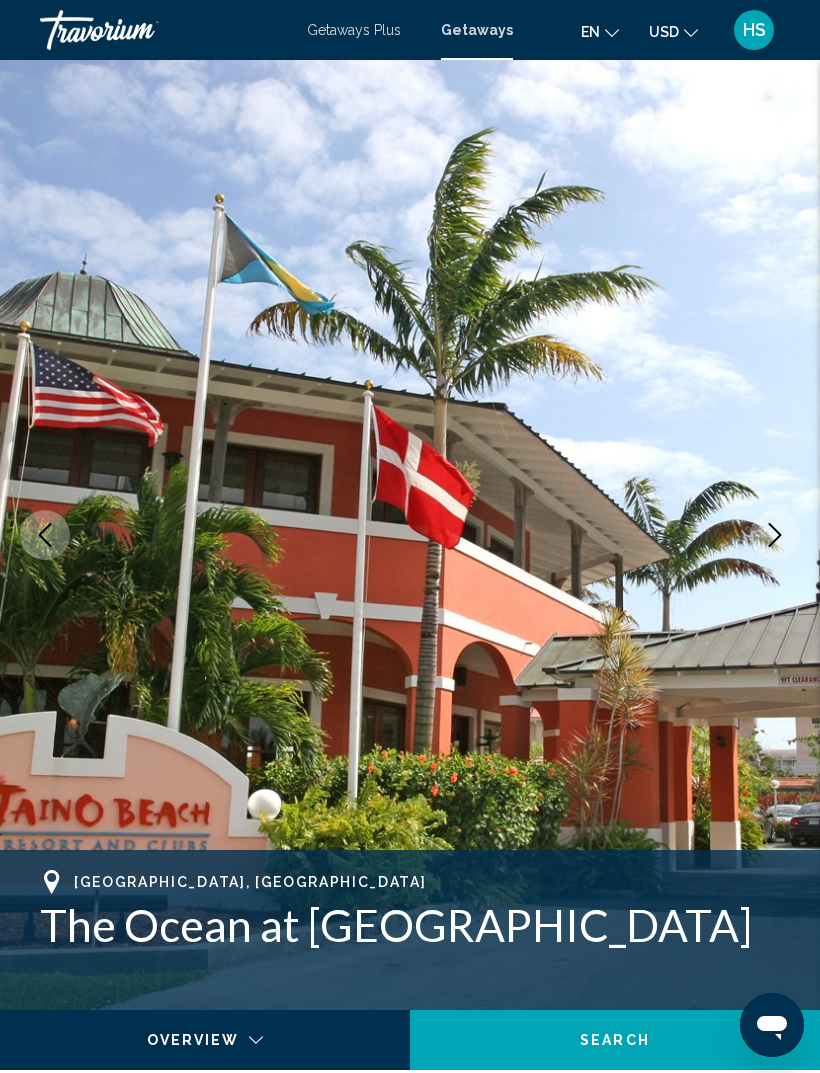 click 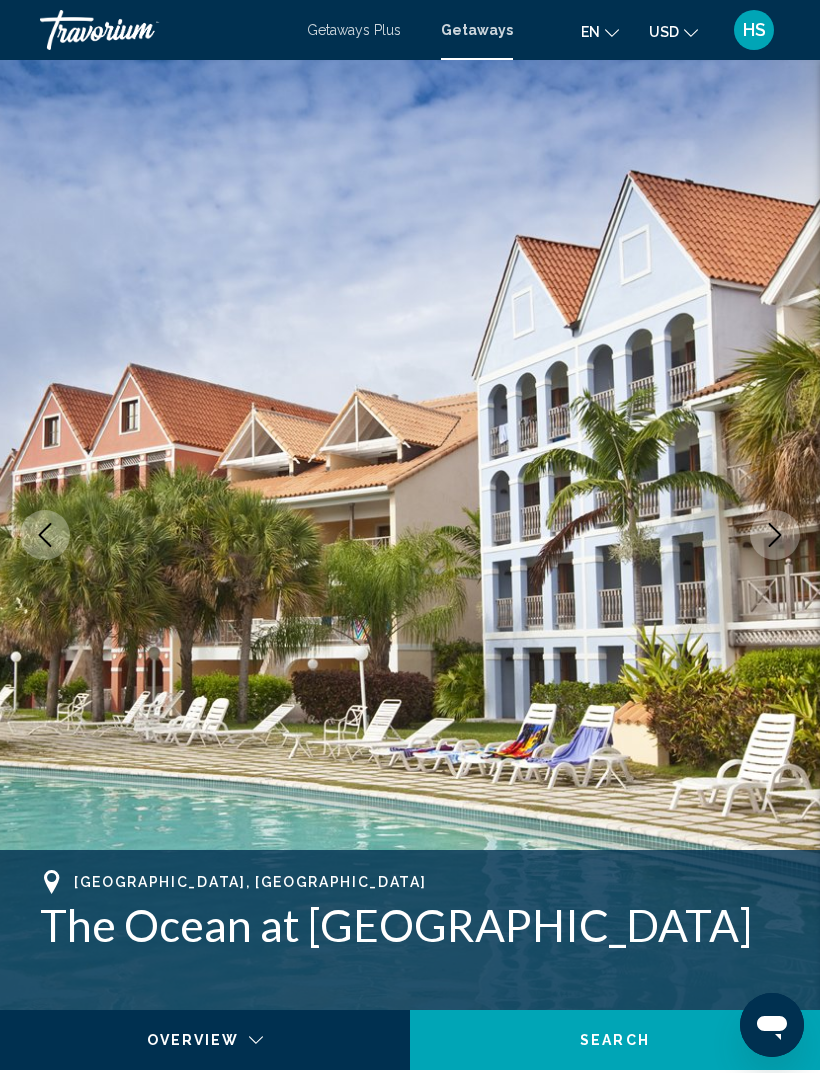 click 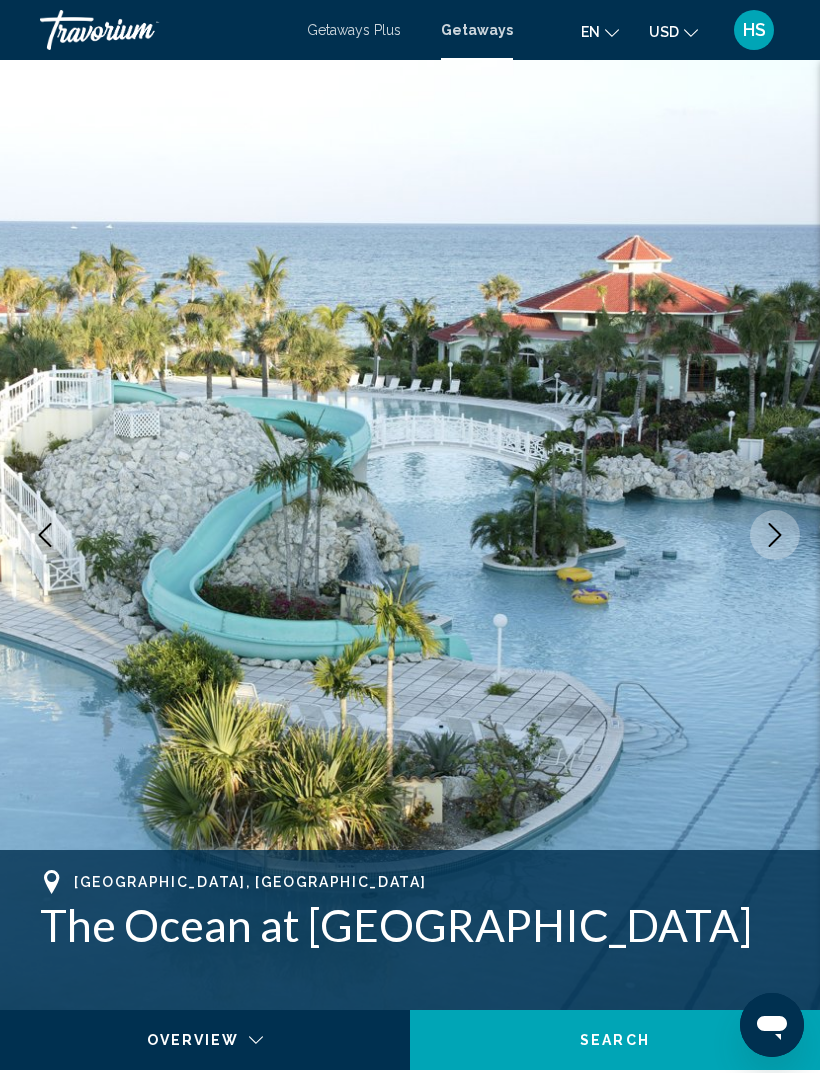 click 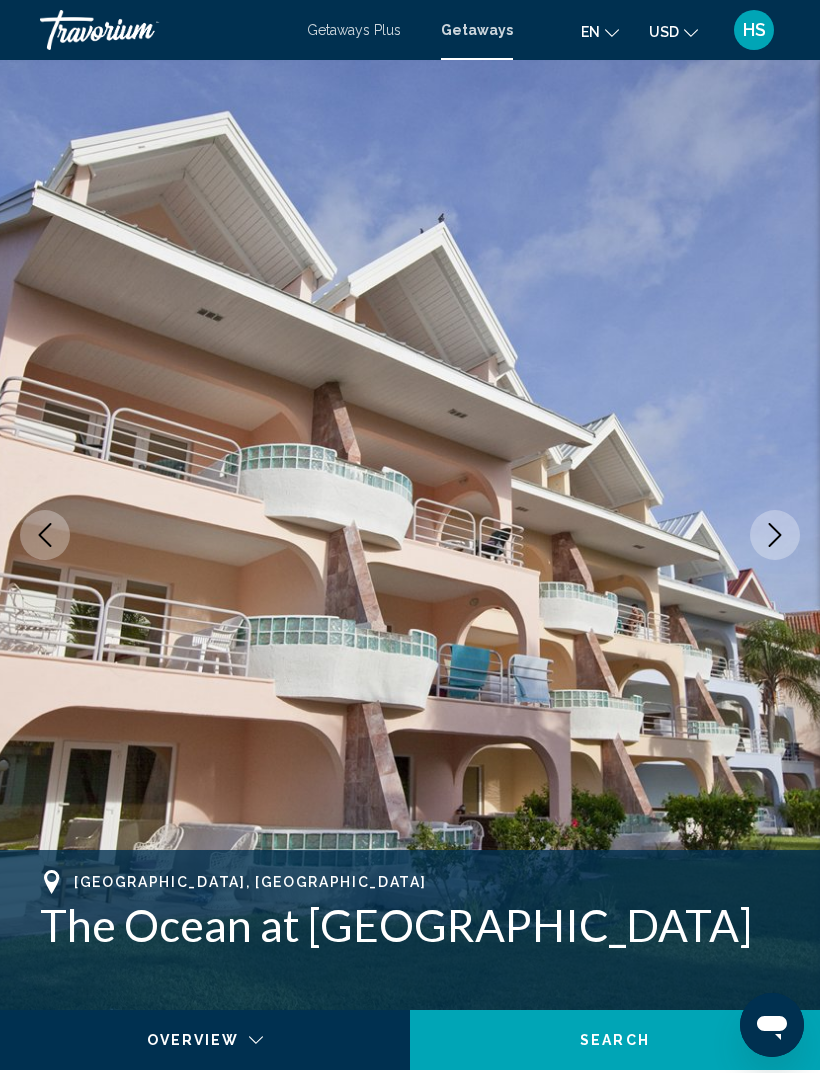 click 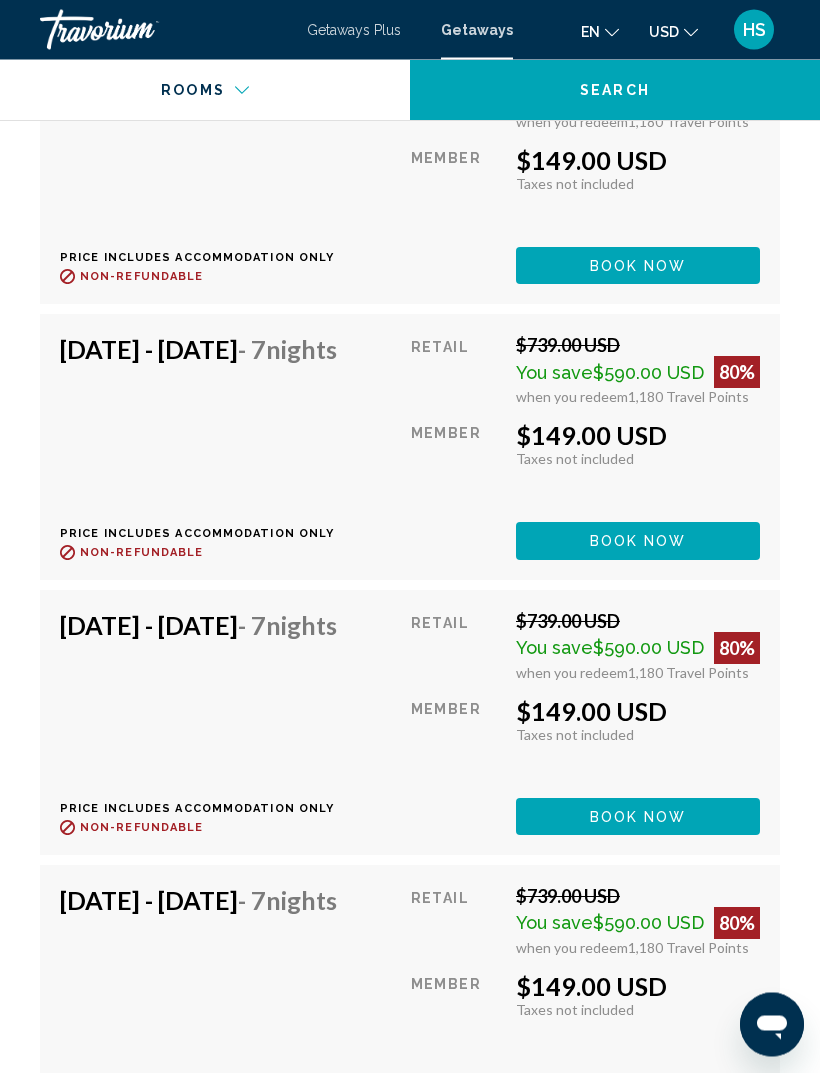 scroll, scrollTop: 5970, scrollLeft: 0, axis: vertical 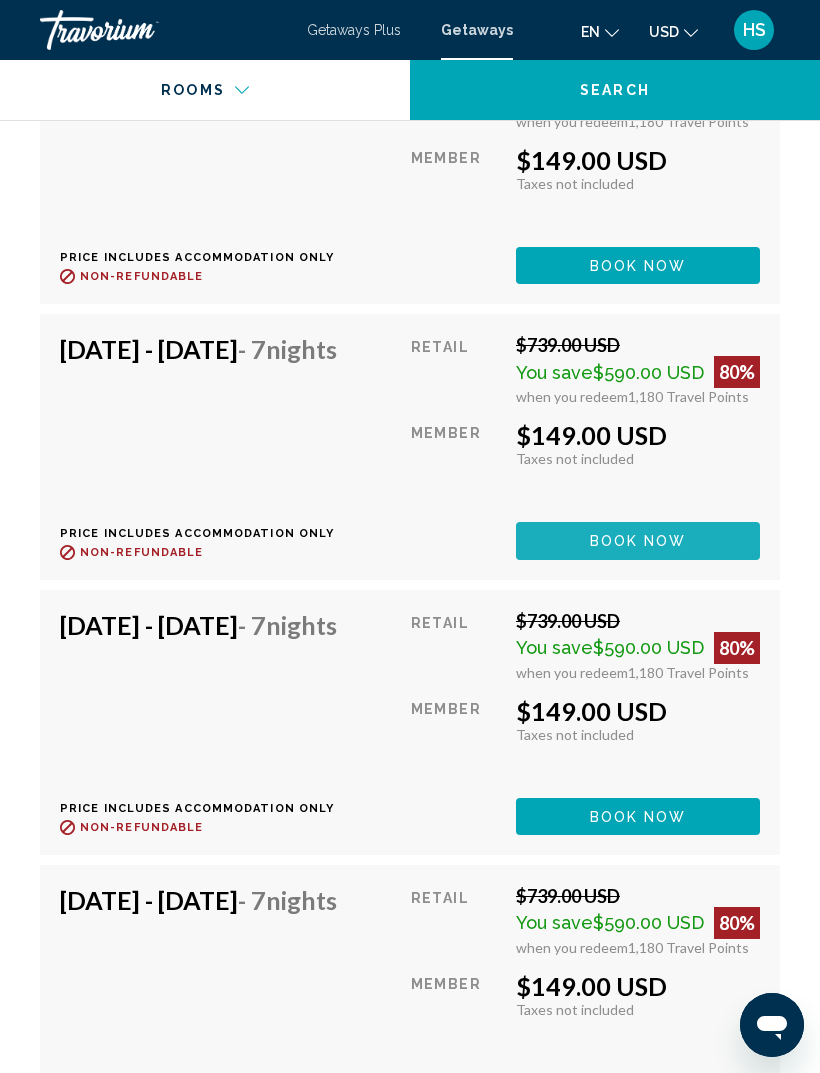 click on "Book now" at bounding box center (638, -1112) 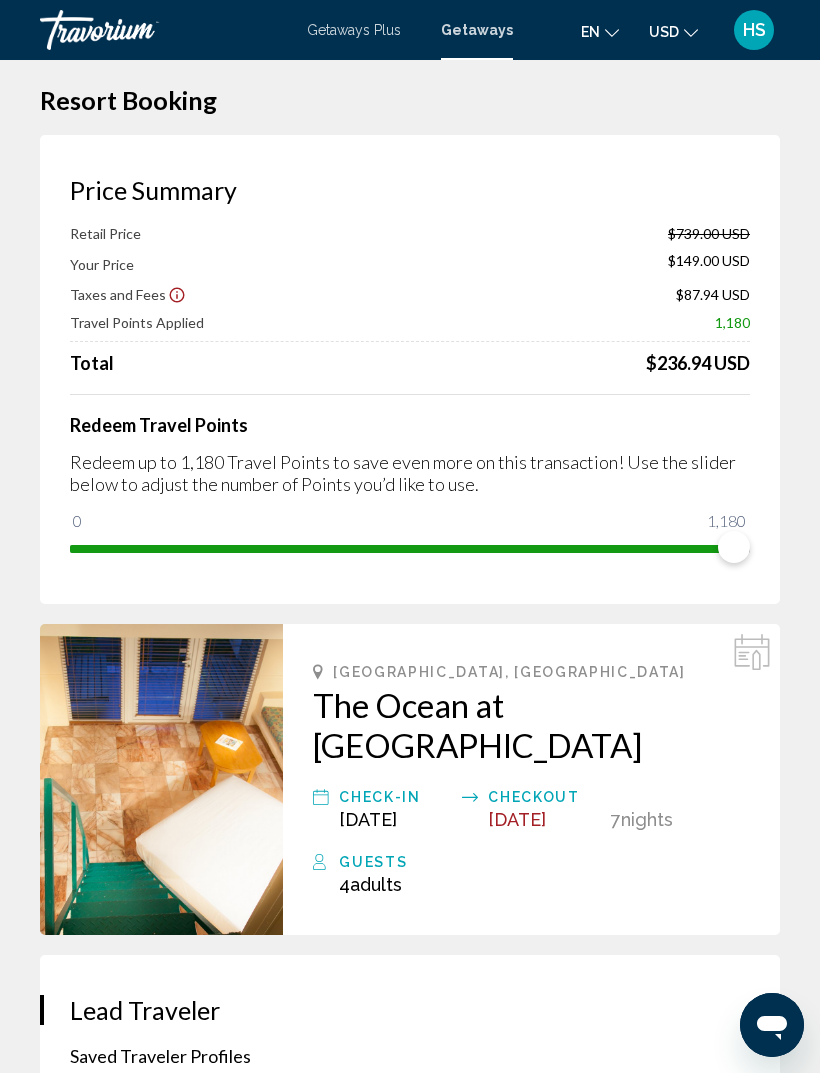 scroll, scrollTop: 0, scrollLeft: 0, axis: both 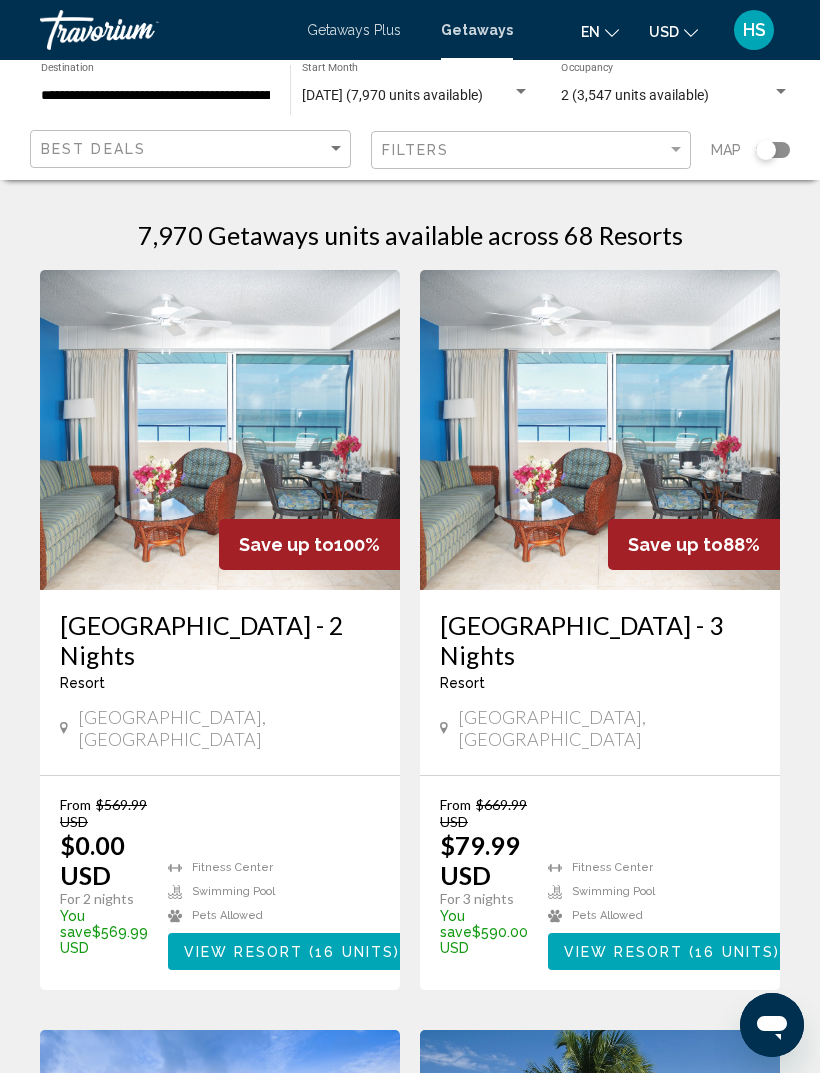 click on "**********" at bounding box center (155, 96) 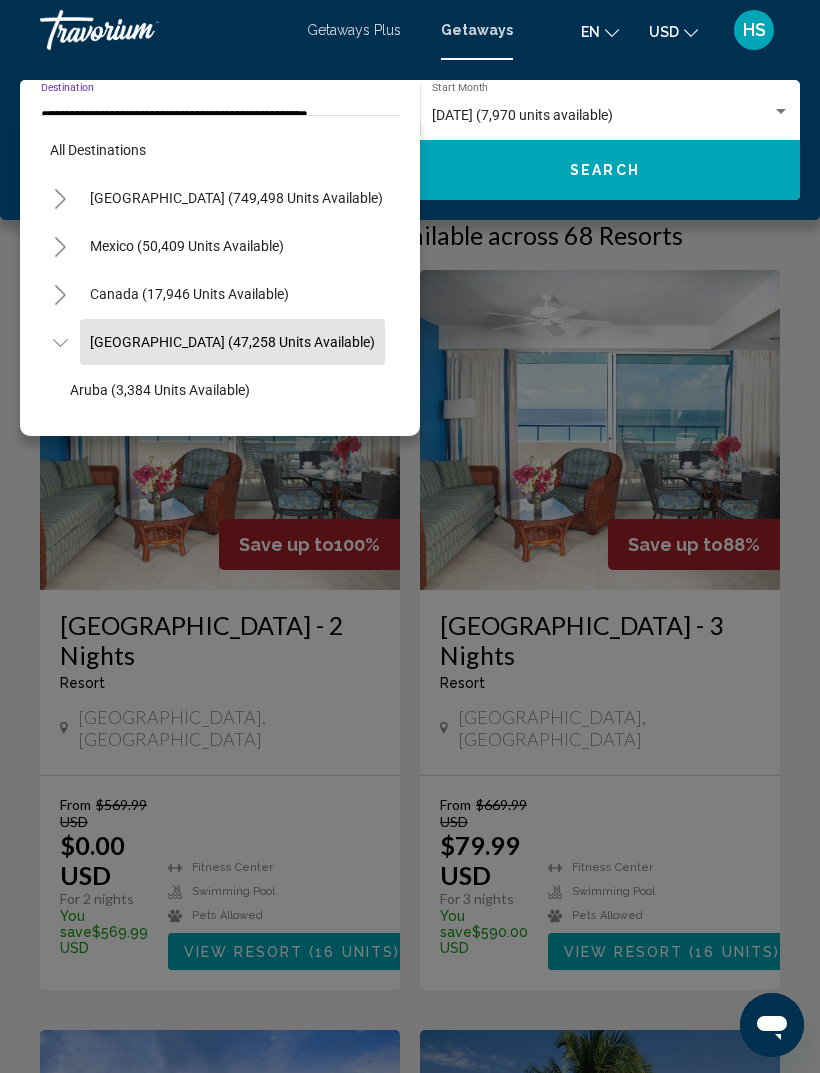 scroll, scrollTop: 71, scrollLeft: 25, axis: both 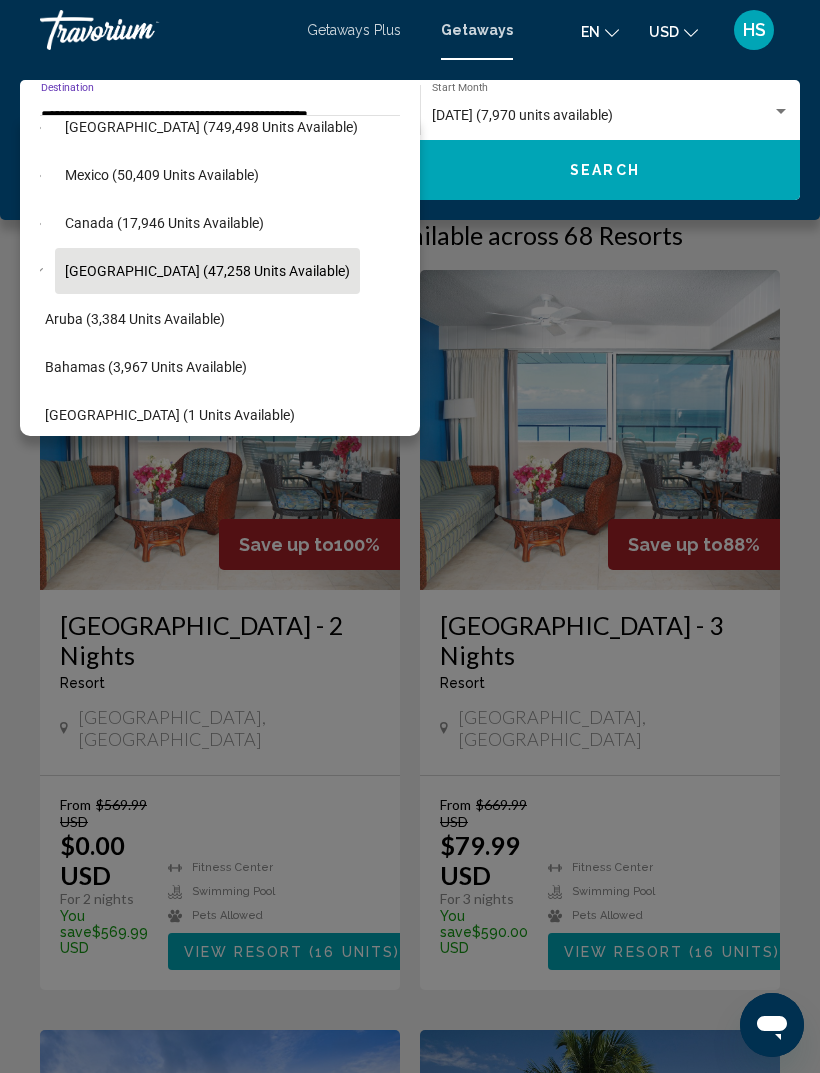 click 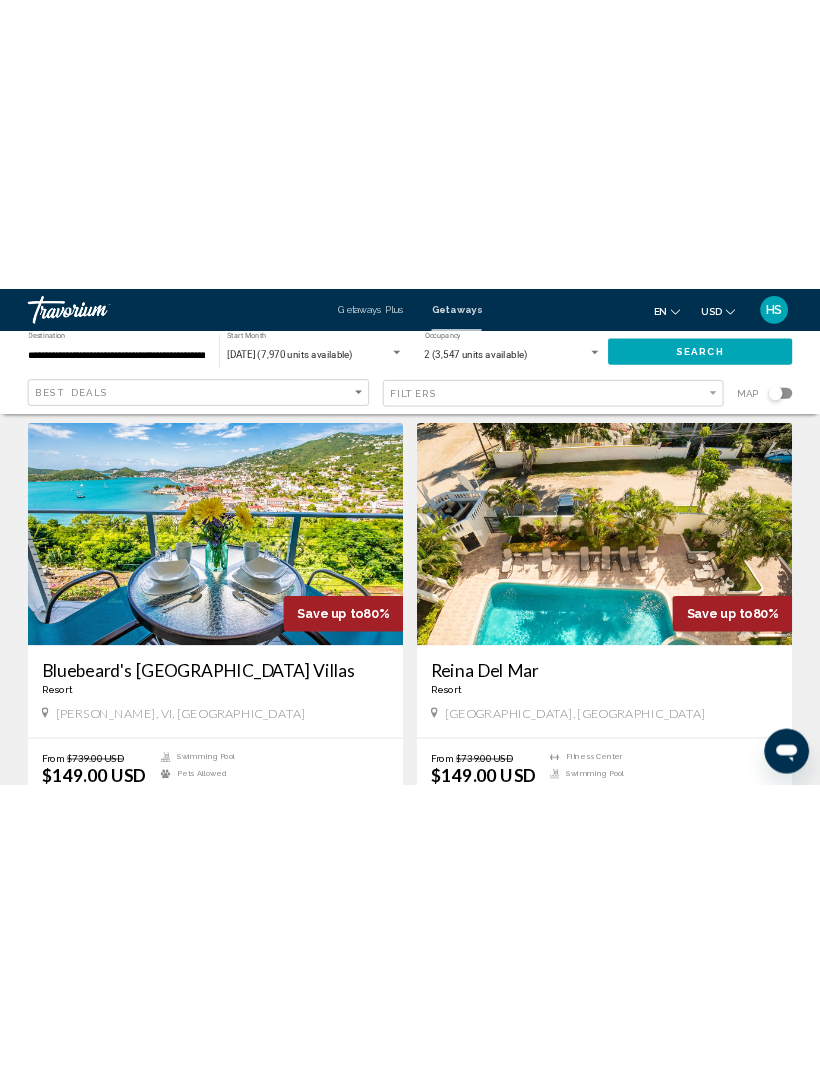 scroll, scrollTop: 1359, scrollLeft: 0, axis: vertical 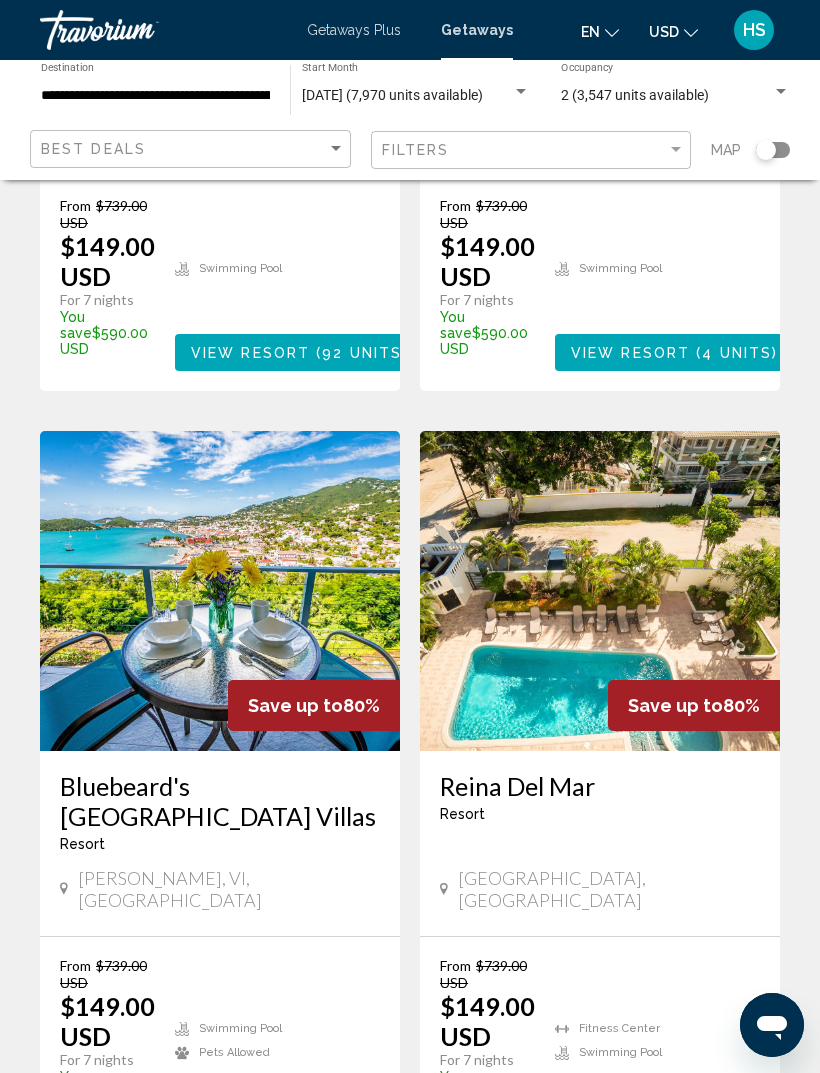 click at bounding box center [220, 591] 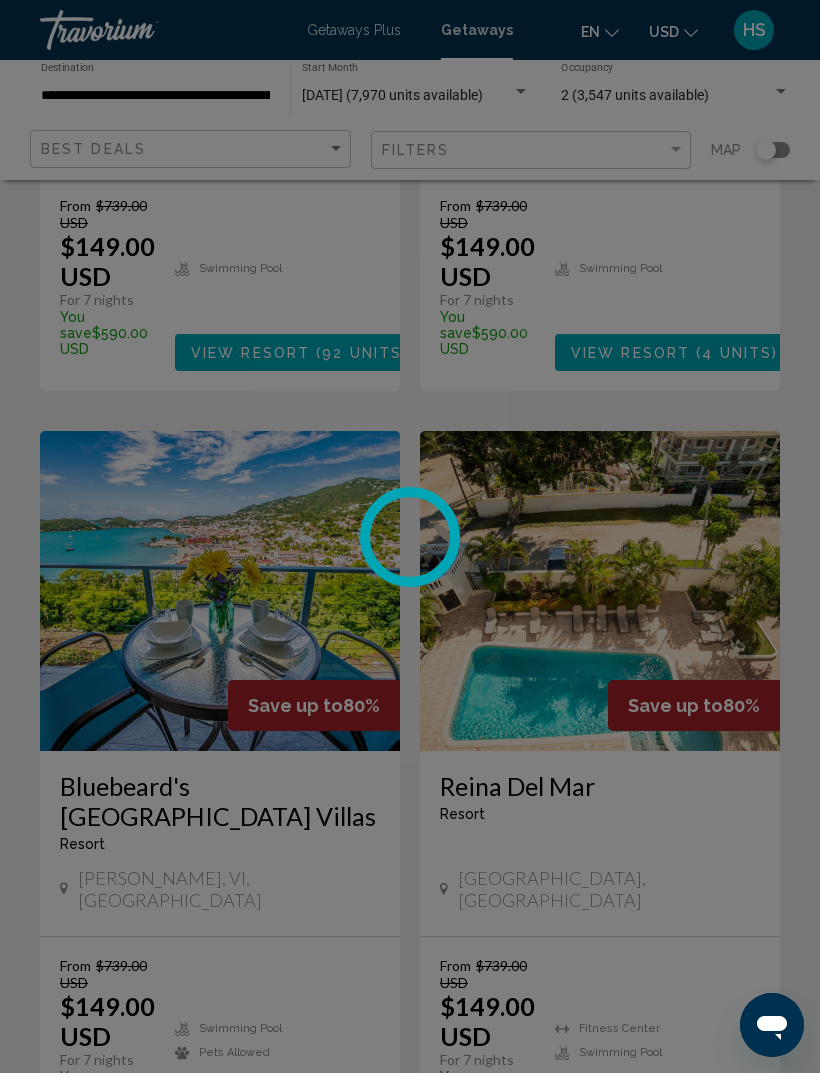 scroll, scrollTop: 0, scrollLeft: 0, axis: both 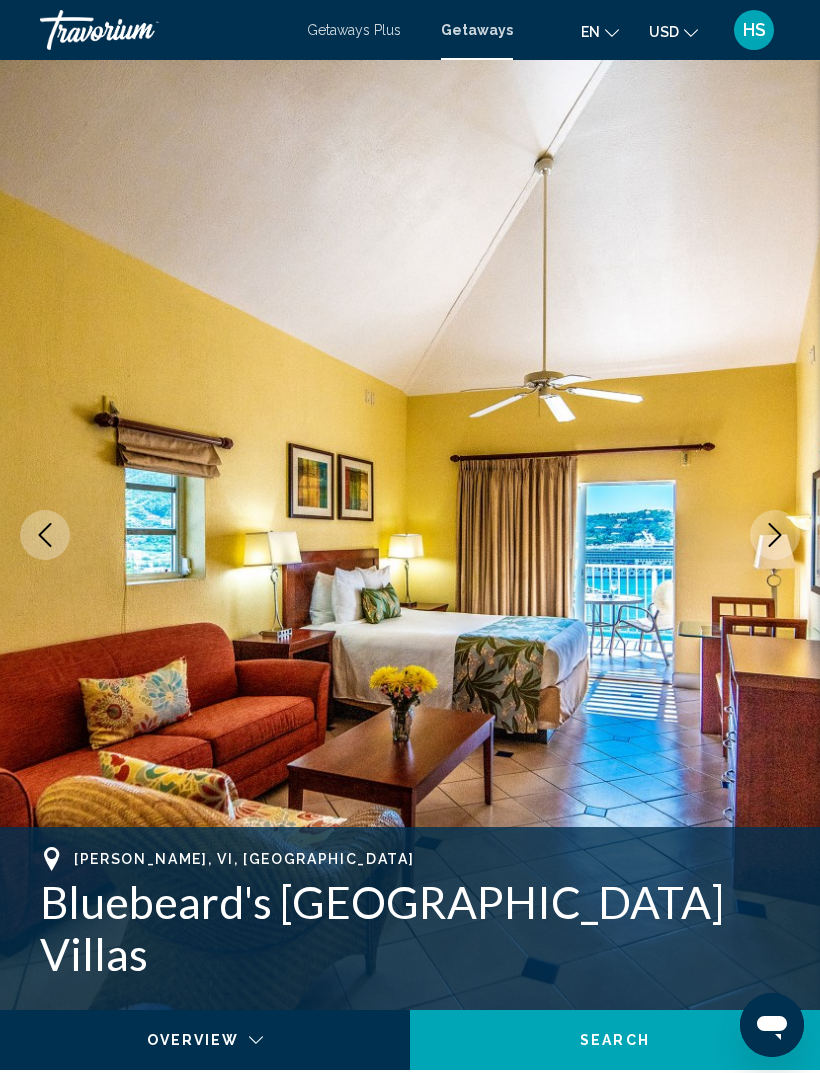 click at bounding box center (775, 535) 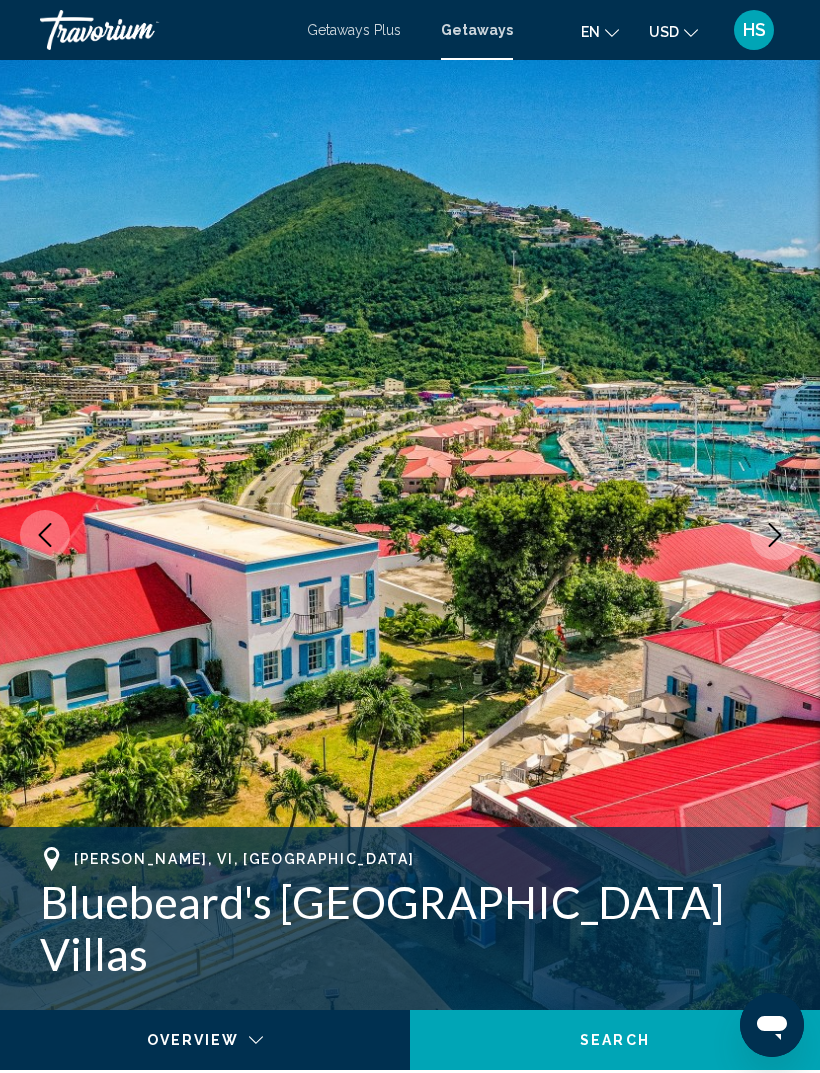 click 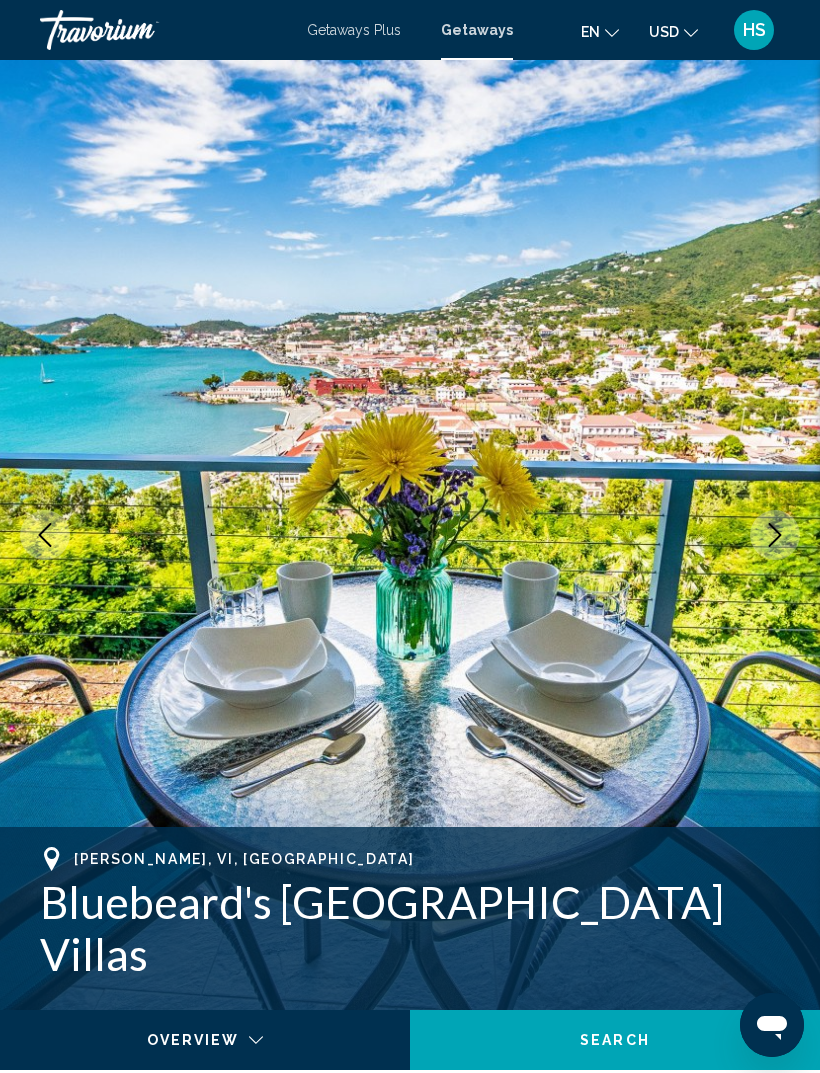 click 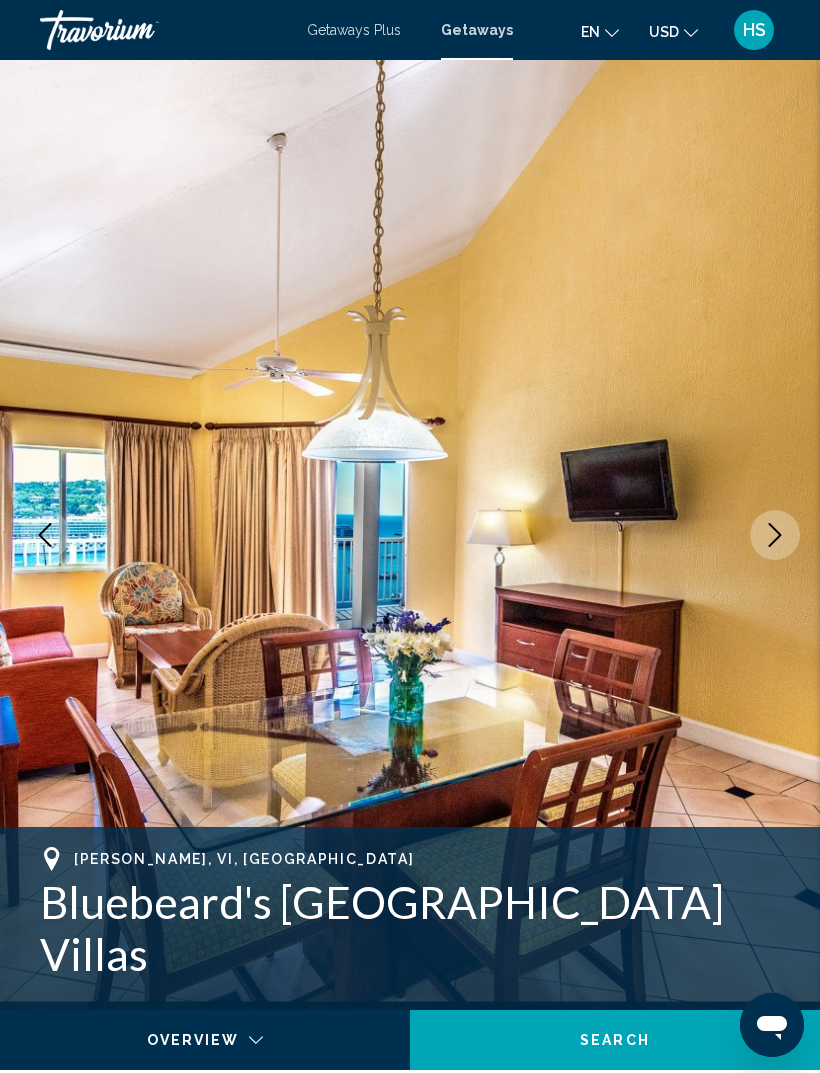 click at bounding box center [775, 535] 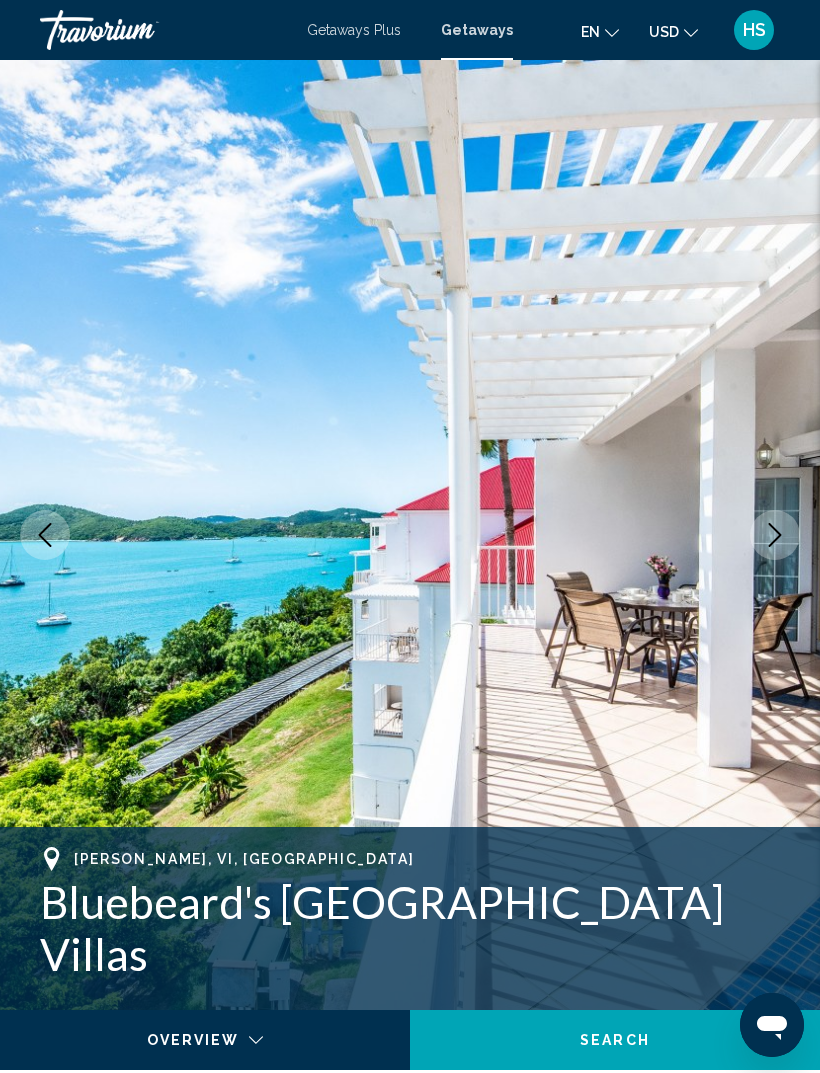 click 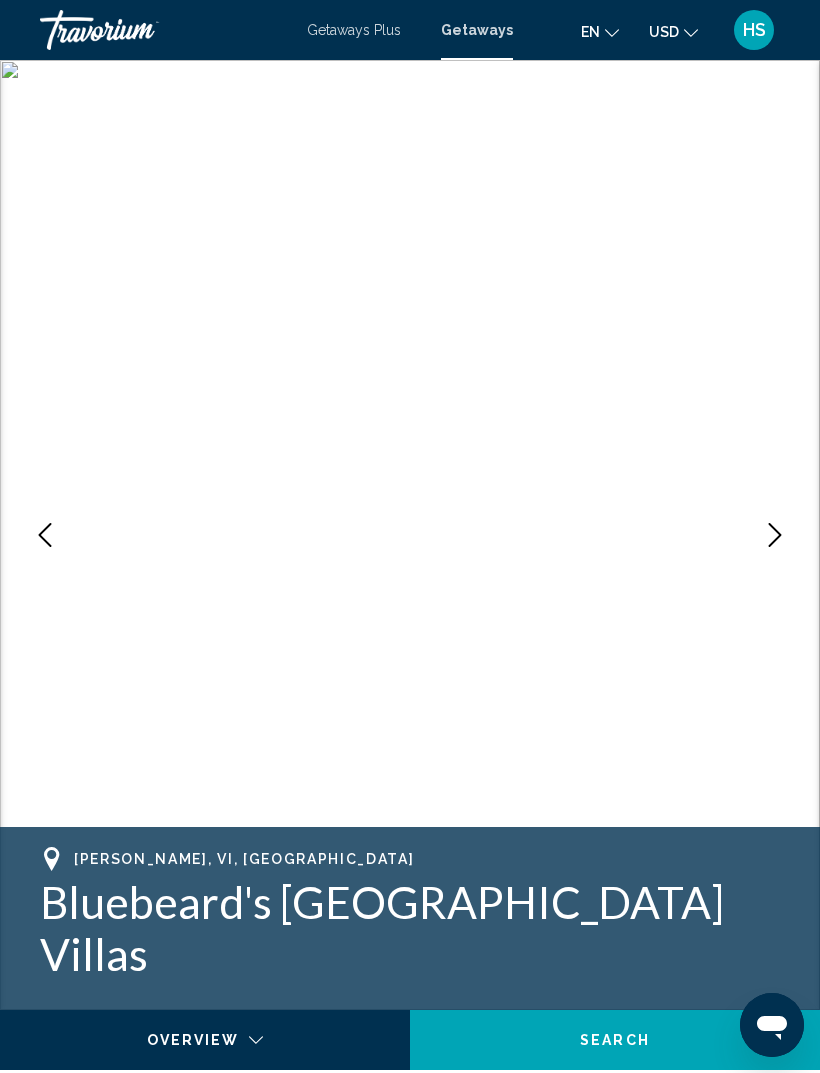 click 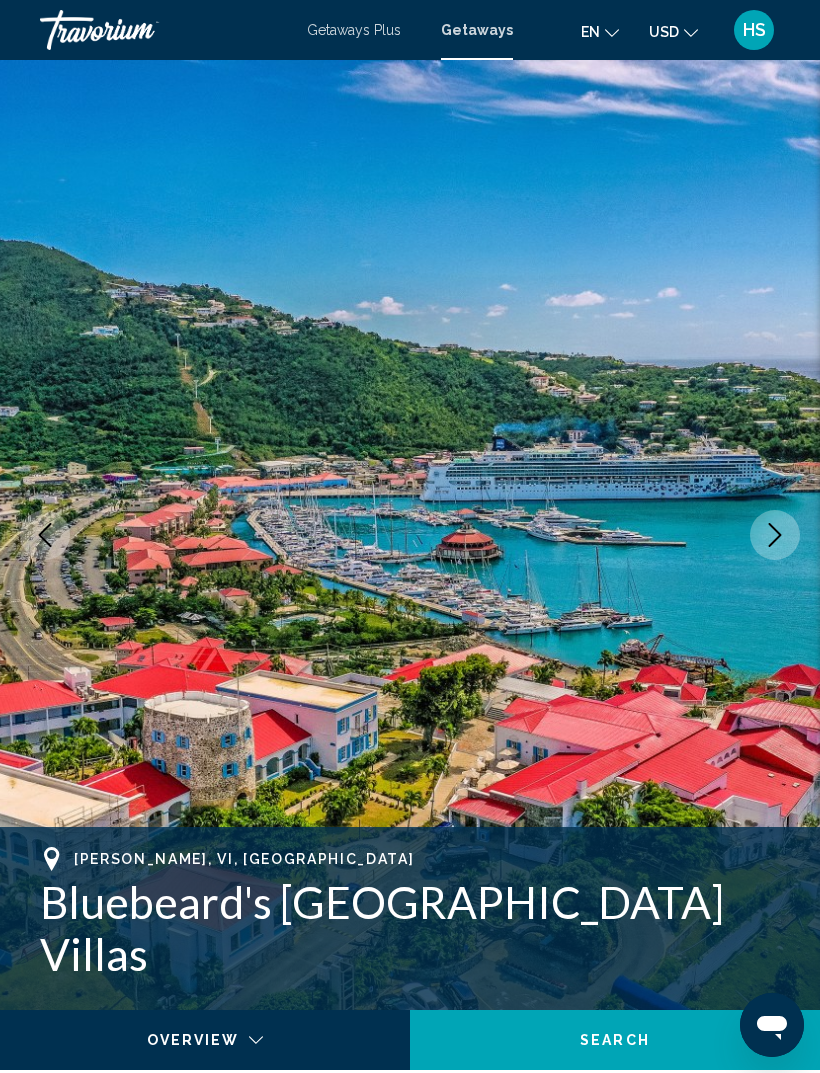 click 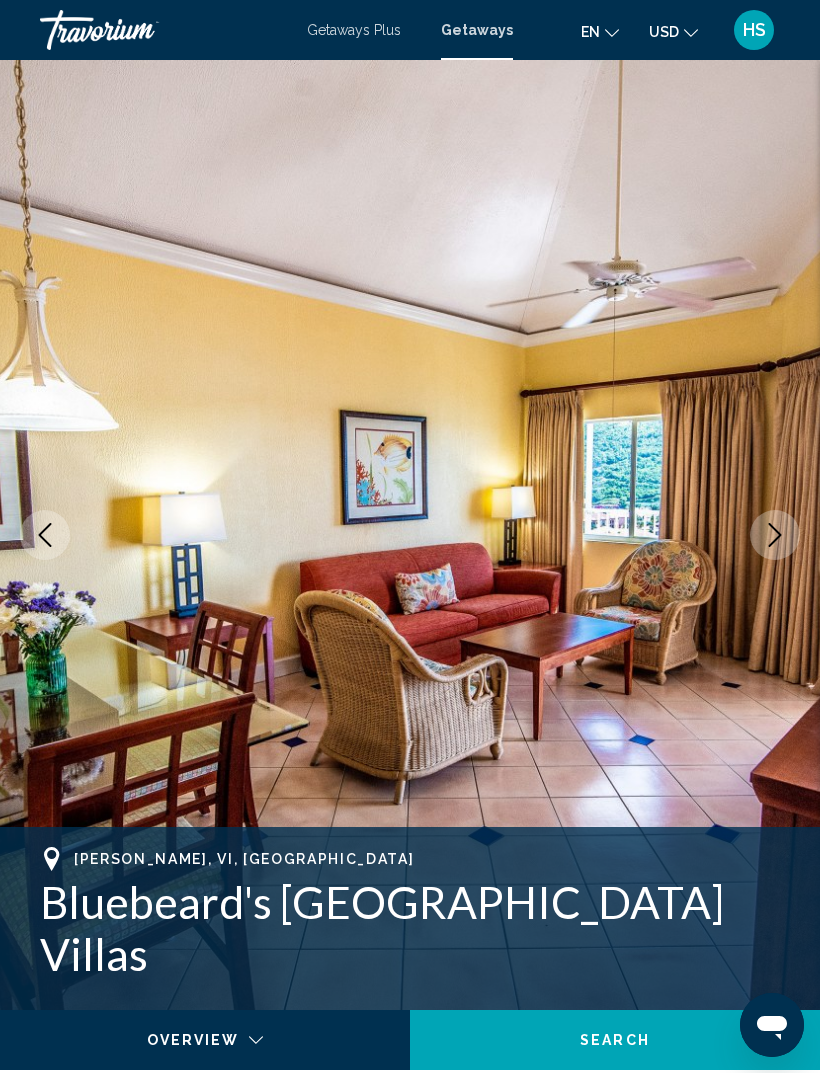 click 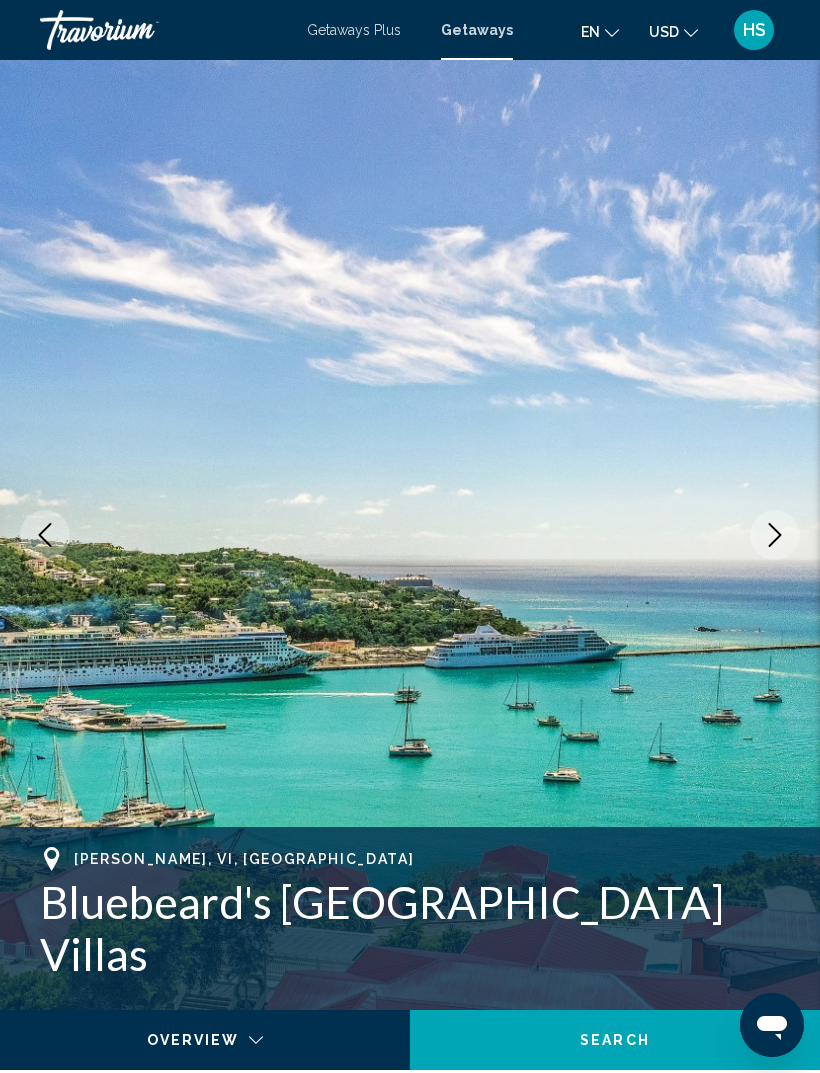 click 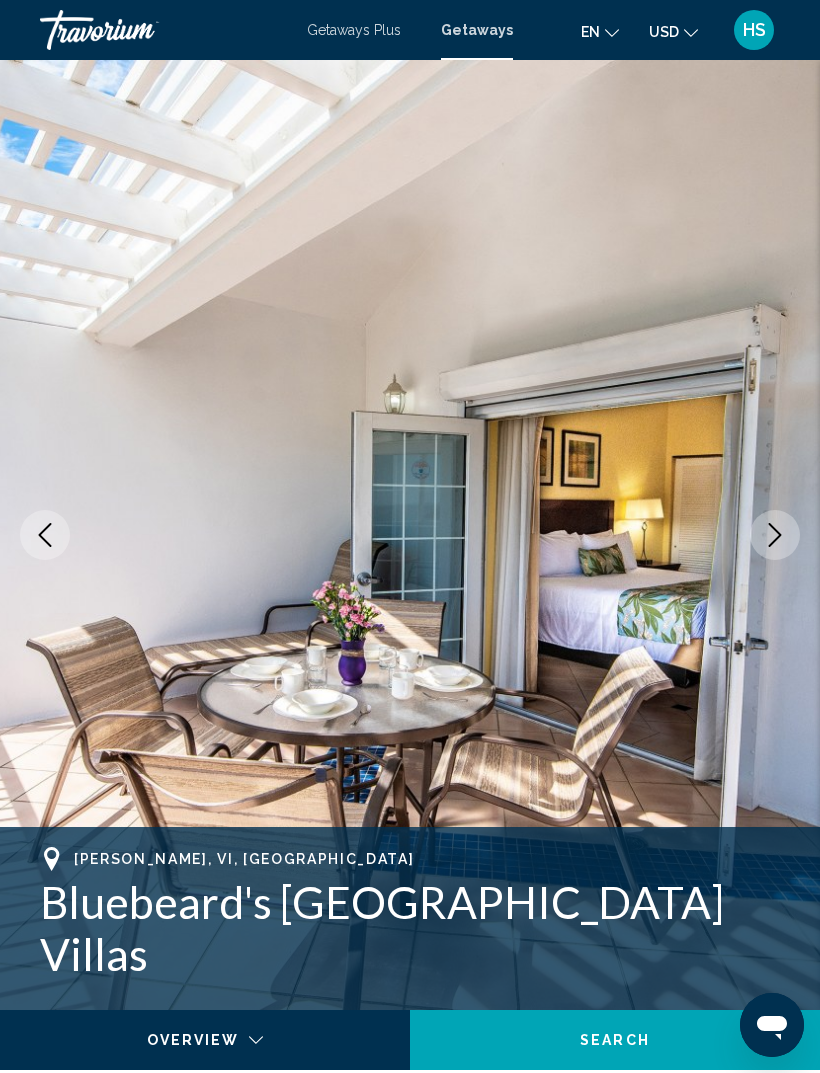 click at bounding box center [775, 535] 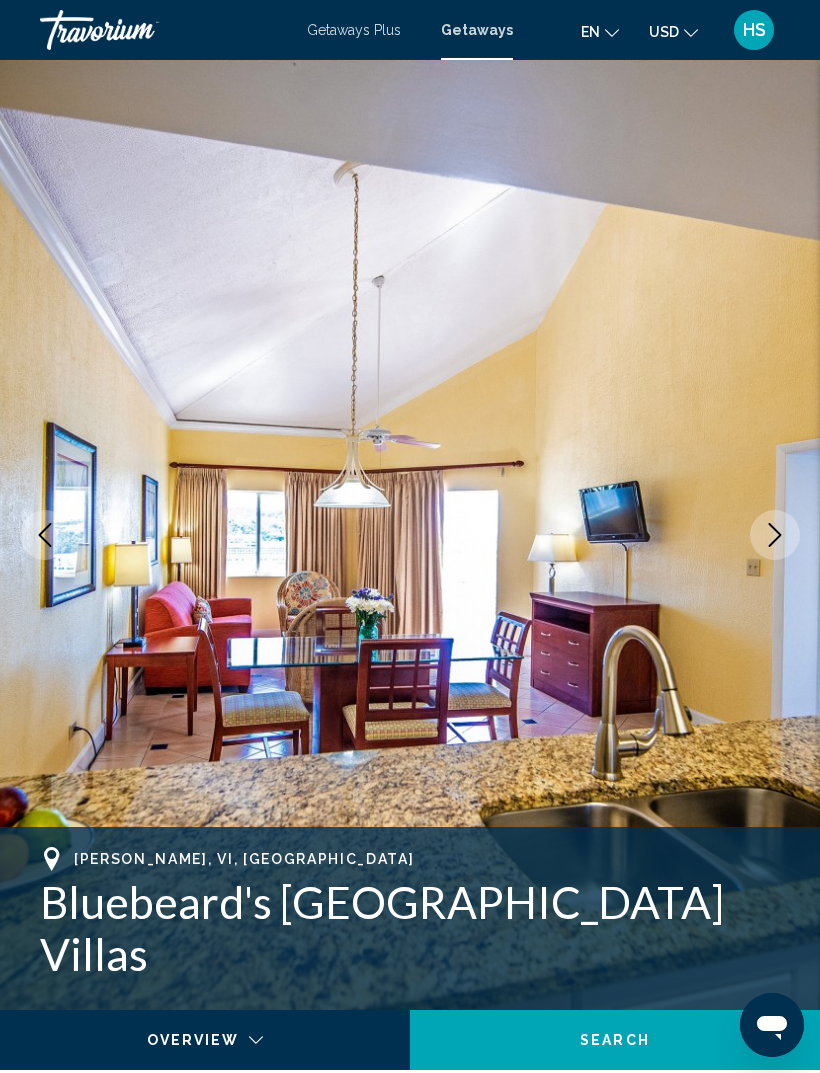 click 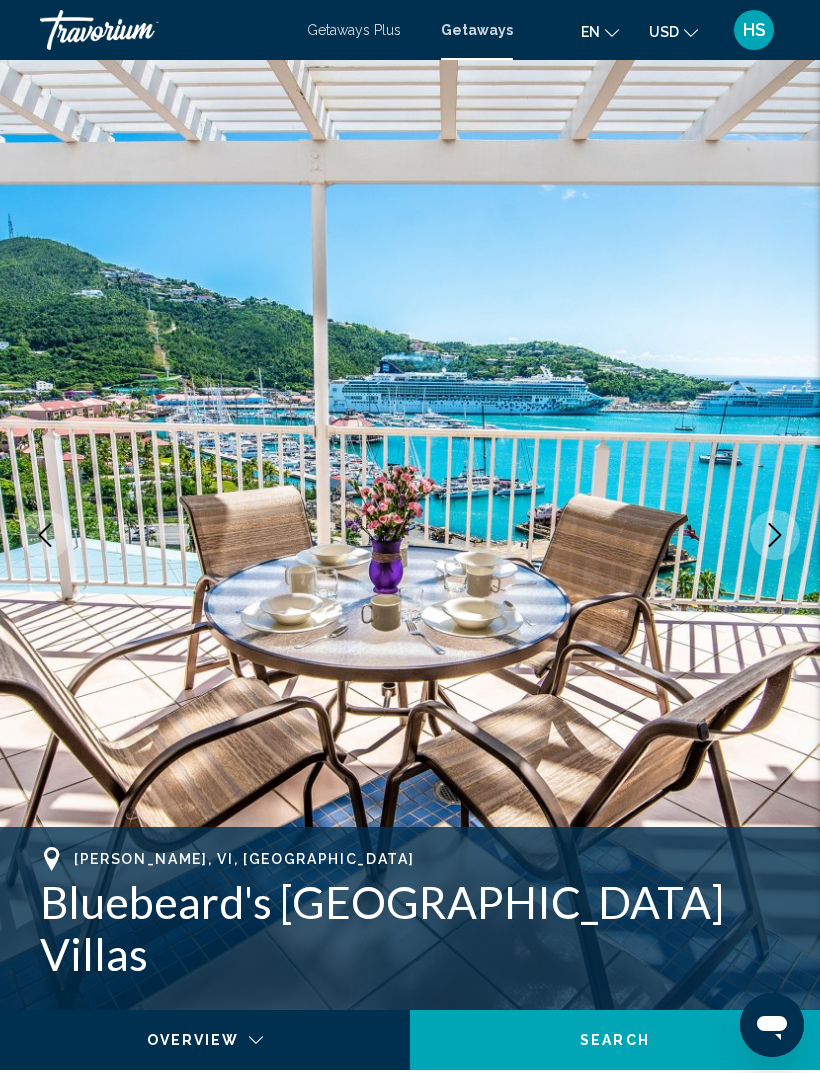 click at bounding box center [775, 535] 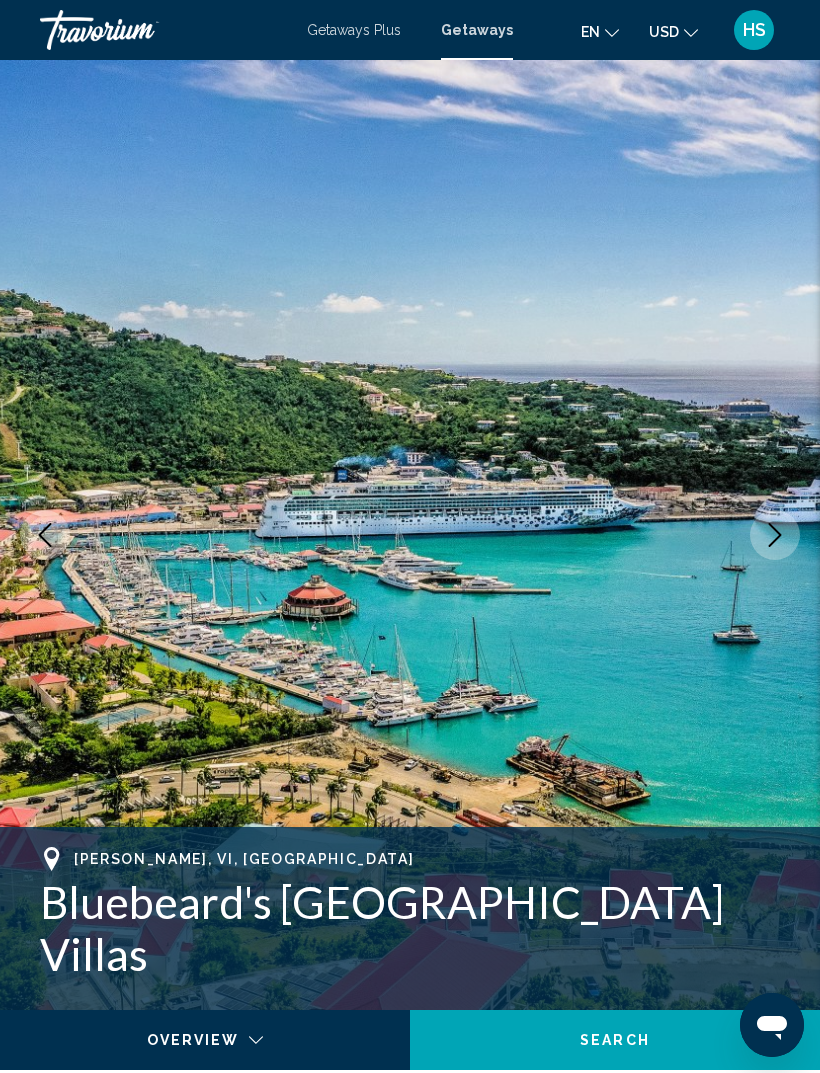 click at bounding box center (775, 535) 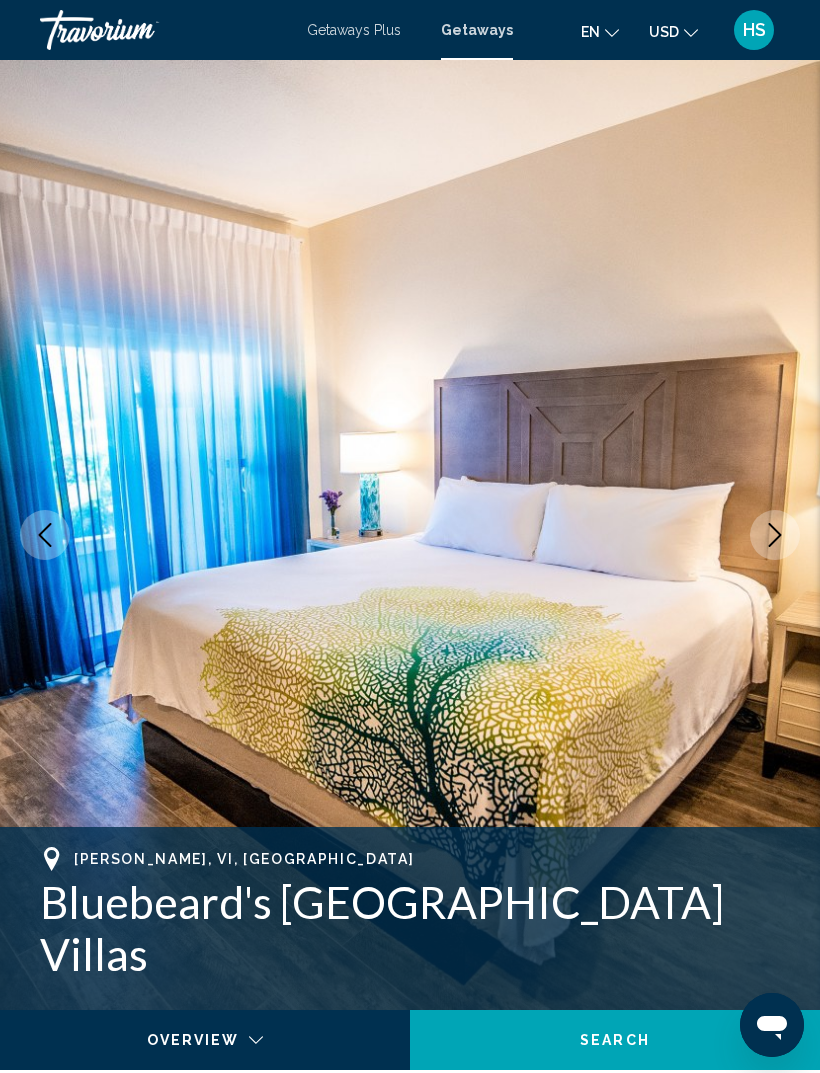 click at bounding box center [775, 535] 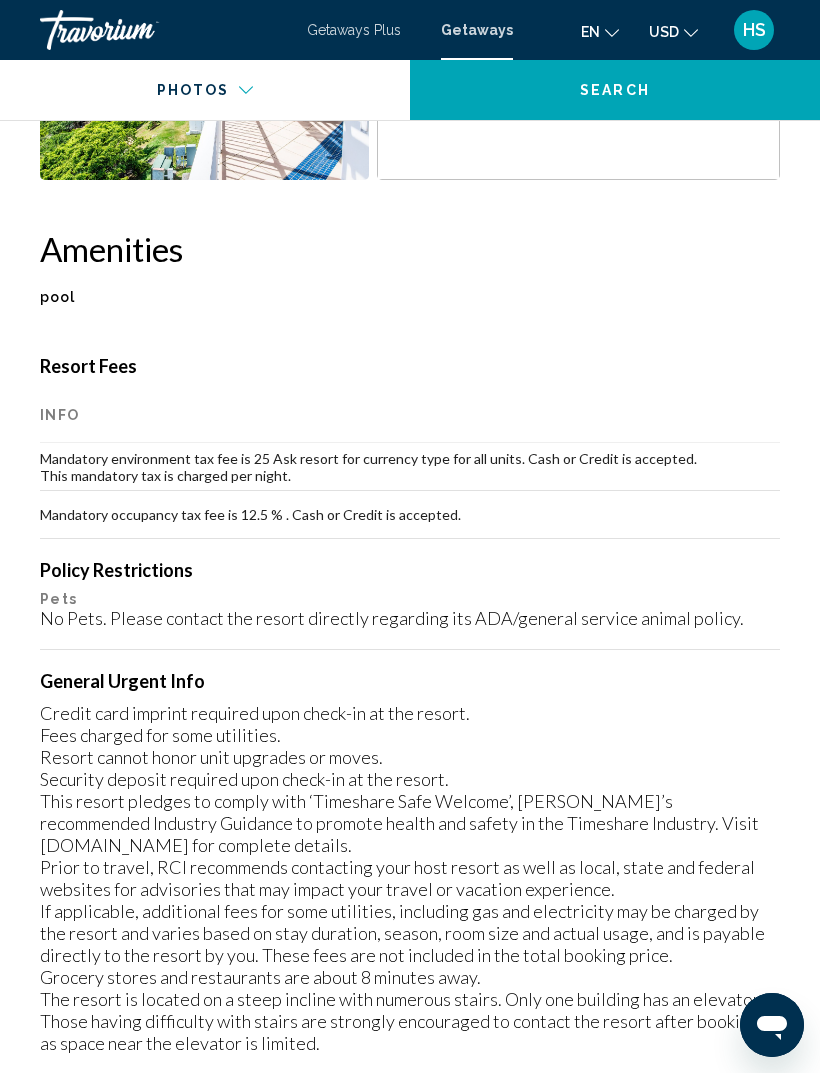 scroll, scrollTop: 1938, scrollLeft: 0, axis: vertical 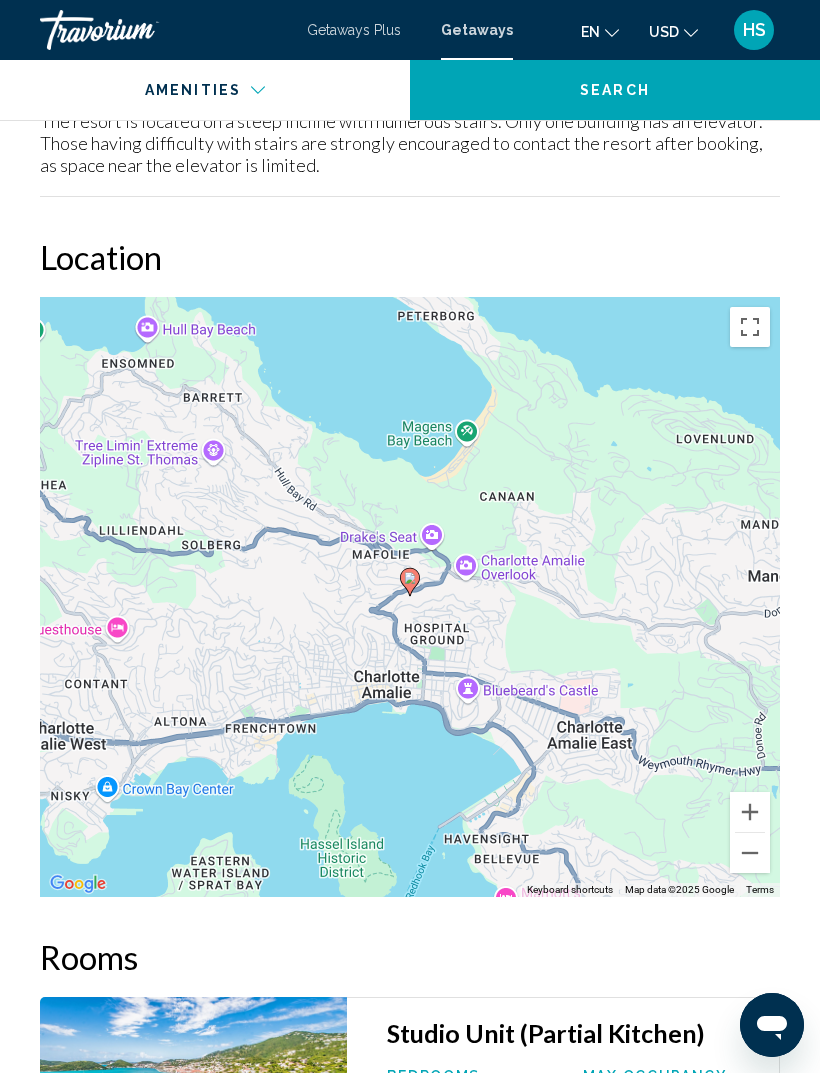 click at bounding box center (750, 327) 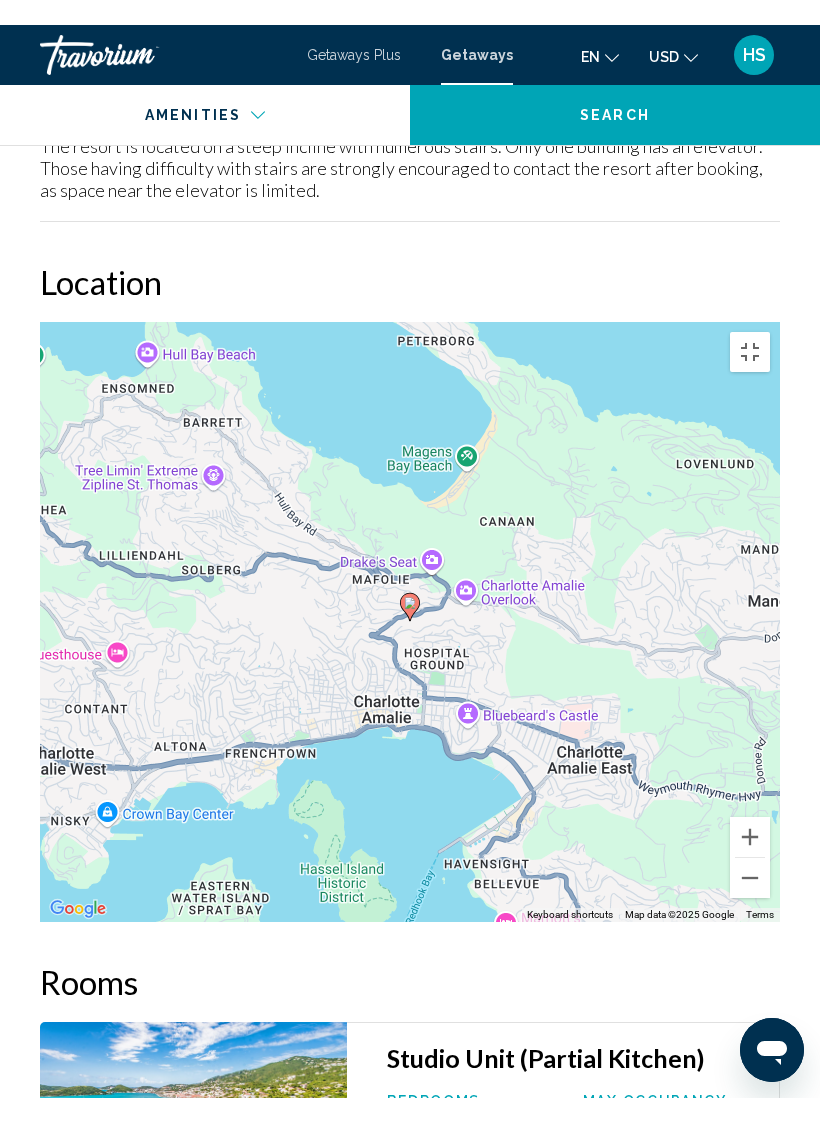 scroll, scrollTop: 24, scrollLeft: 0, axis: vertical 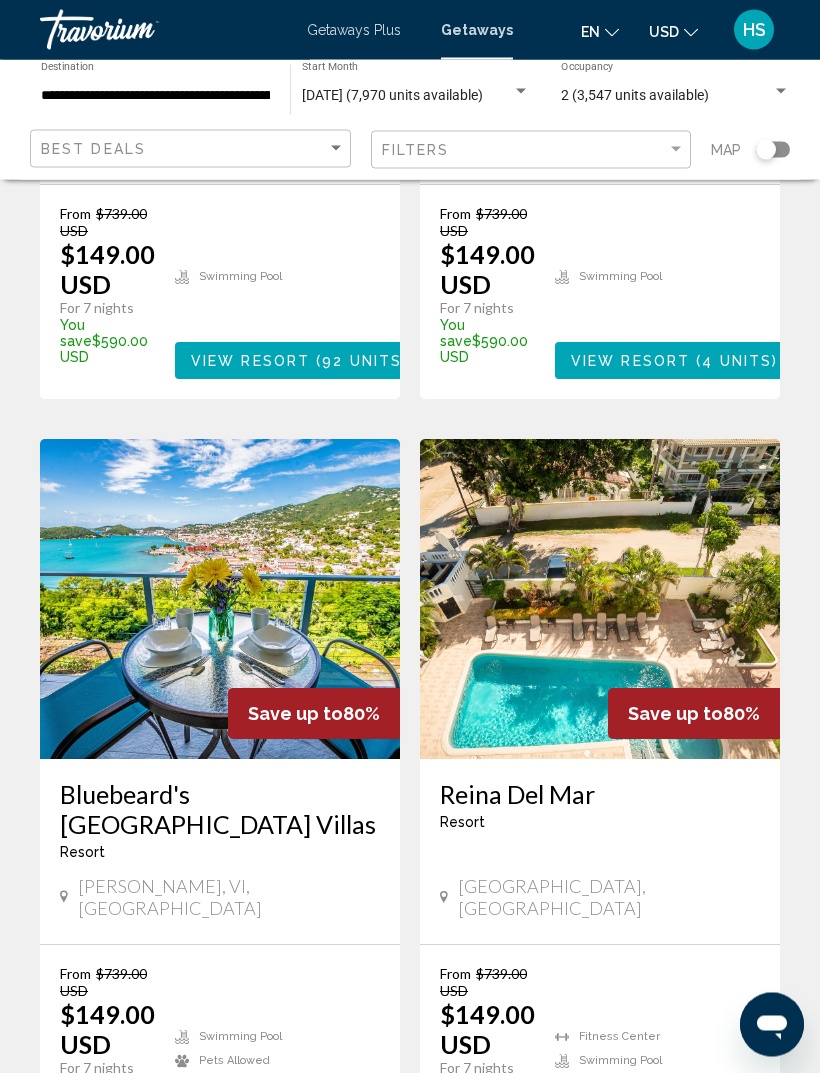 click at bounding box center [220, 600] 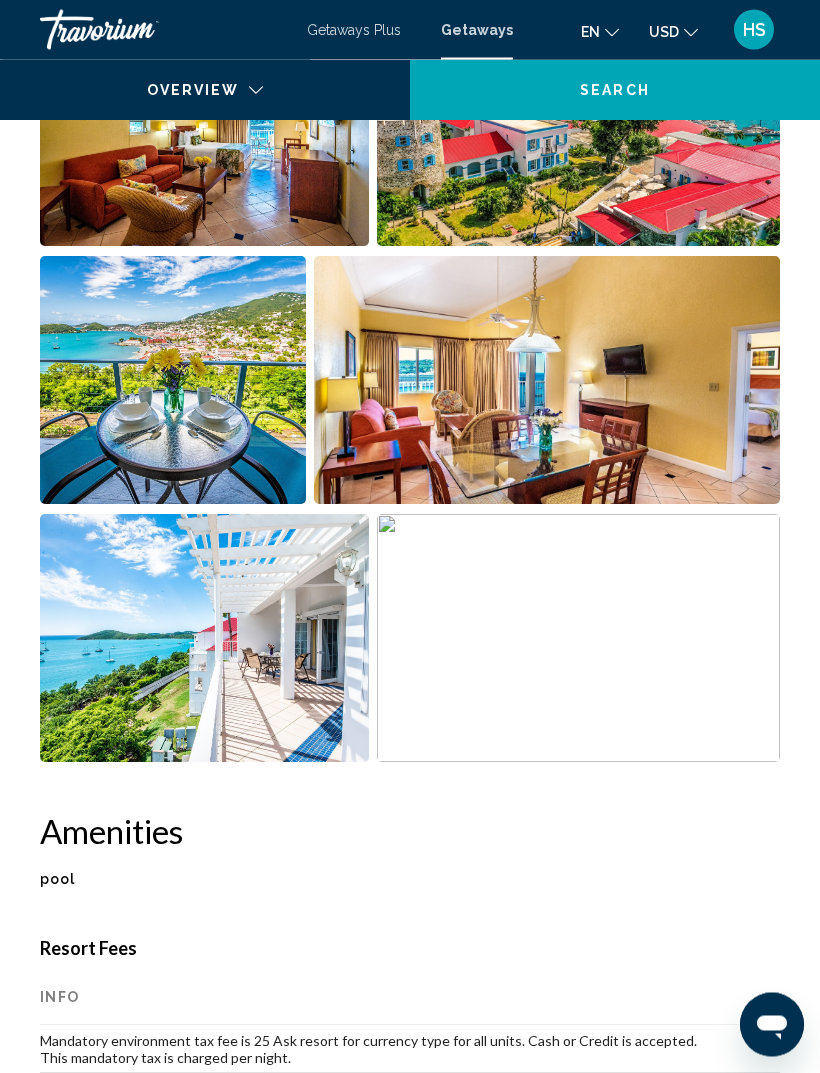scroll, scrollTop: 0, scrollLeft: 0, axis: both 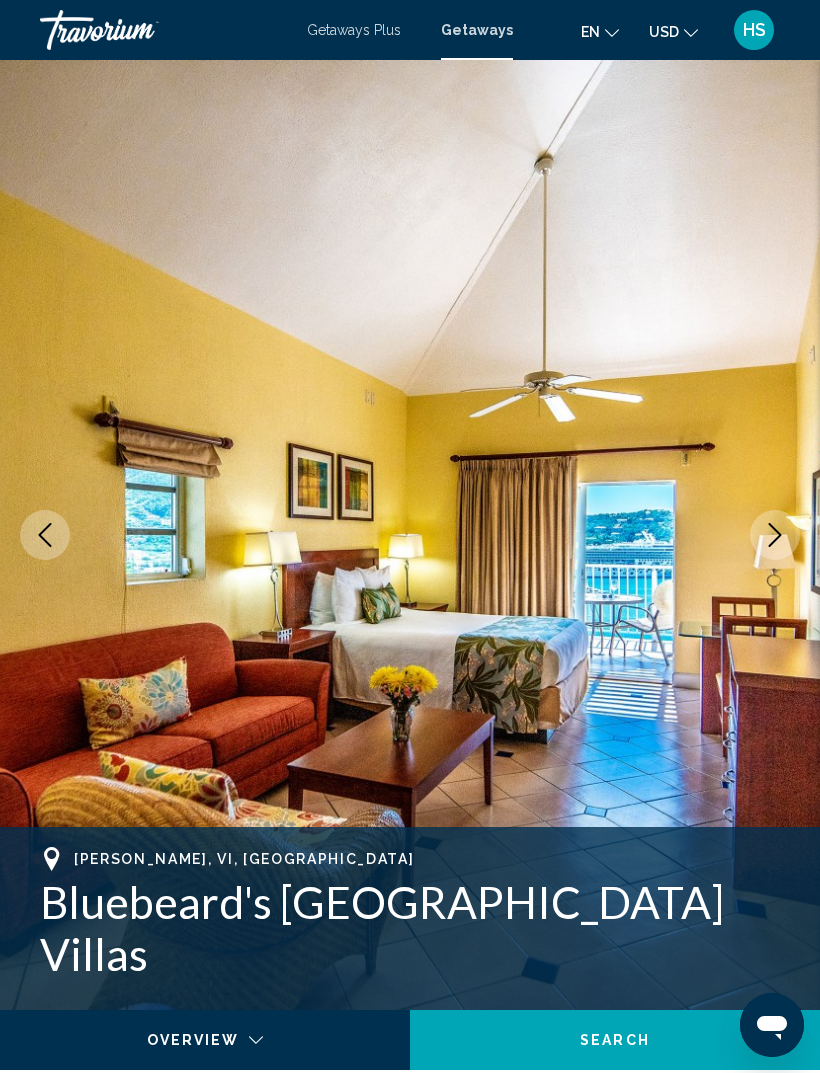 click at bounding box center [775, 535] 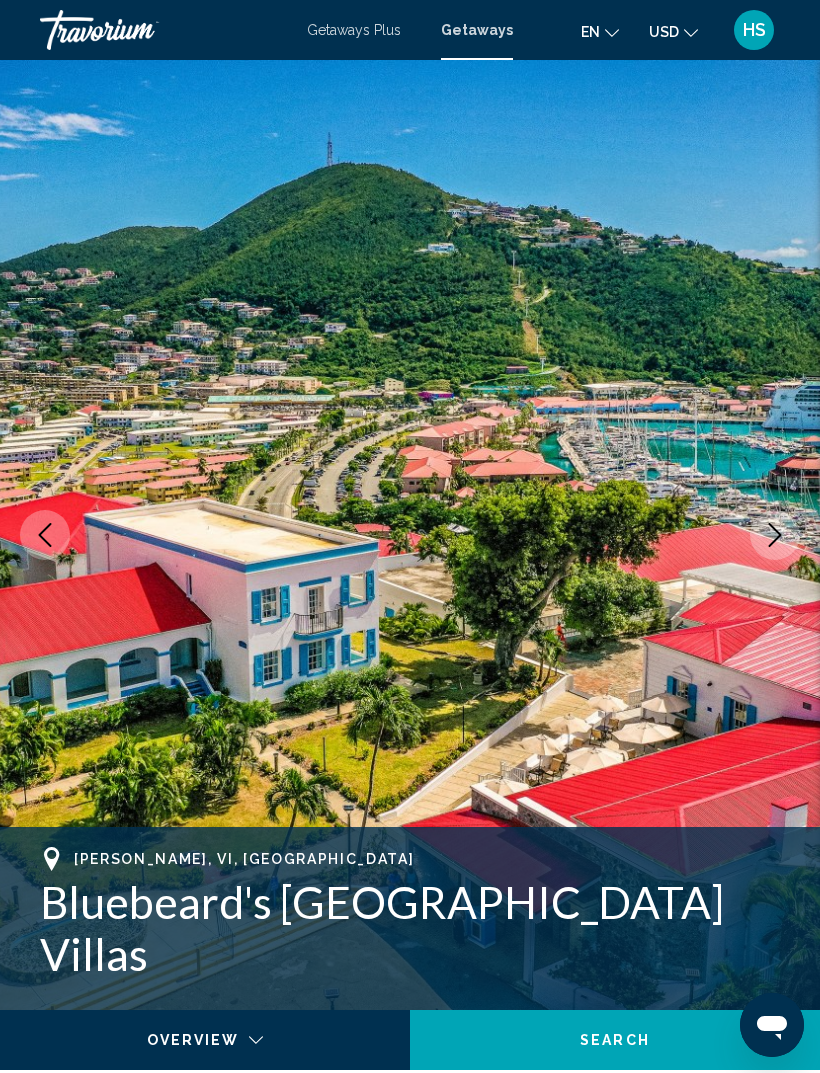 click 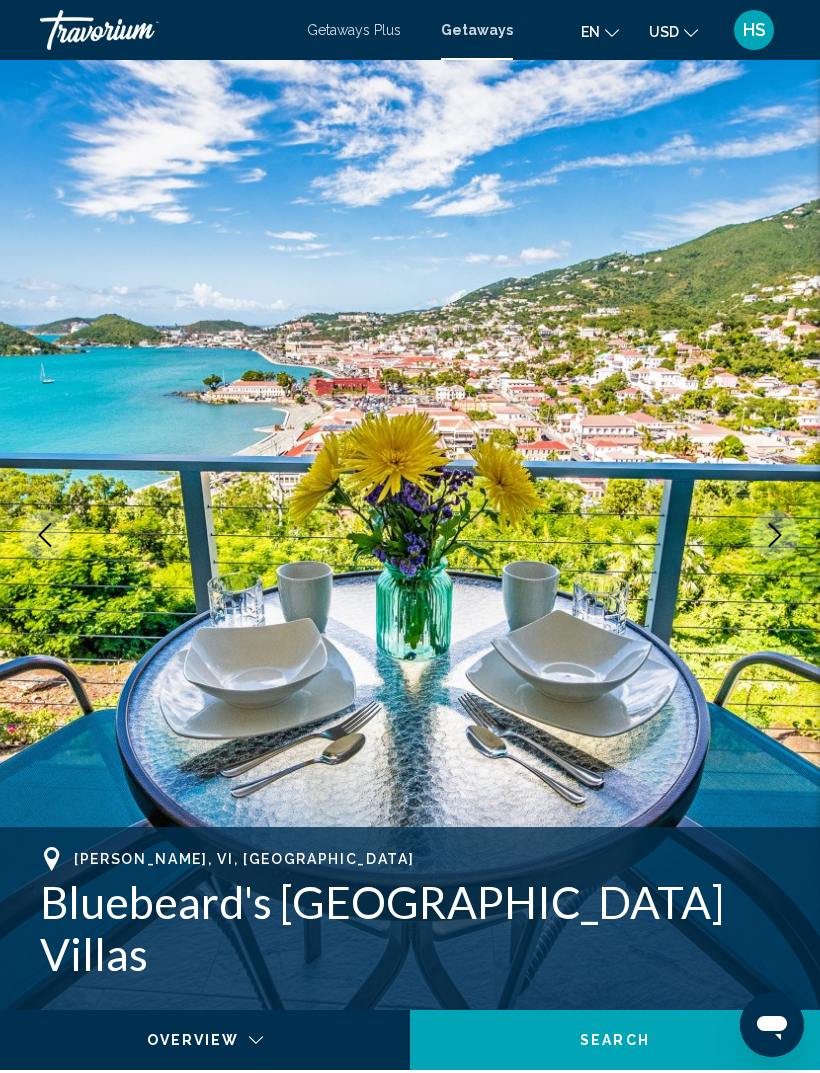 click at bounding box center (775, 535) 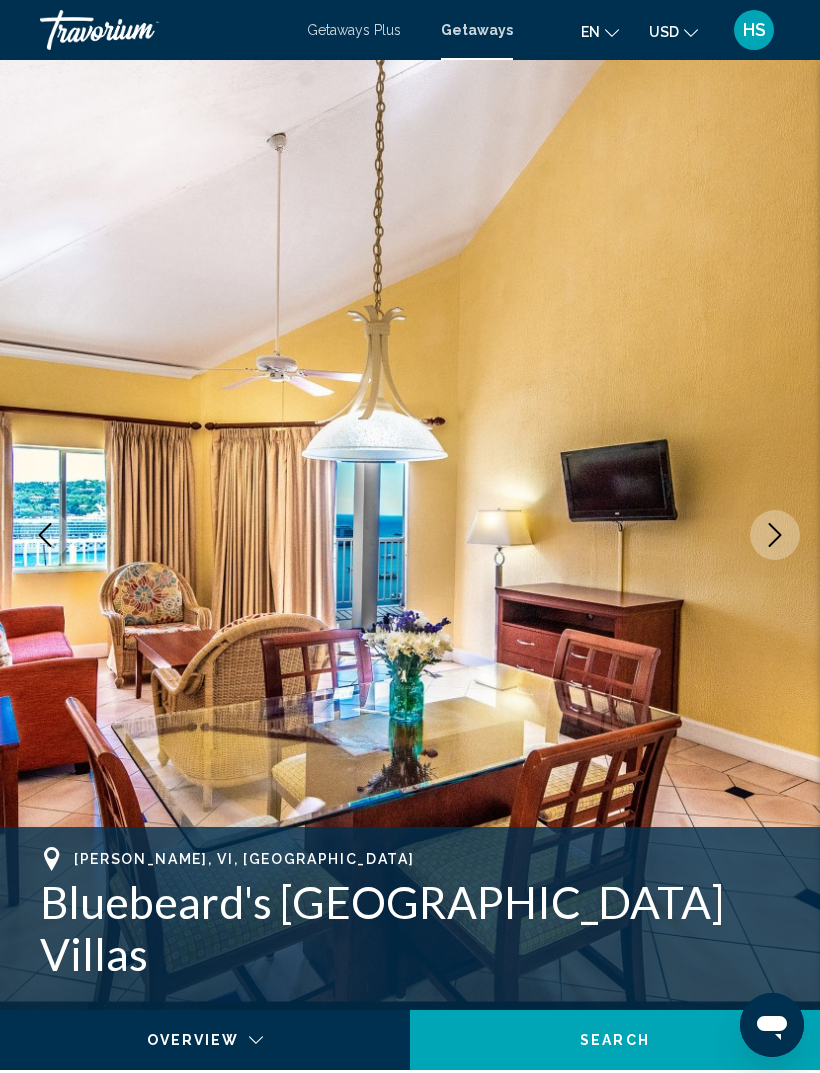 click at bounding box center (775, 535) 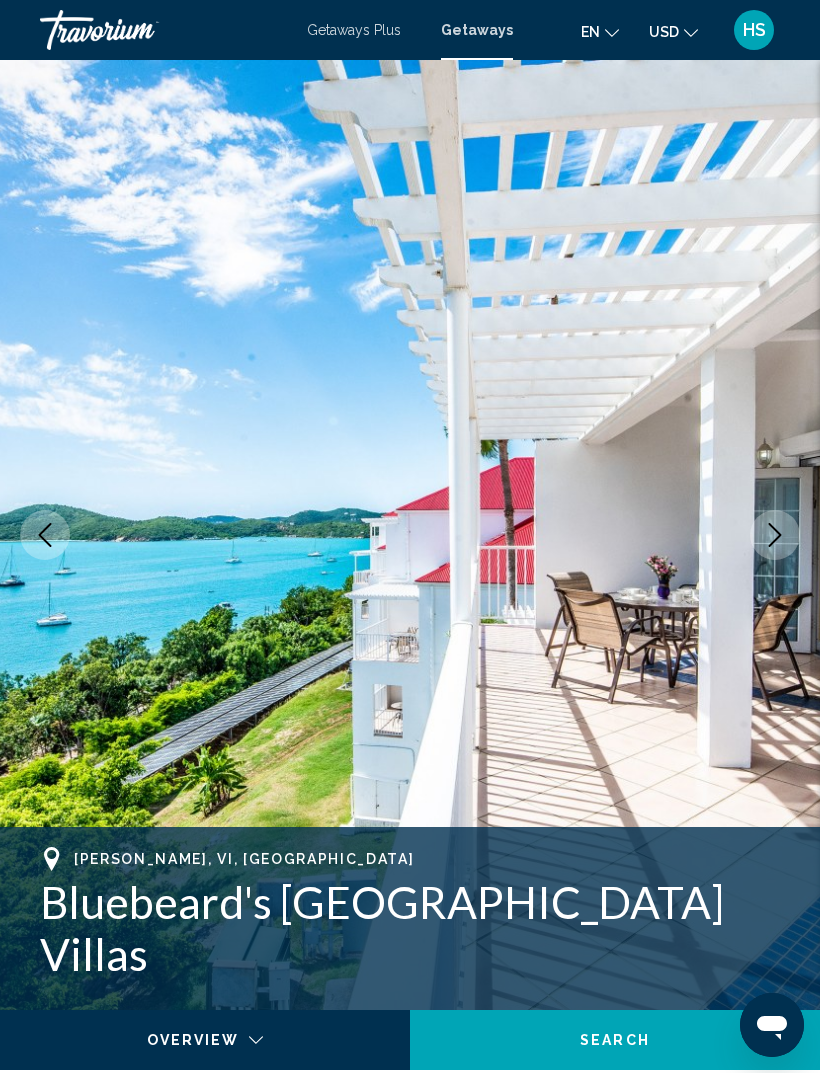 click at bounding box center [775, 535] 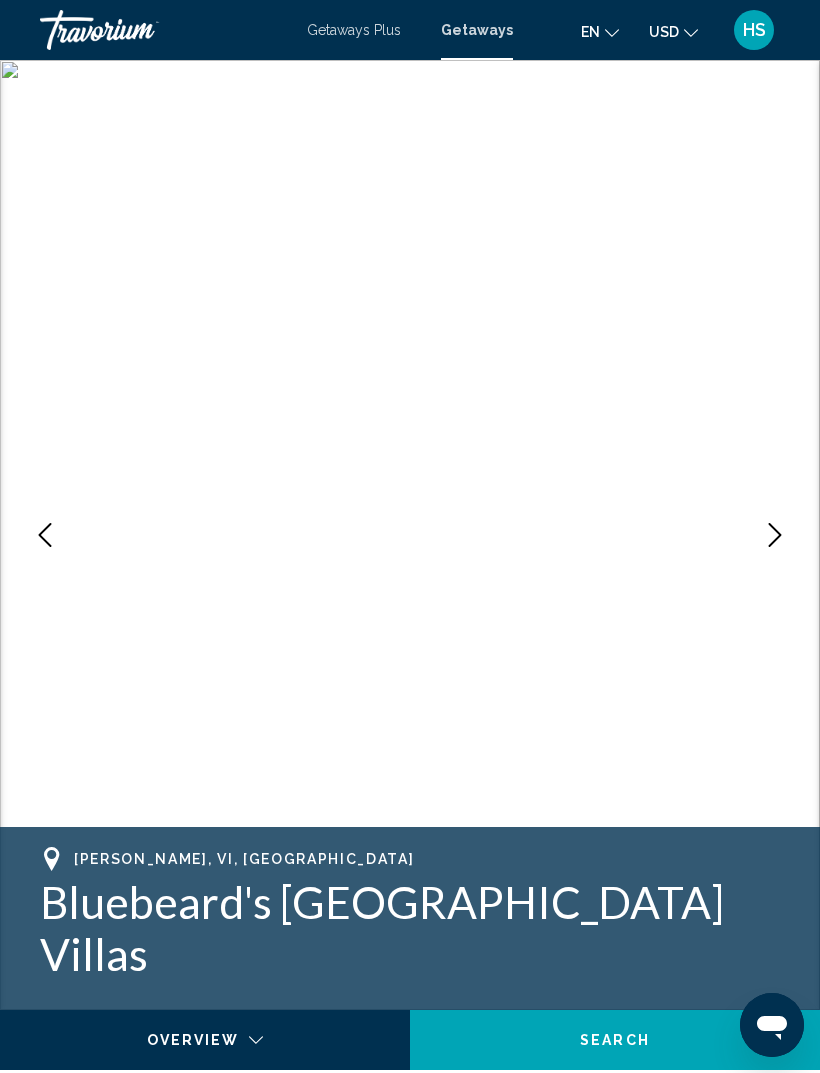 click 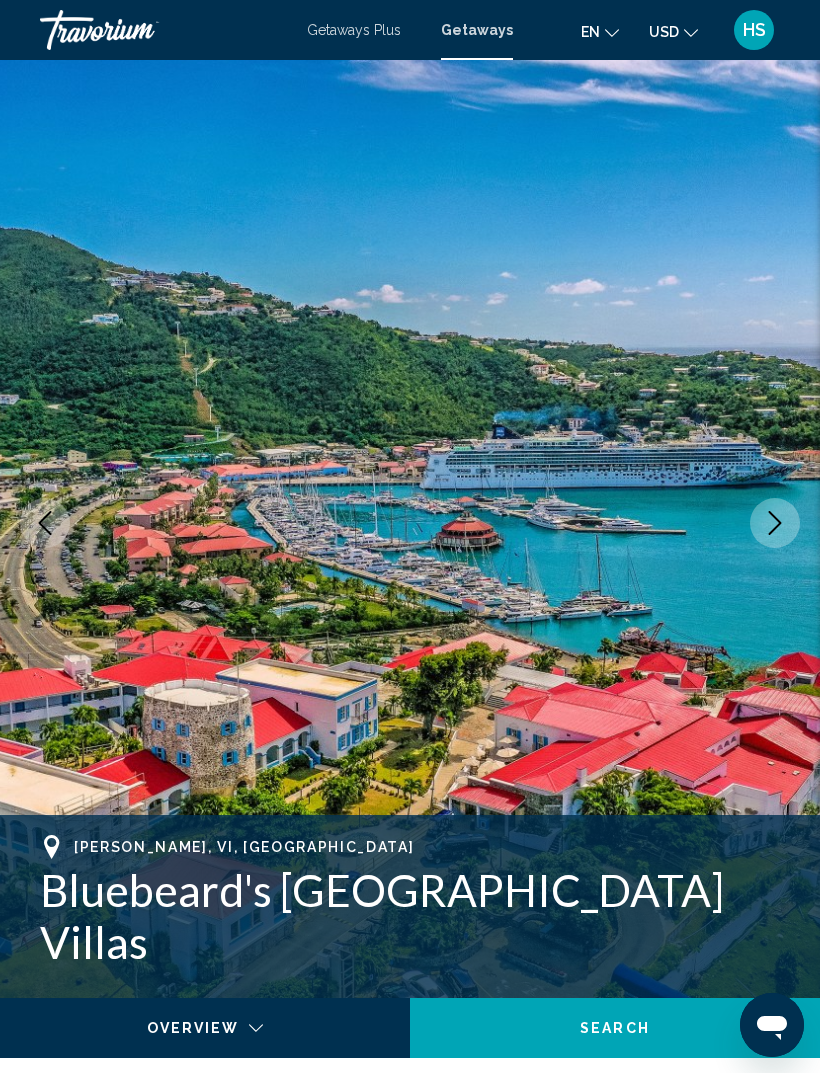 scroll, scrollTop: 0, scrollLeft: 0, axis: both 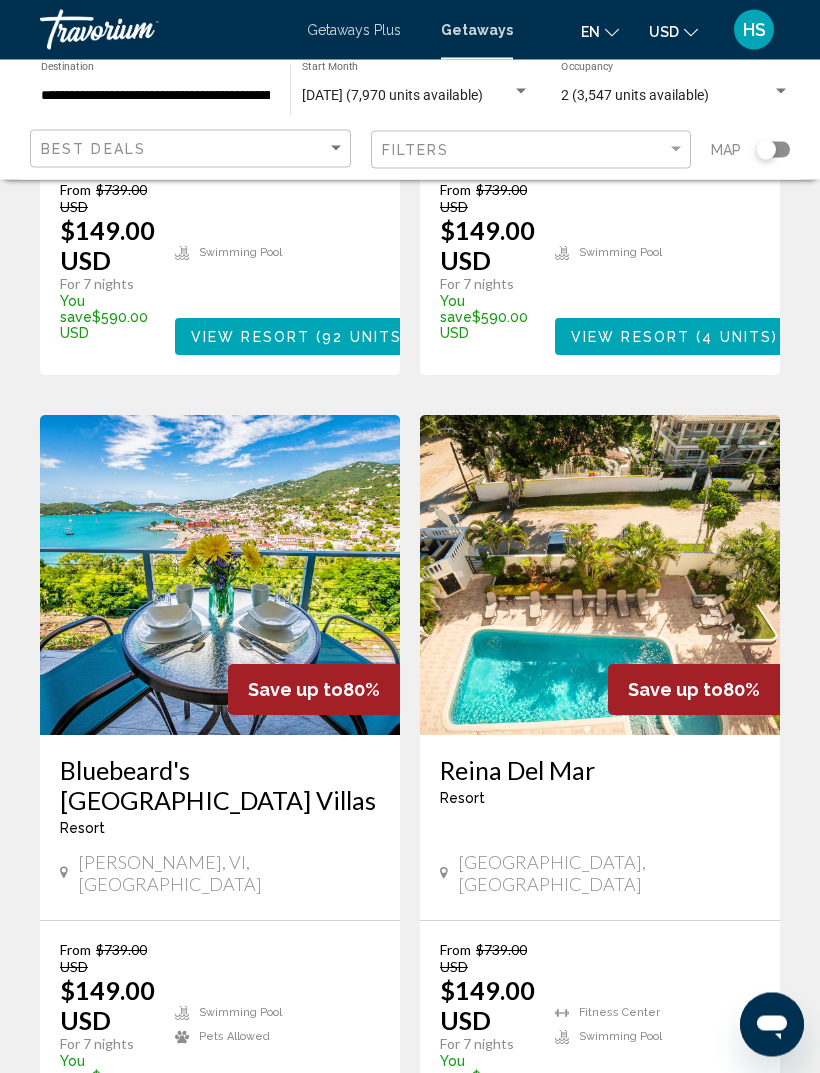 click at bounding box center [600, 576] 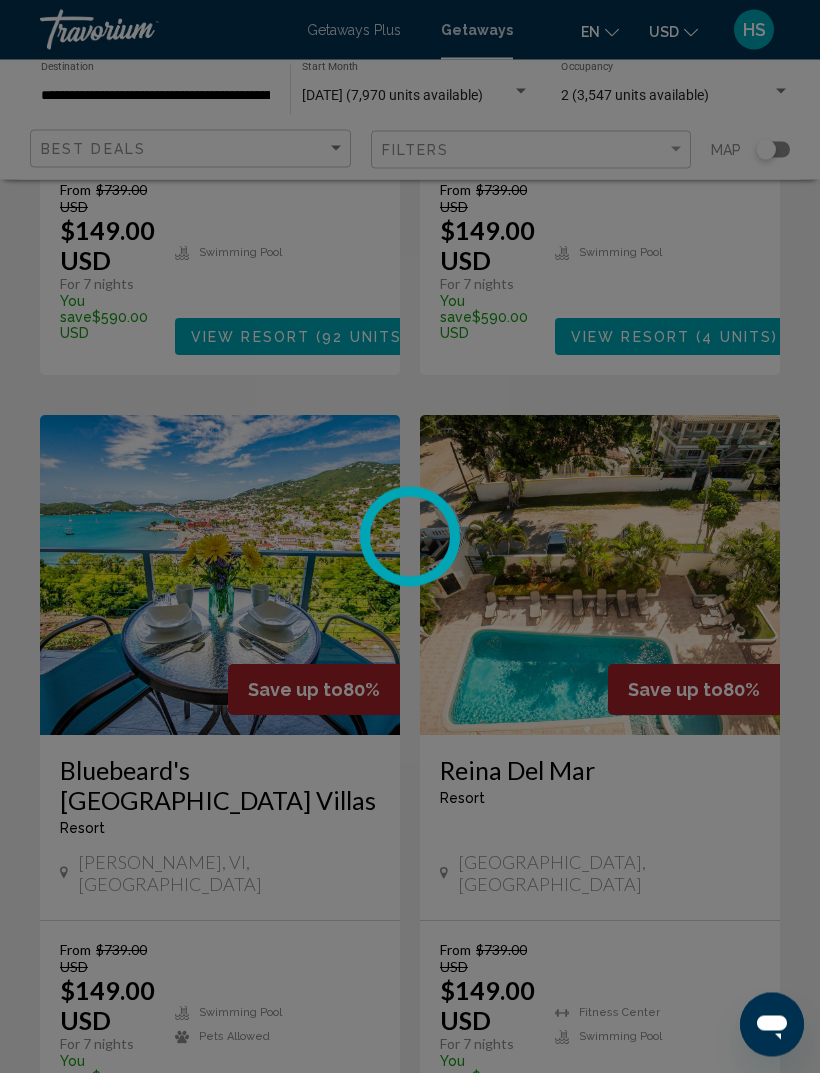 scroll, scrollTop: 1375, scrollLeft: 0, axis: vertical 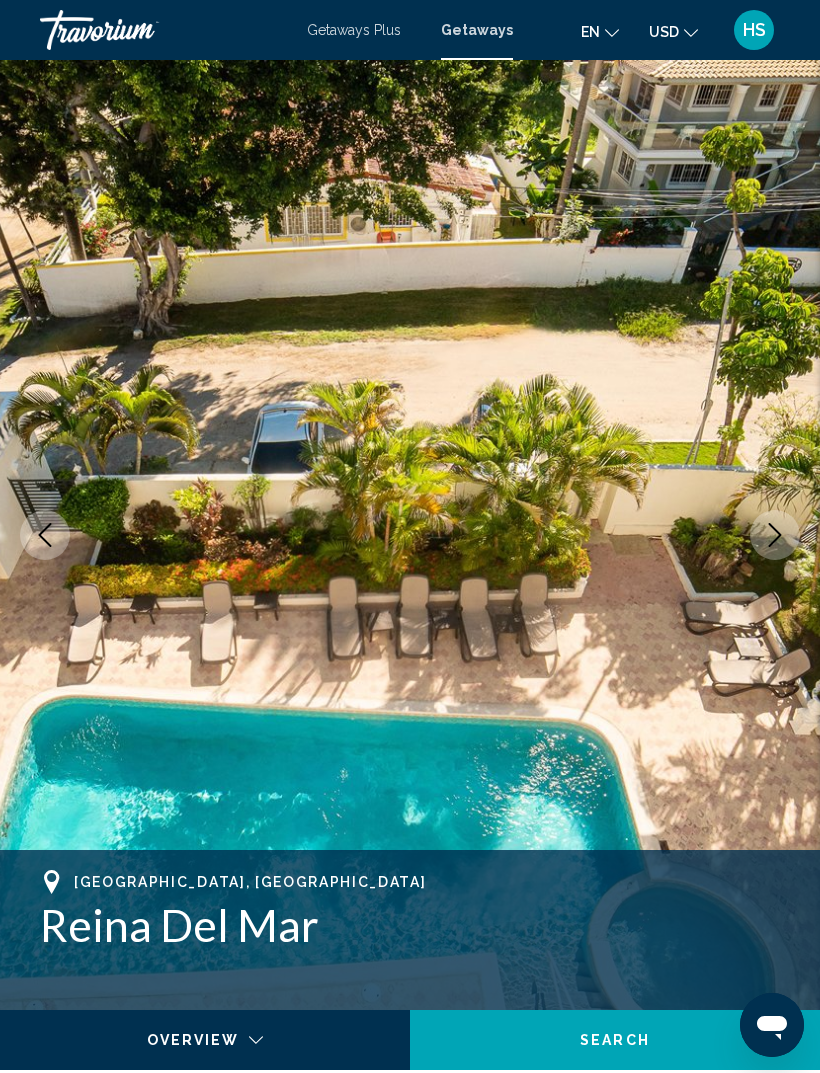 click 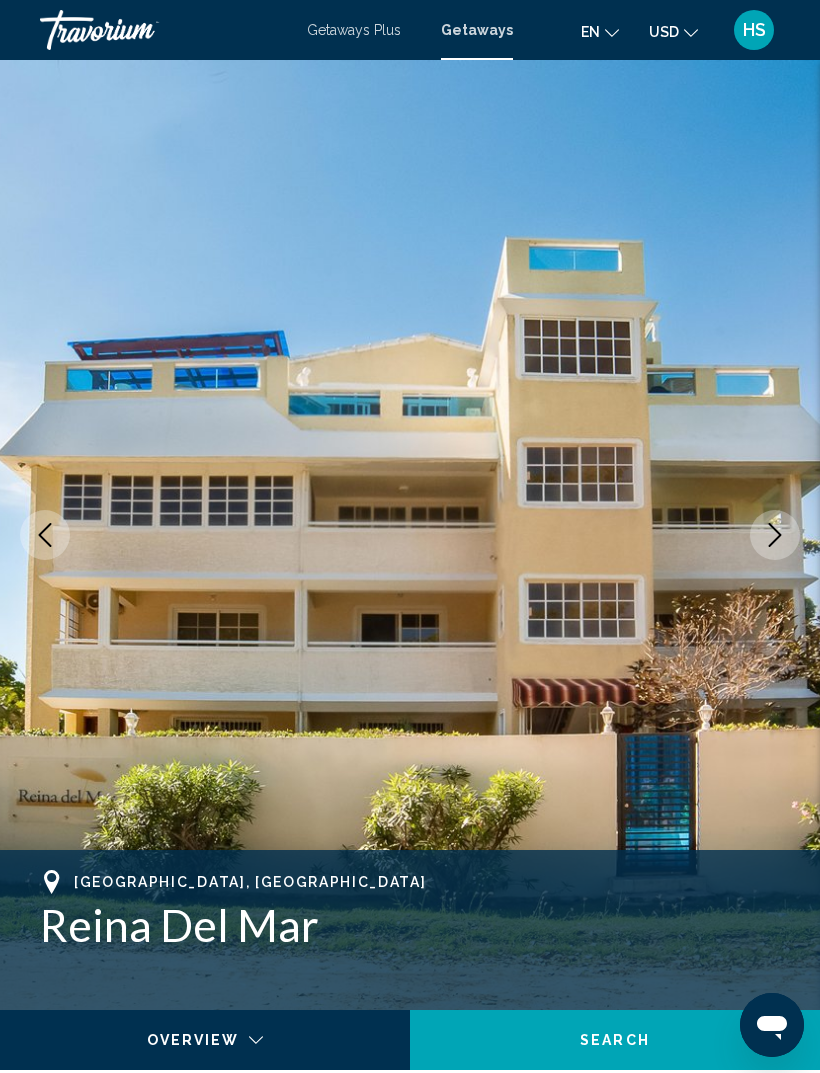 click 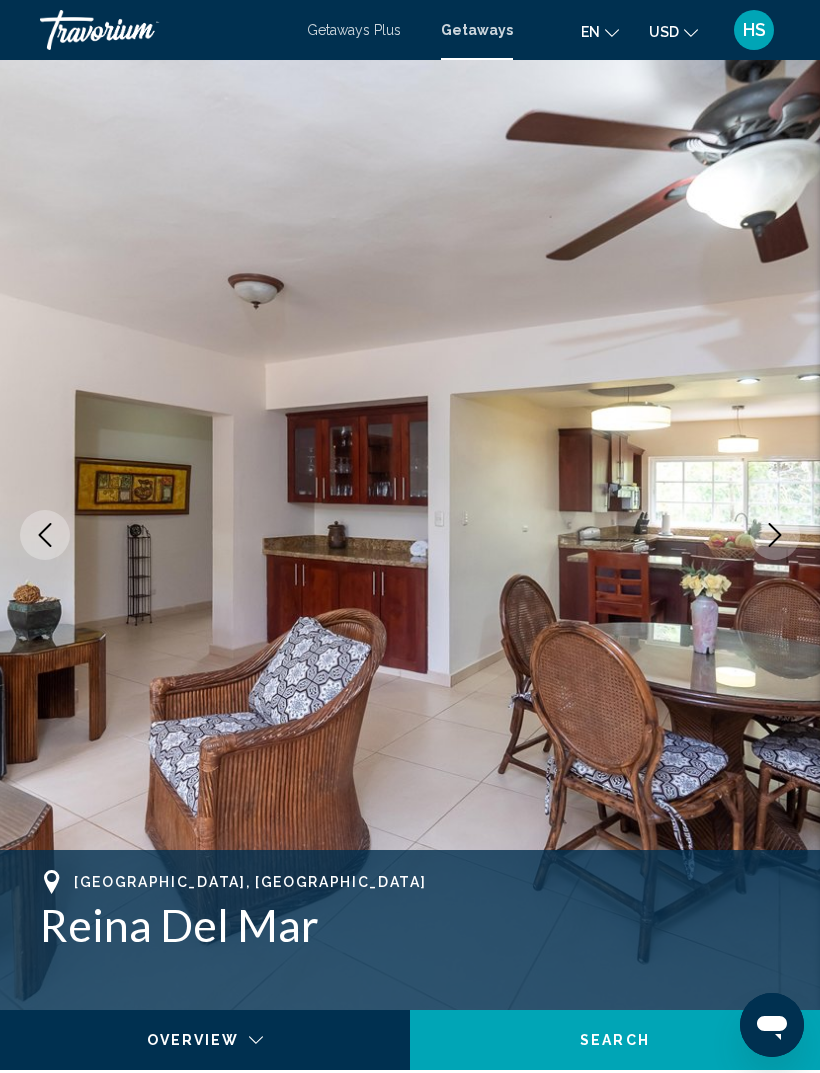 click 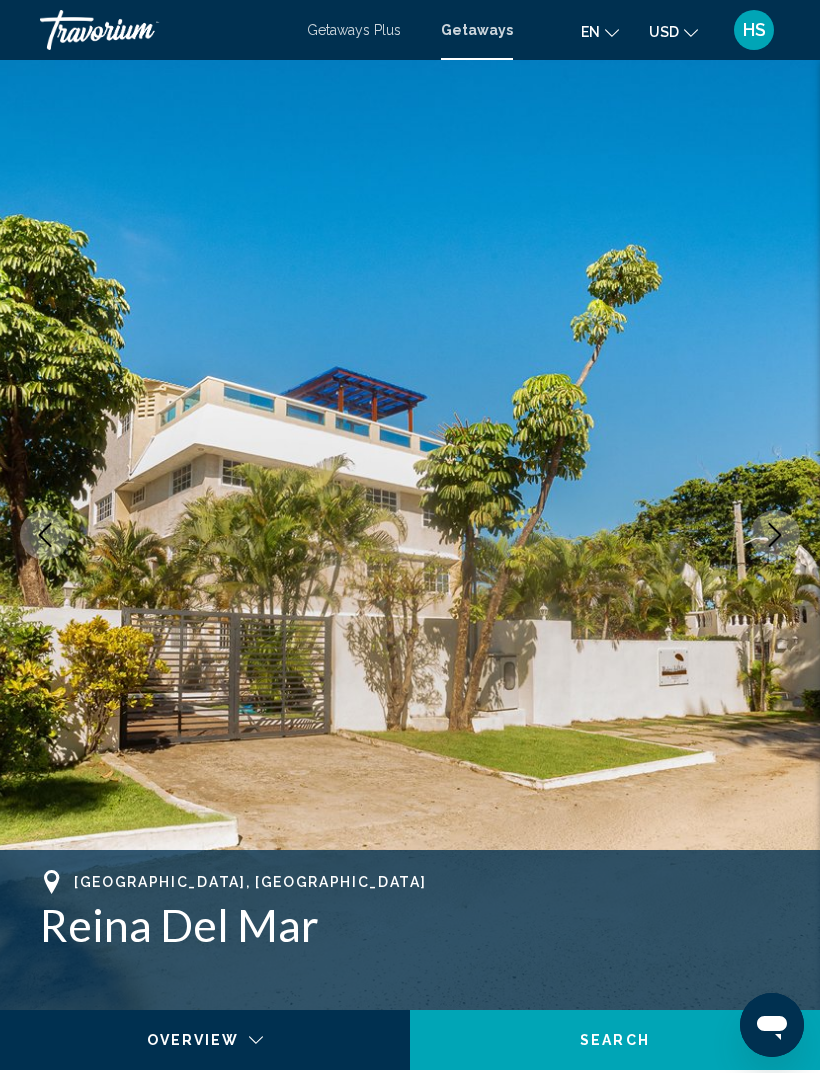 click 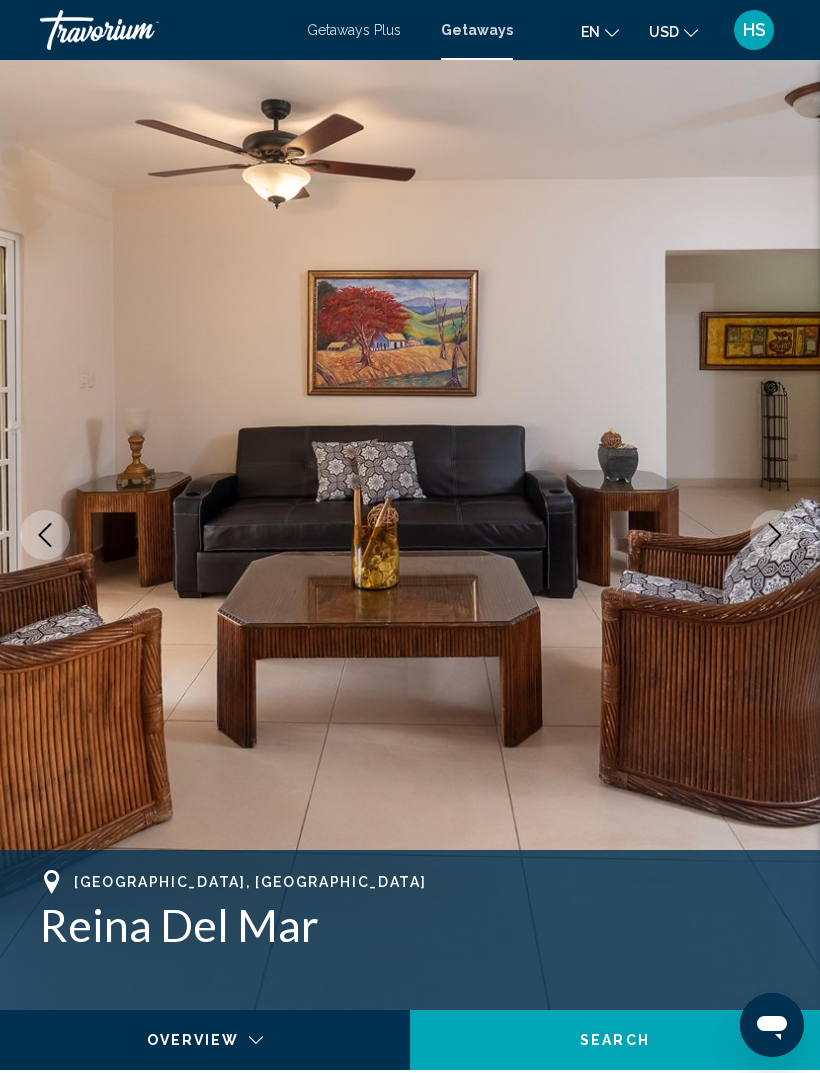 click 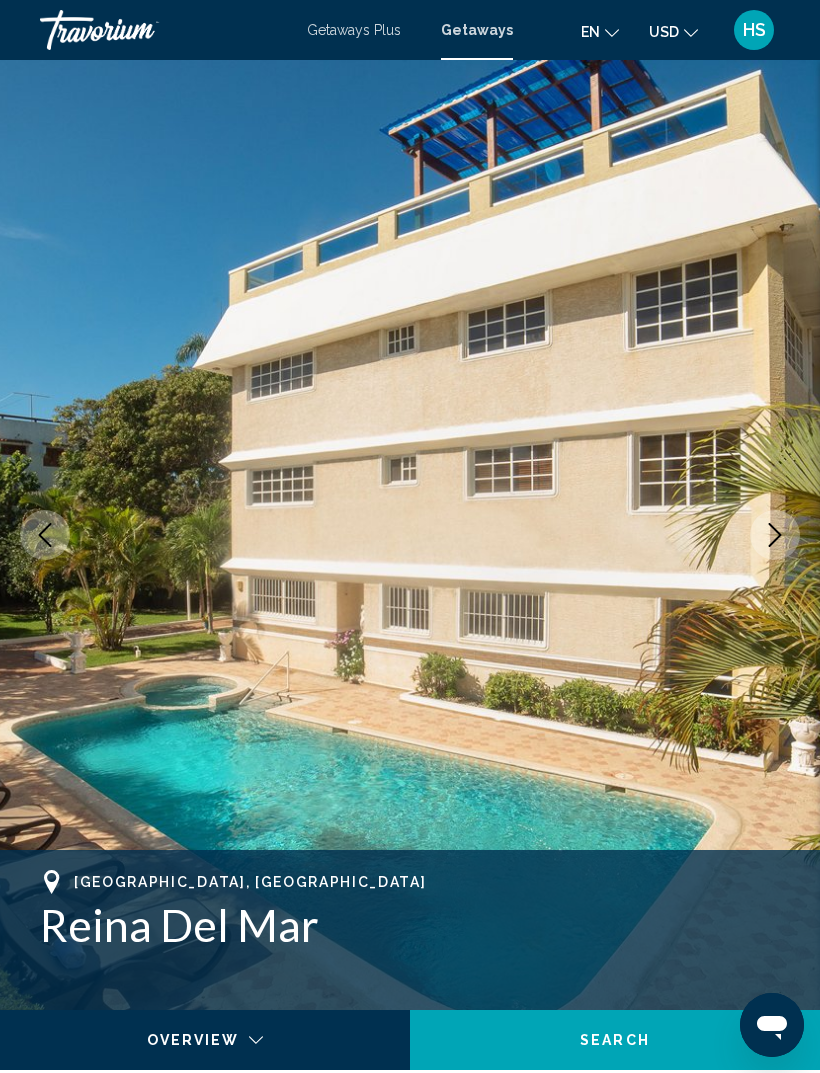 click 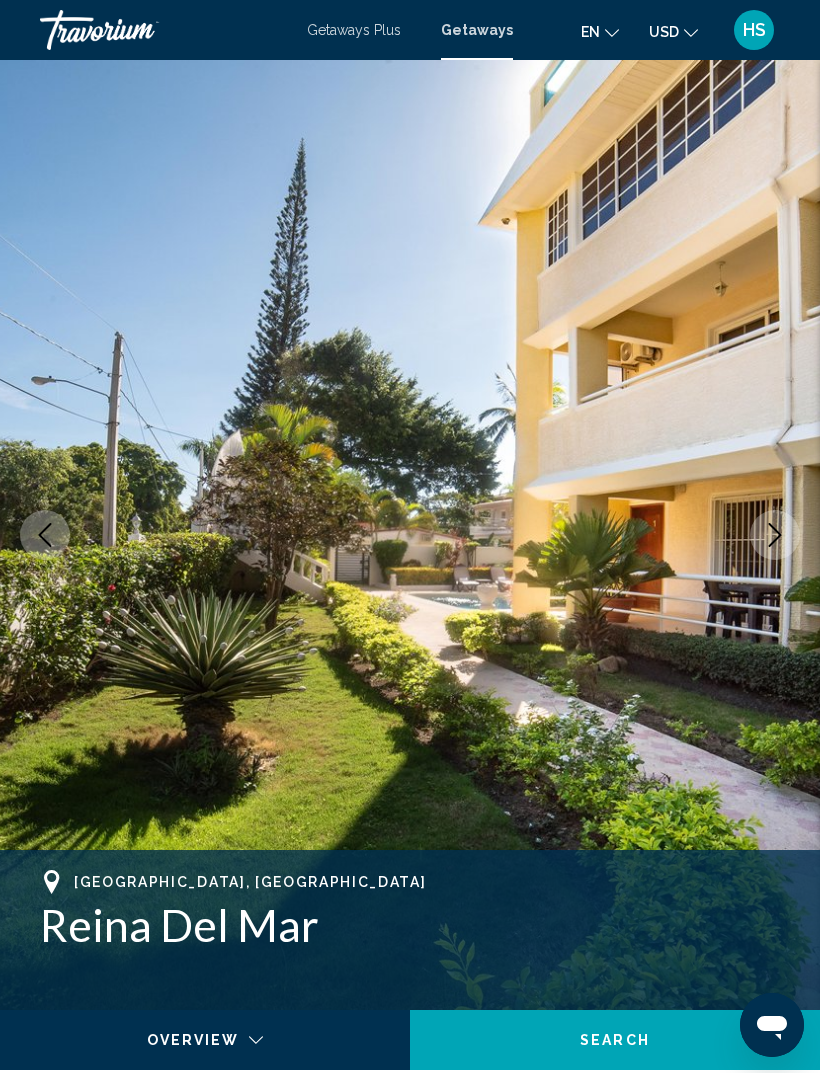 click 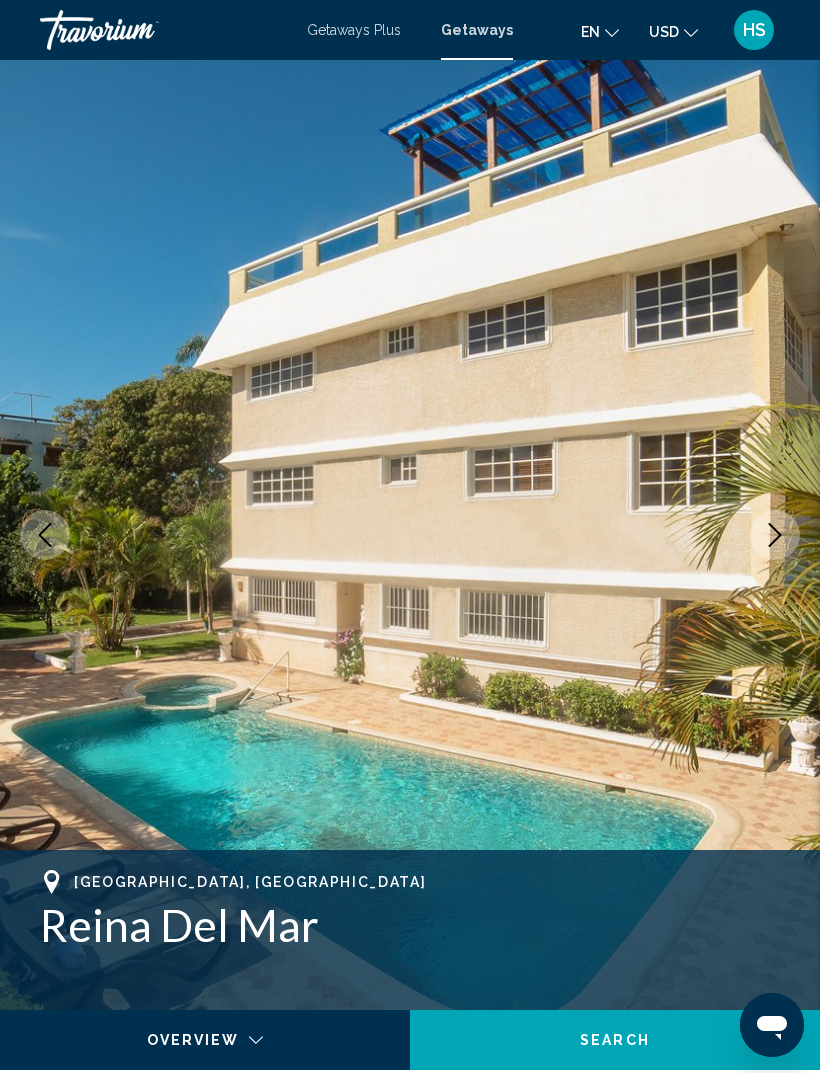 click 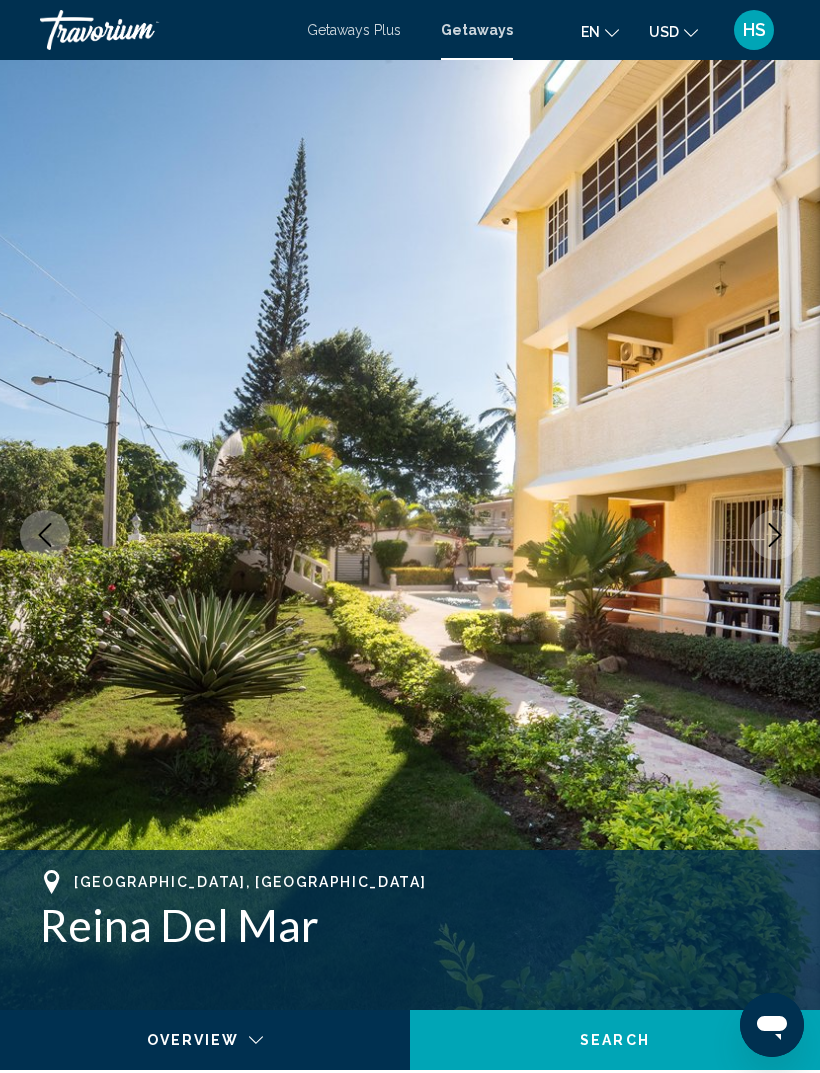 click 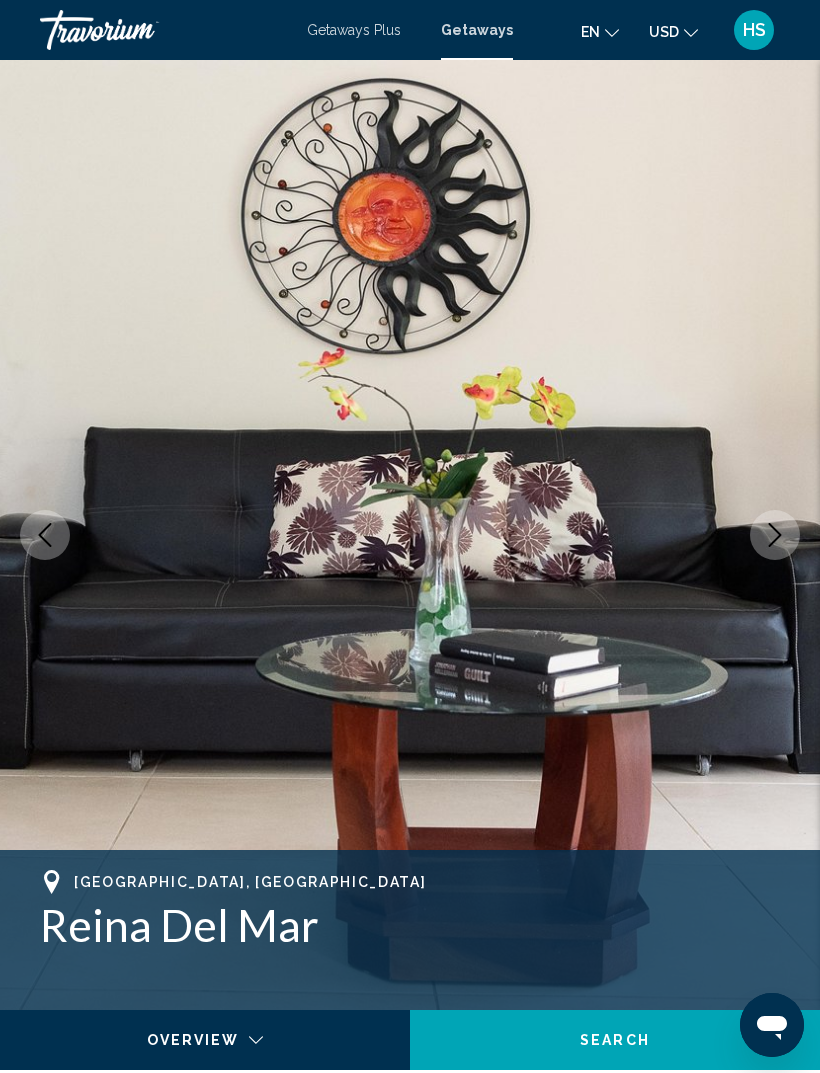 click 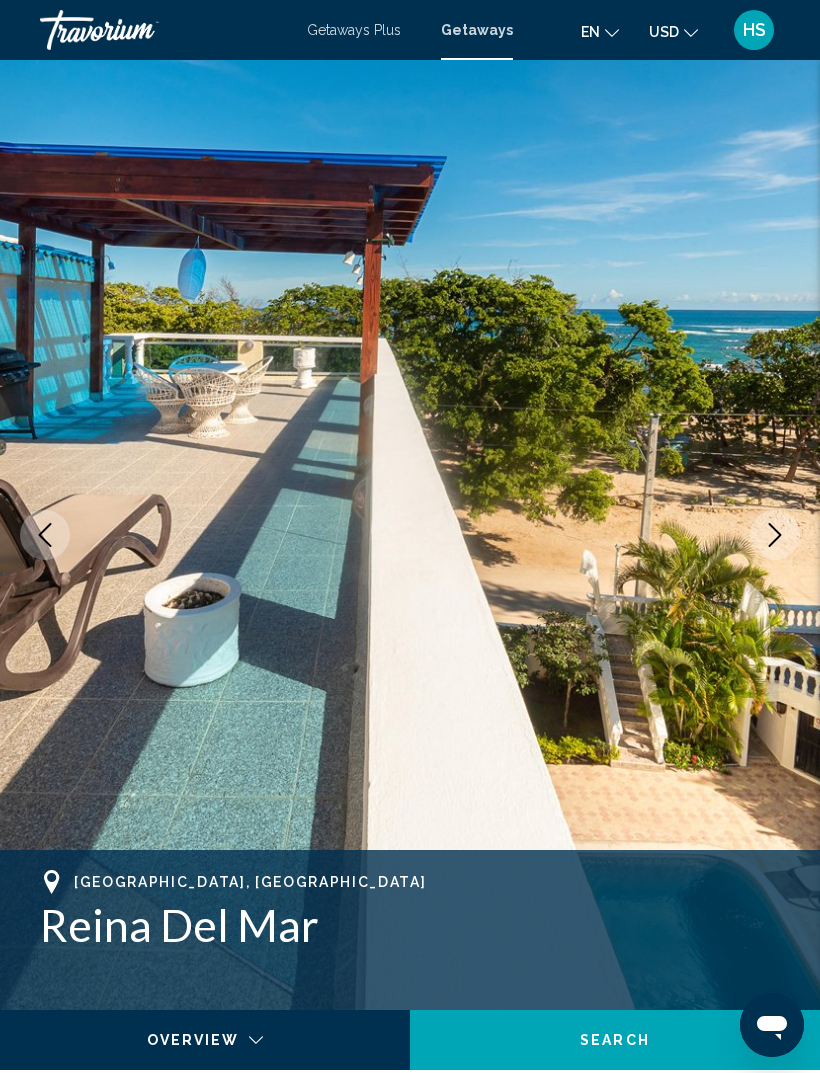 click at bounding box center [775, 535] 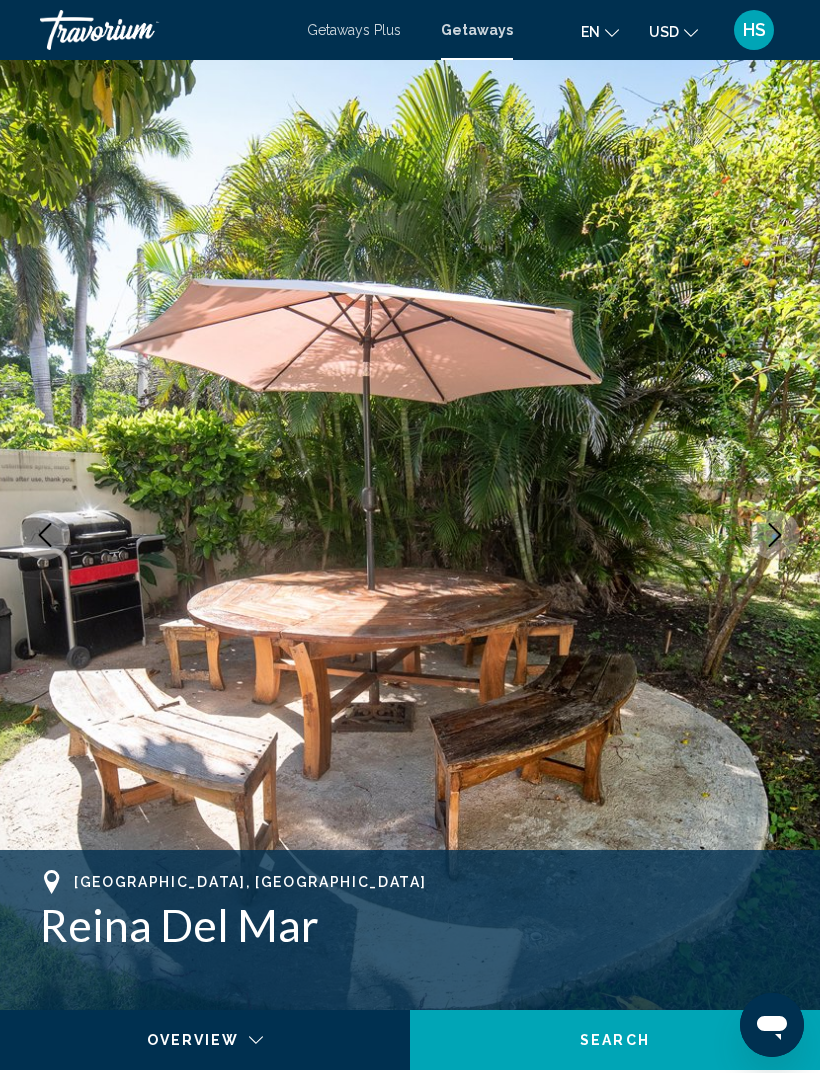 click at bounding box center [775, 535] 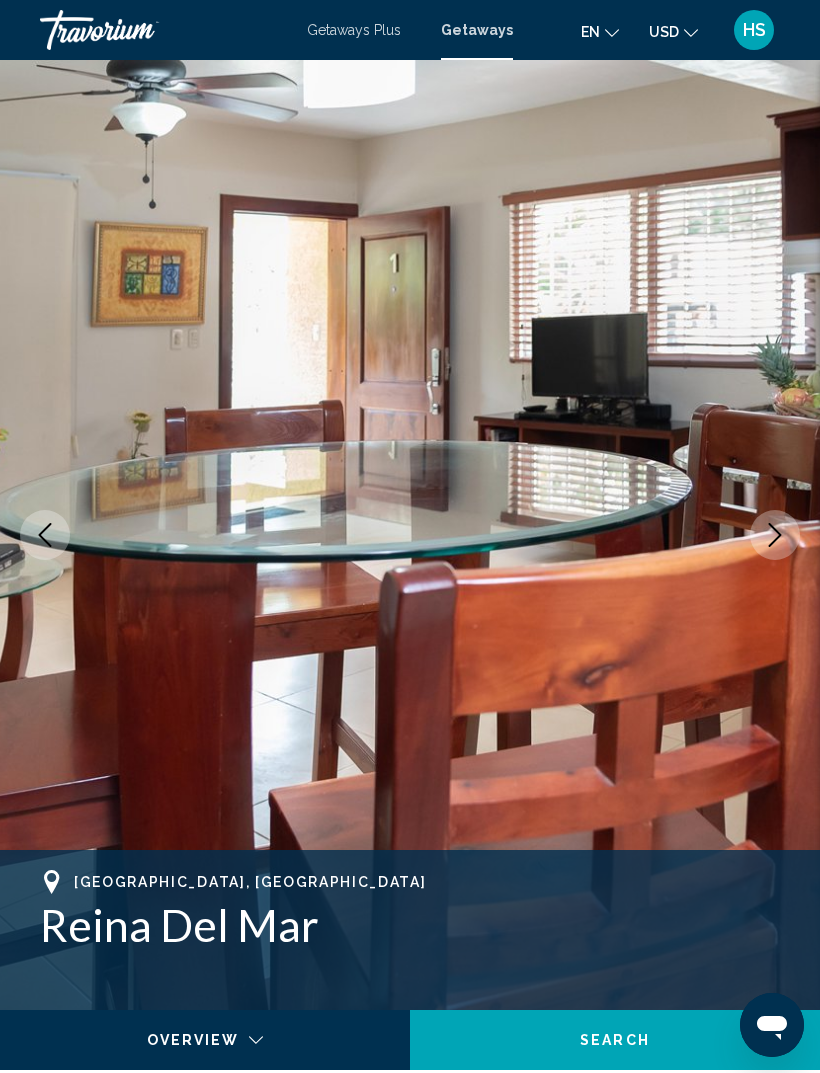 click at bounding box center (775, 535) 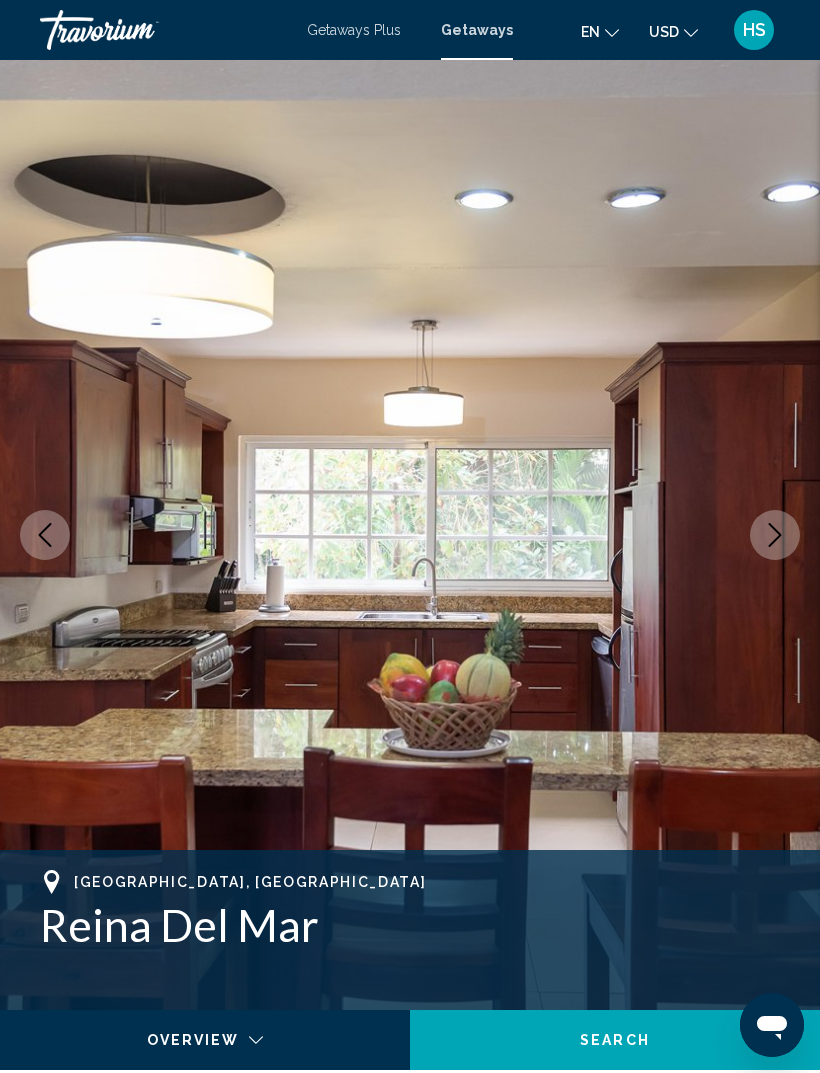 click 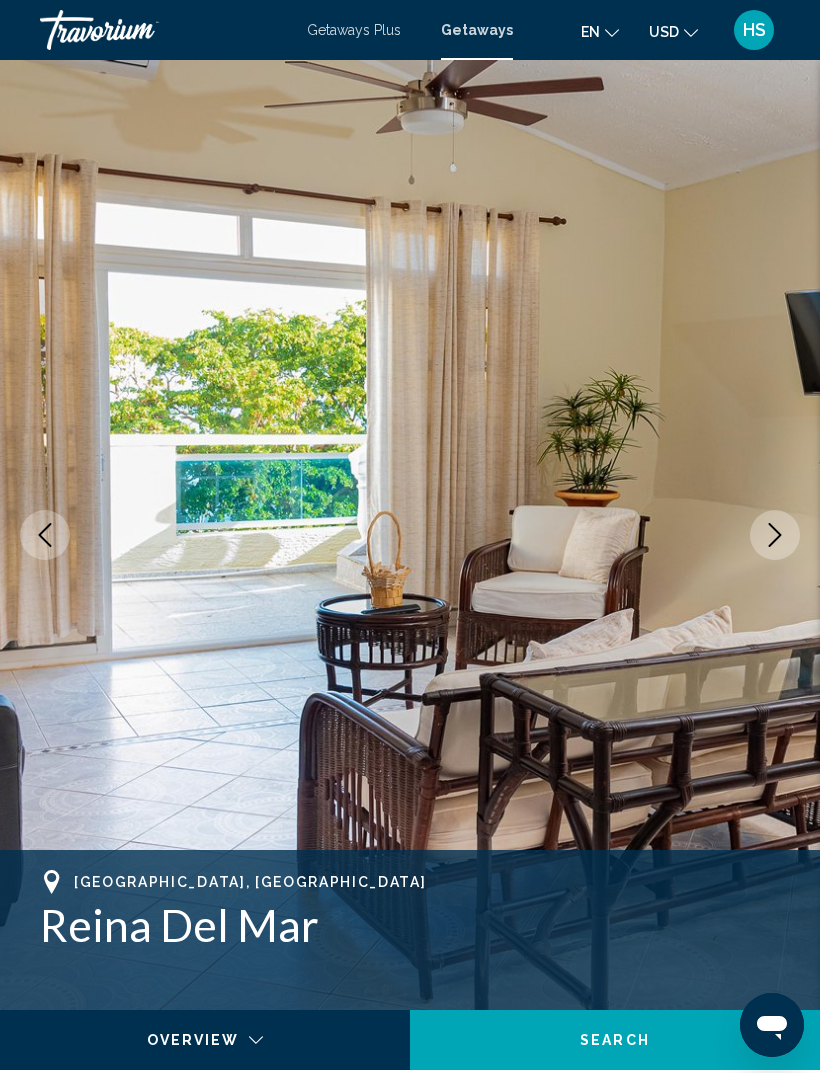 click 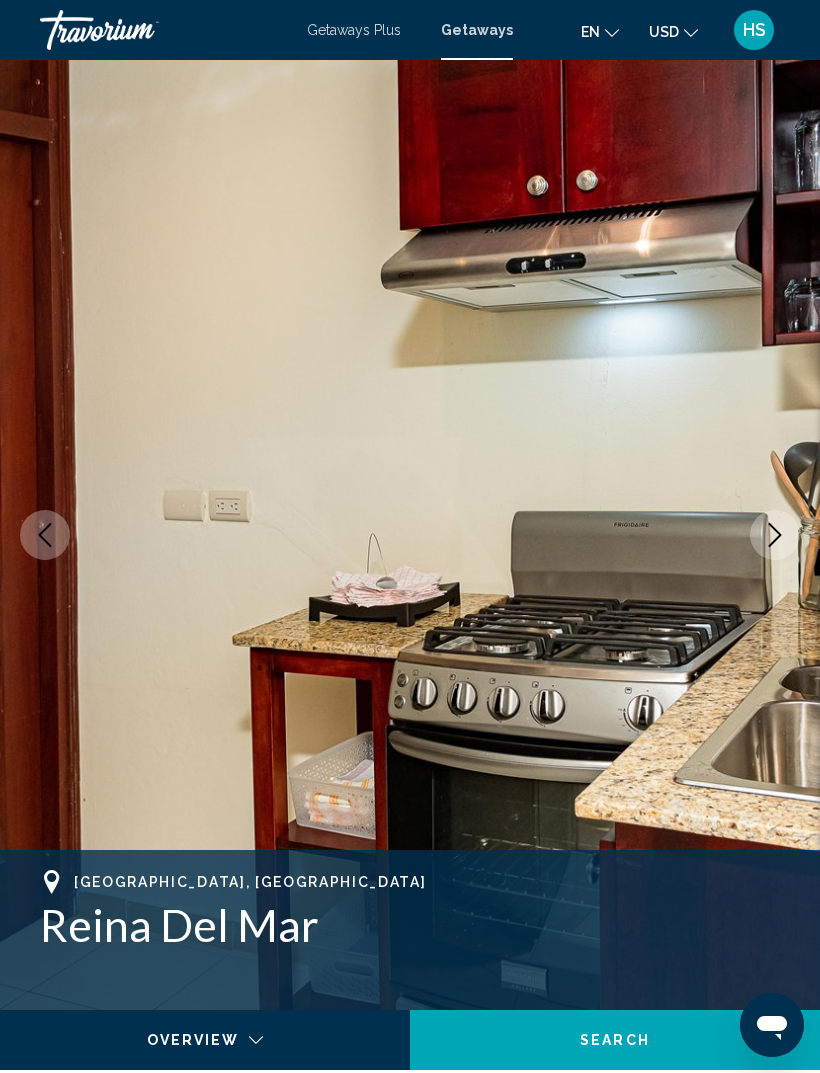 click 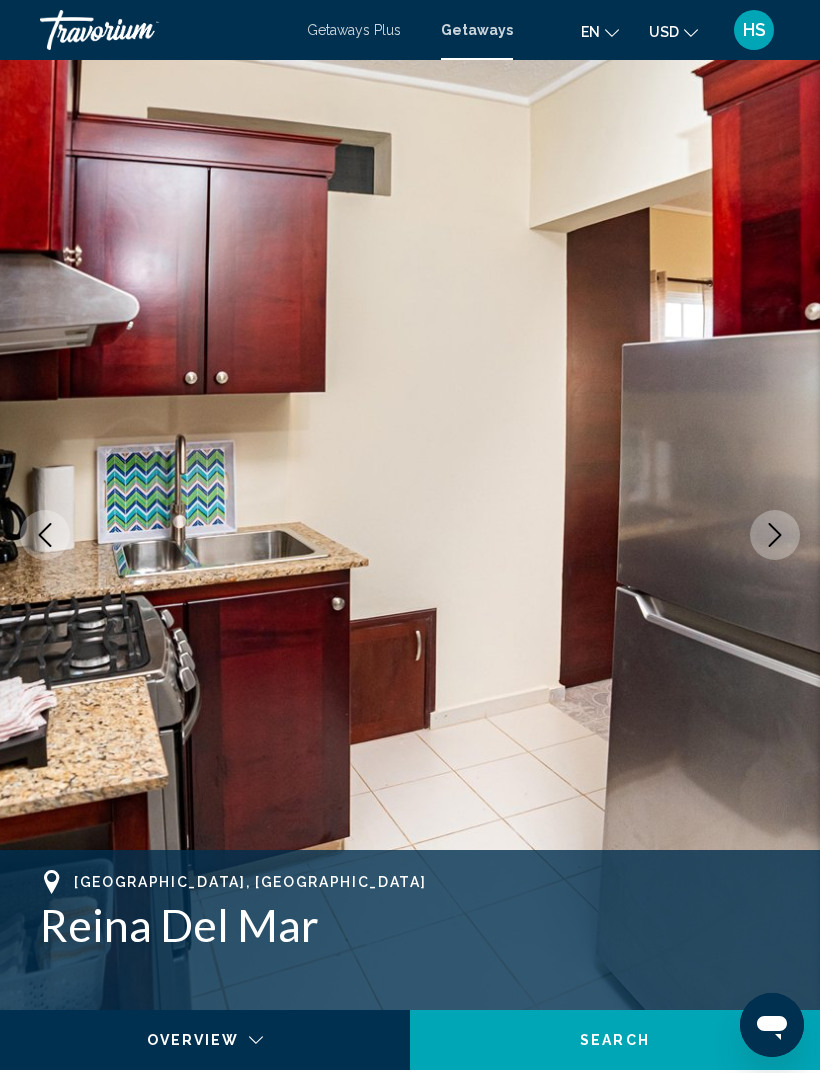click 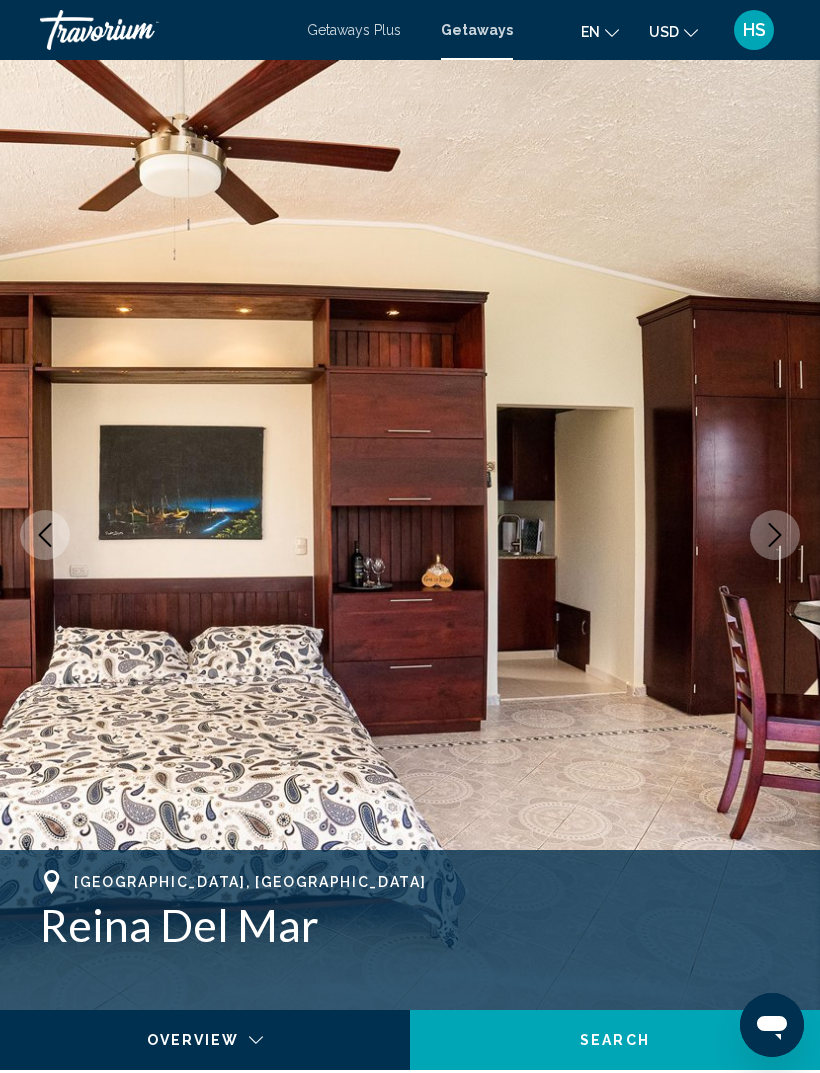 click 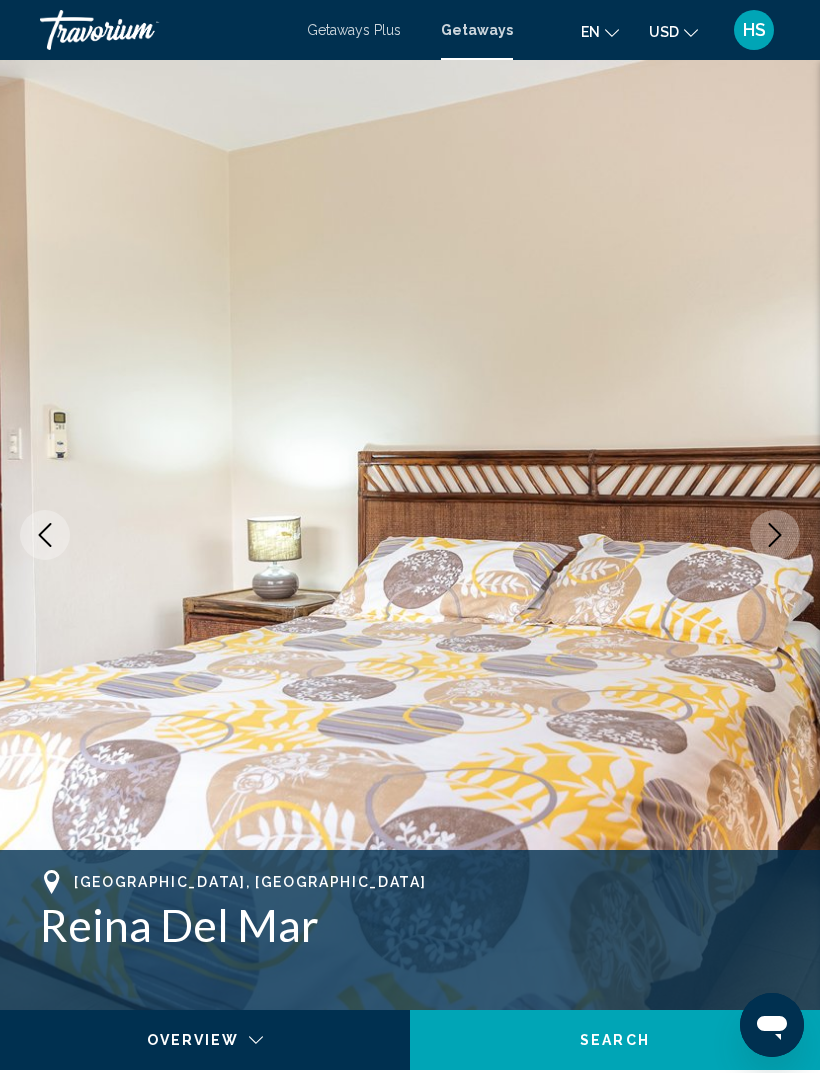 click 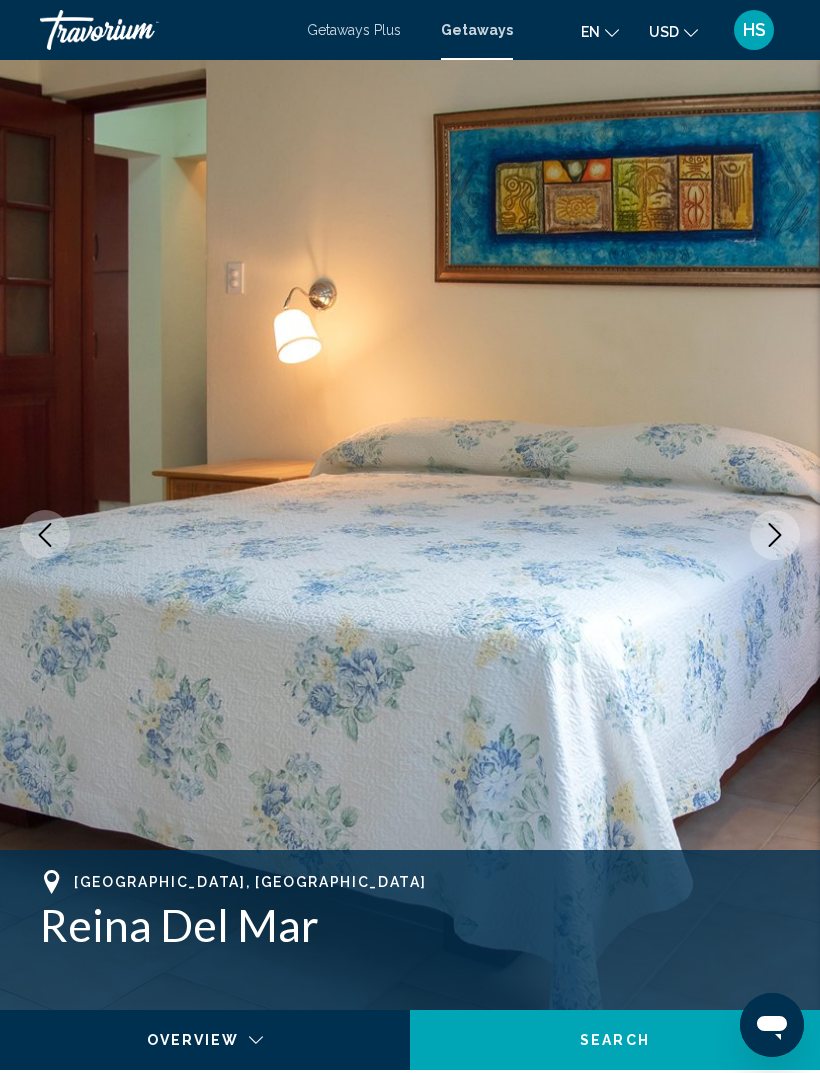 click 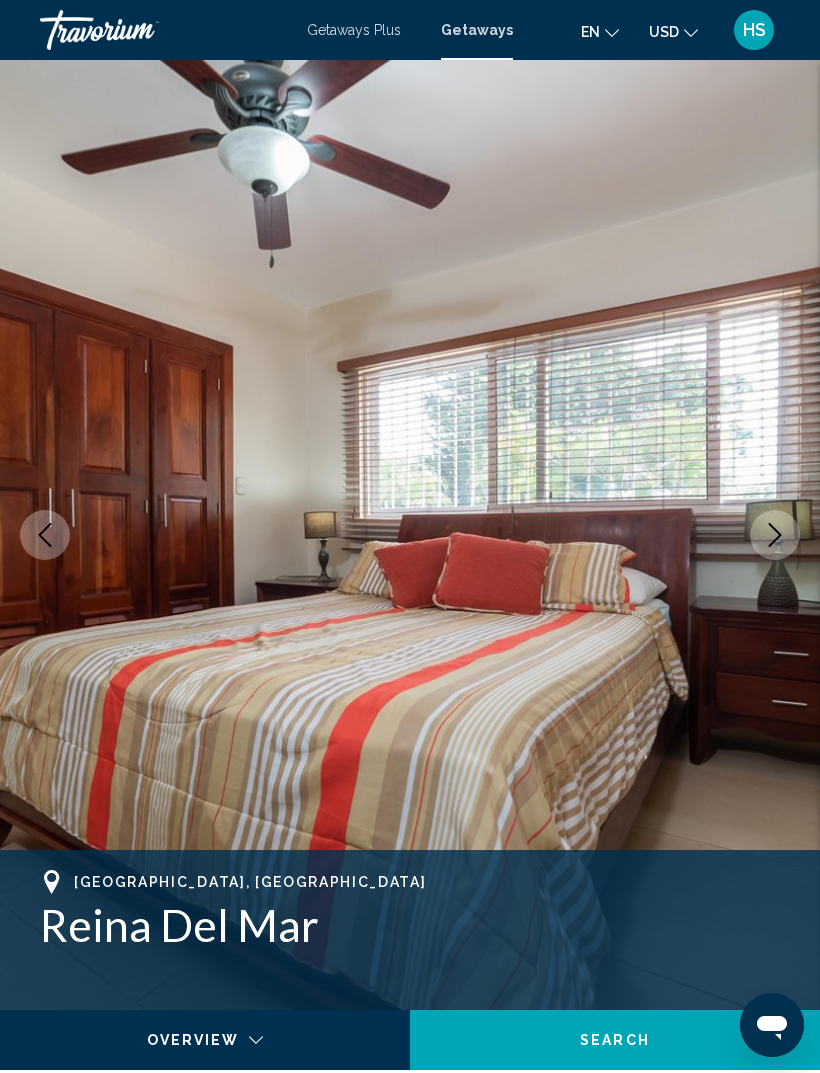 click 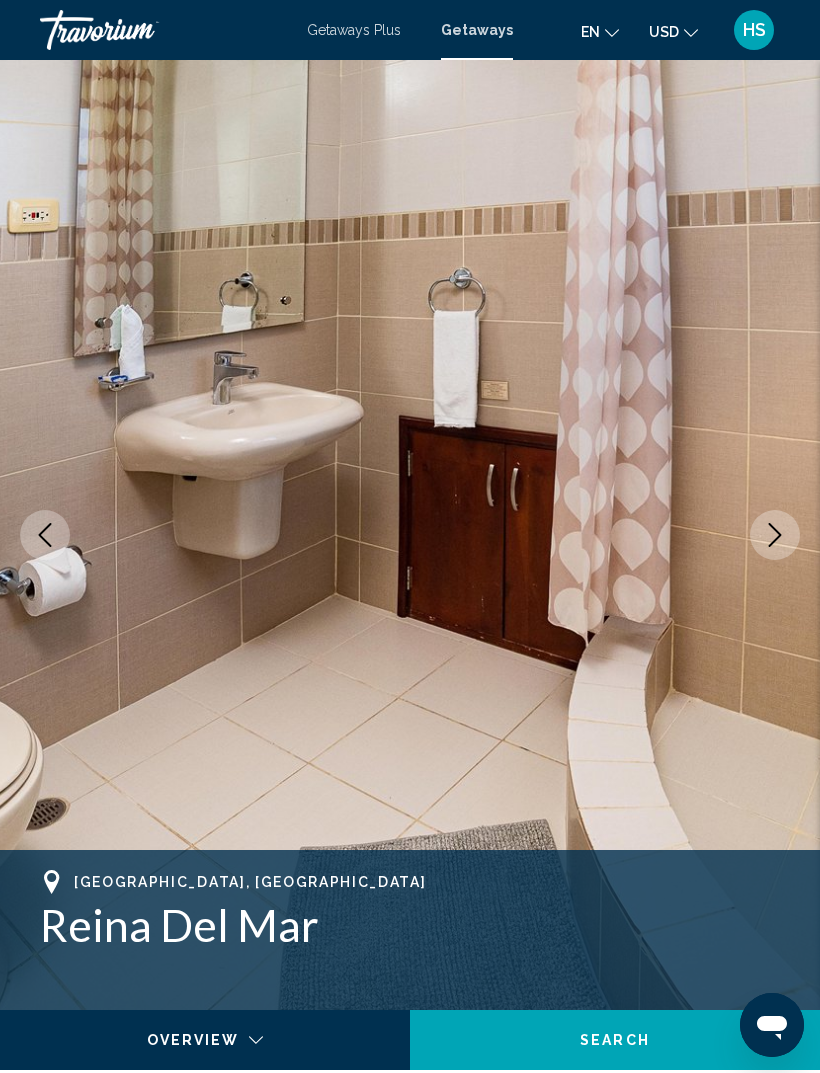 click 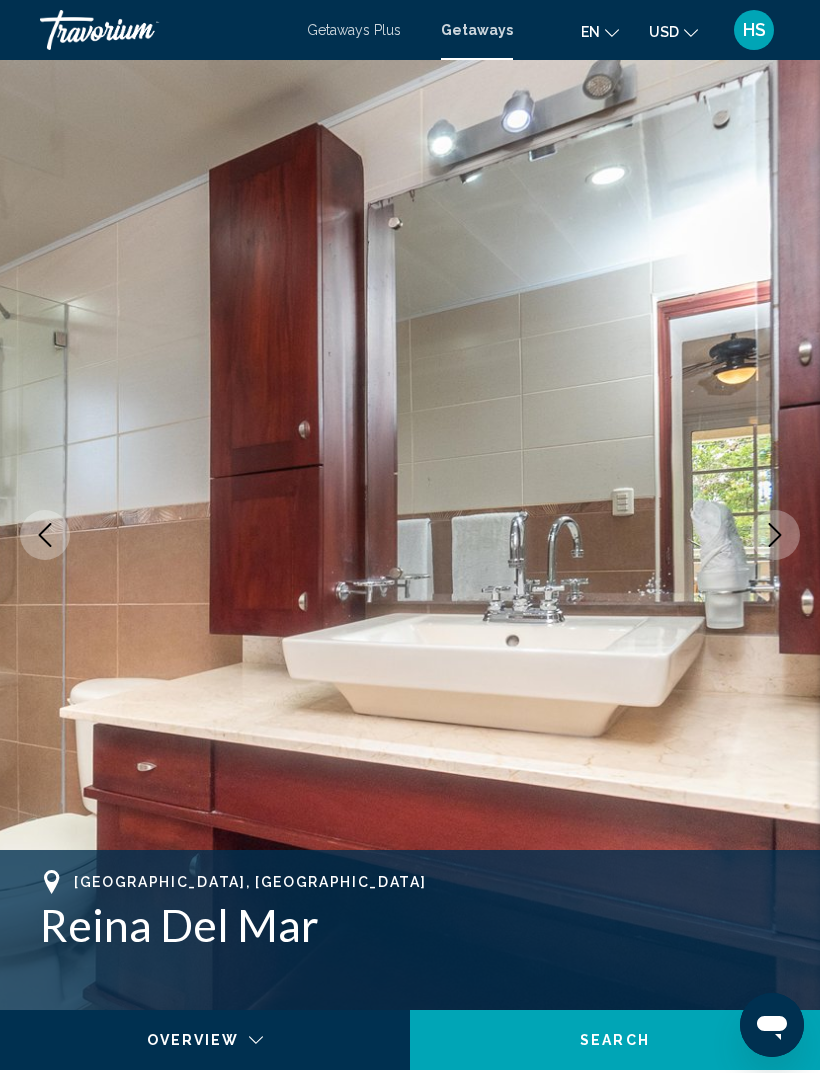 click at bounding box center (775, 535) 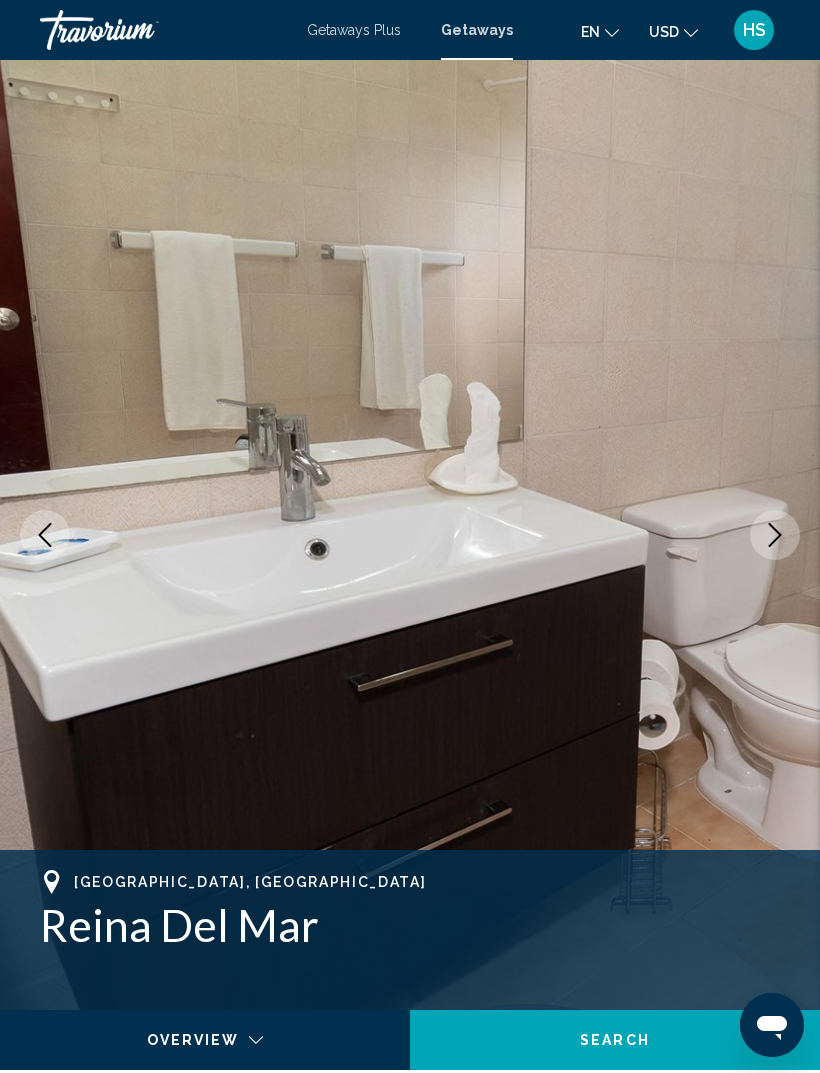 click at bounding box center (775, 535) 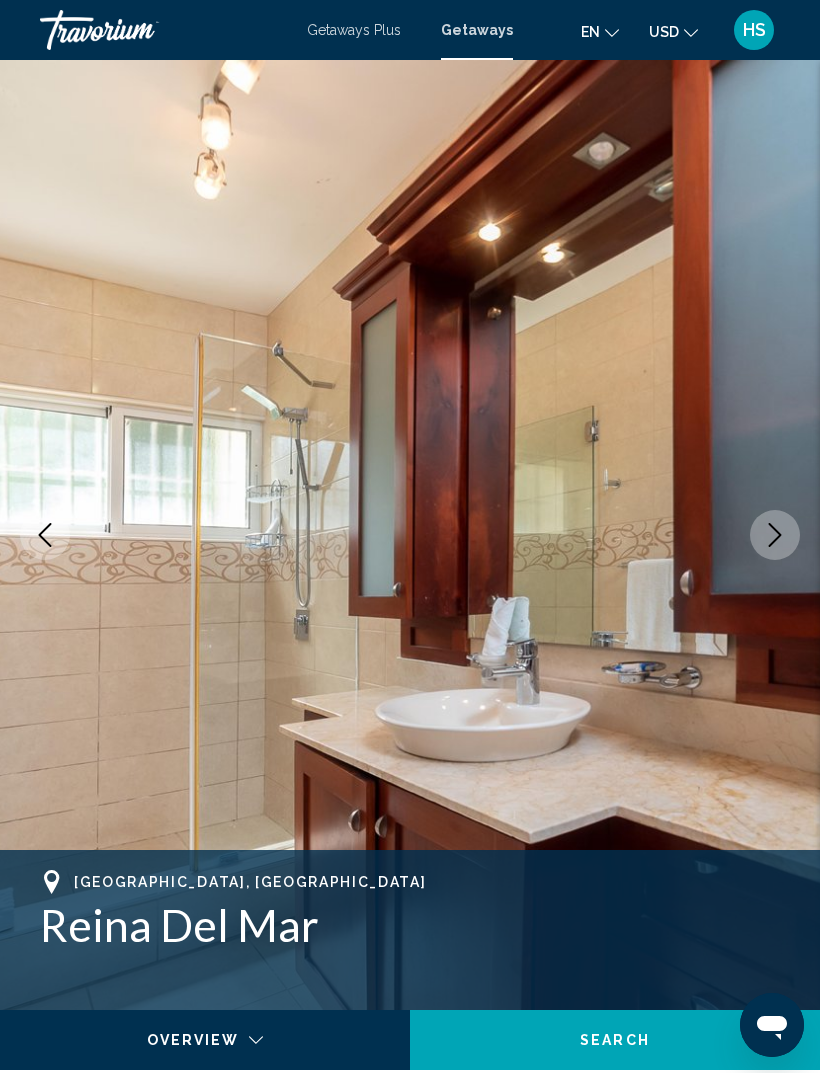 click at bounding box center [775, 535] 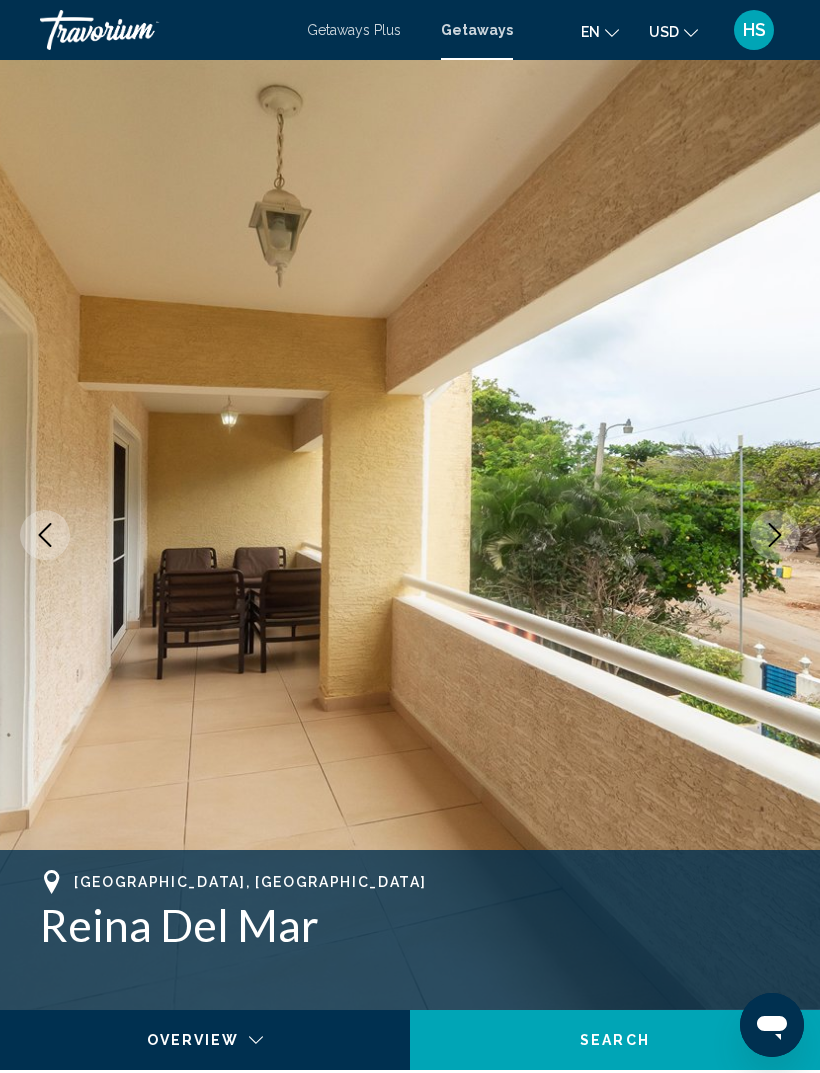 click at bounding box center [775, 535] 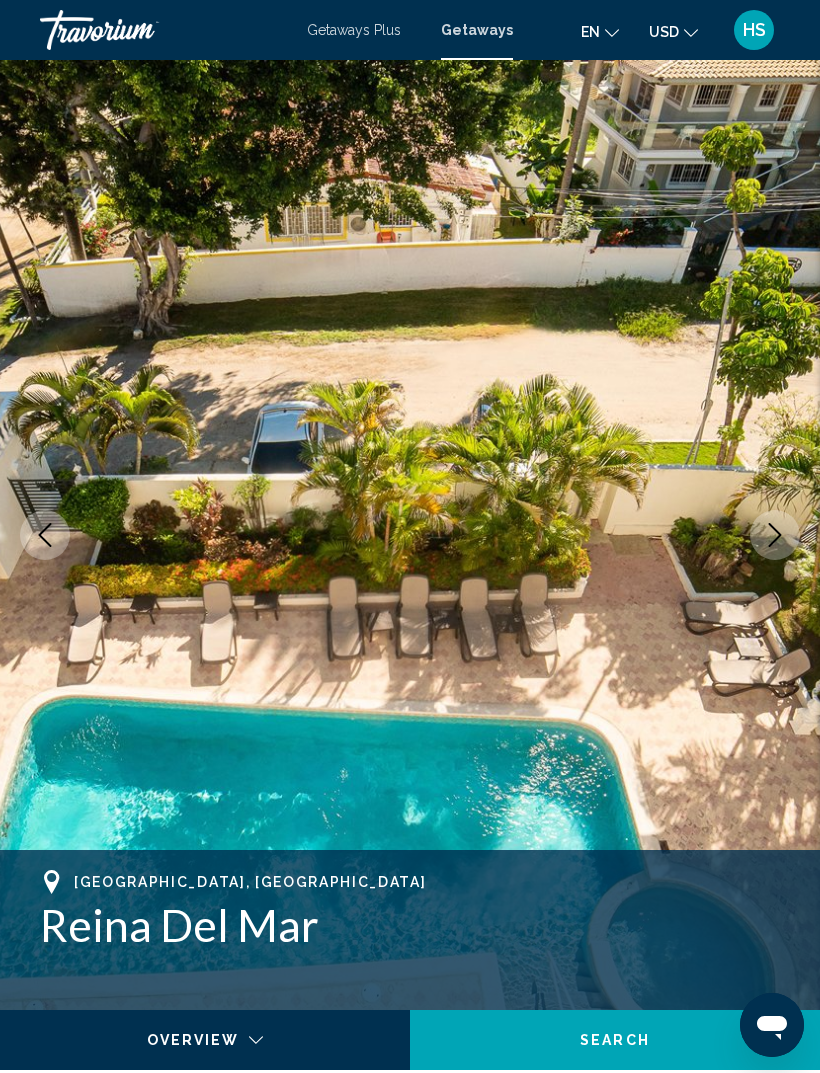 click 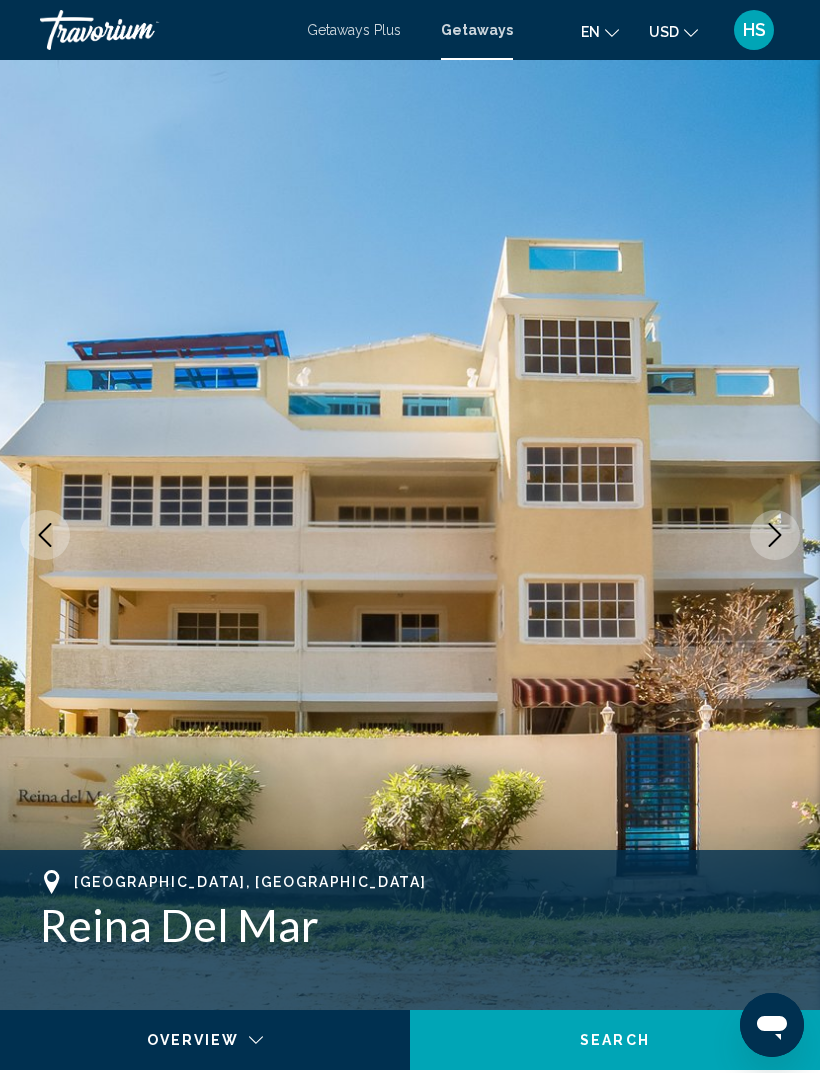click at bounding box center [775, 535] 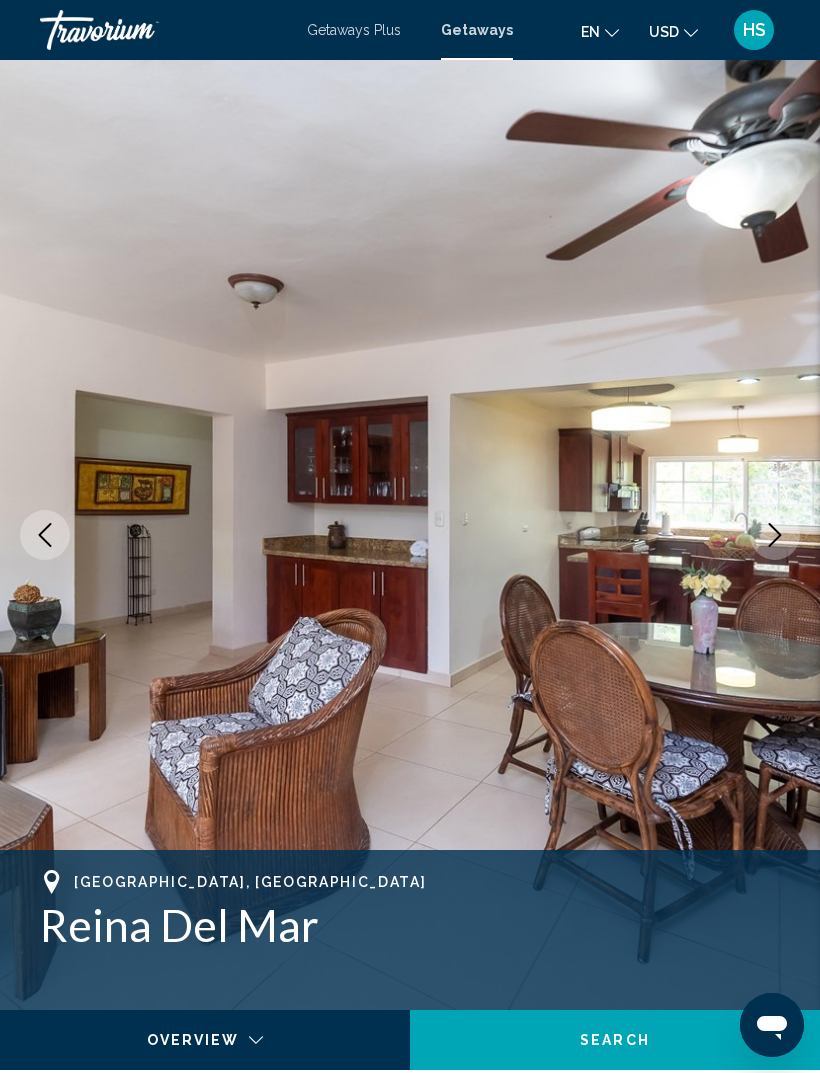 click 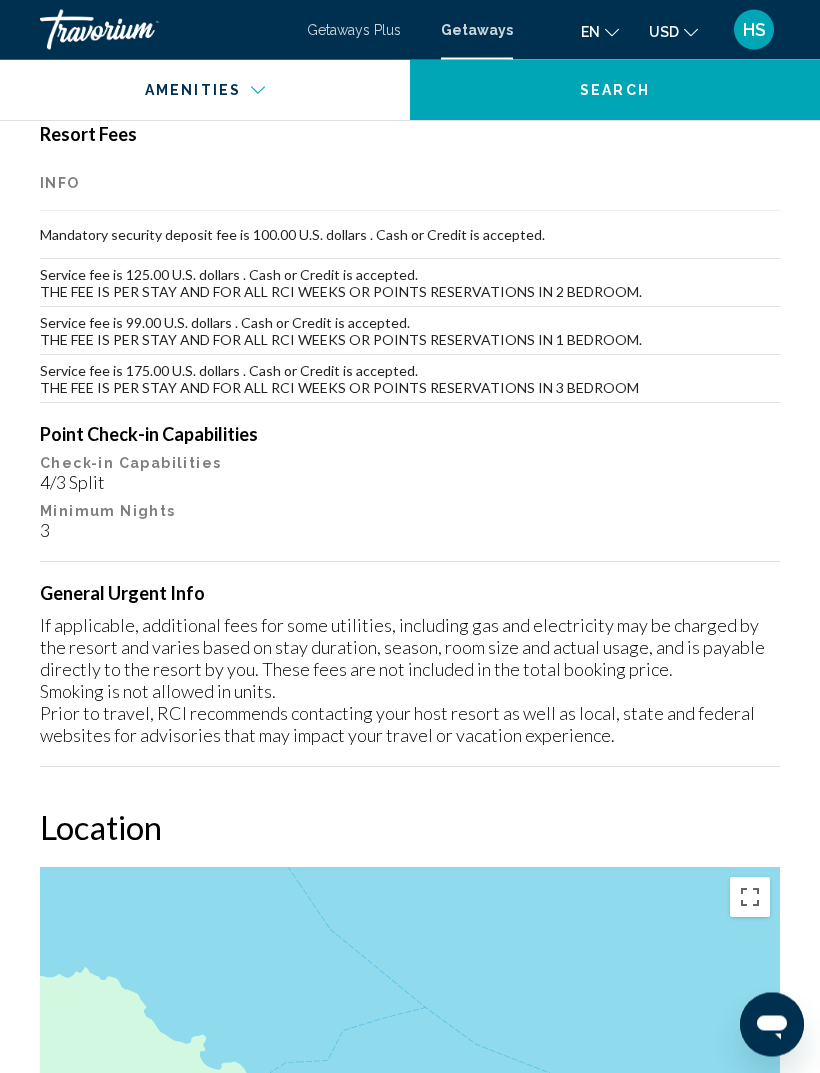 scroll, scrollTop: 2271, scrollLeft: 0, axis: vertical 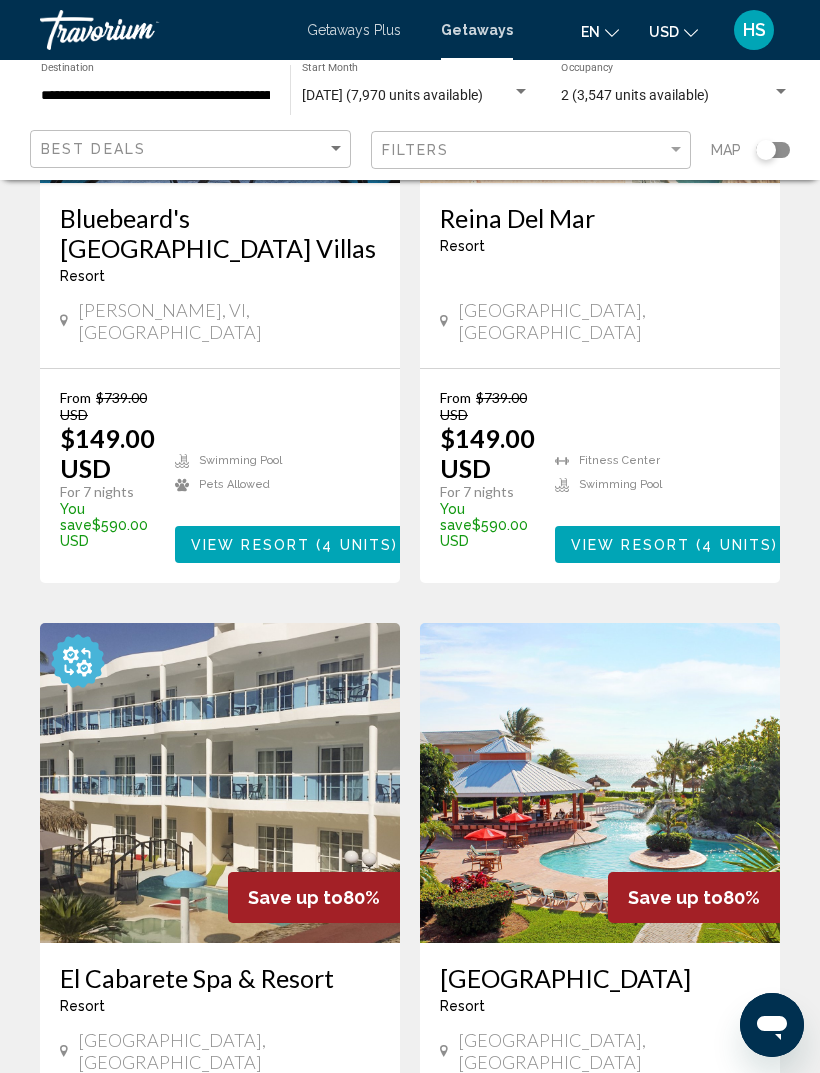 click at bounding box center (220, 783) 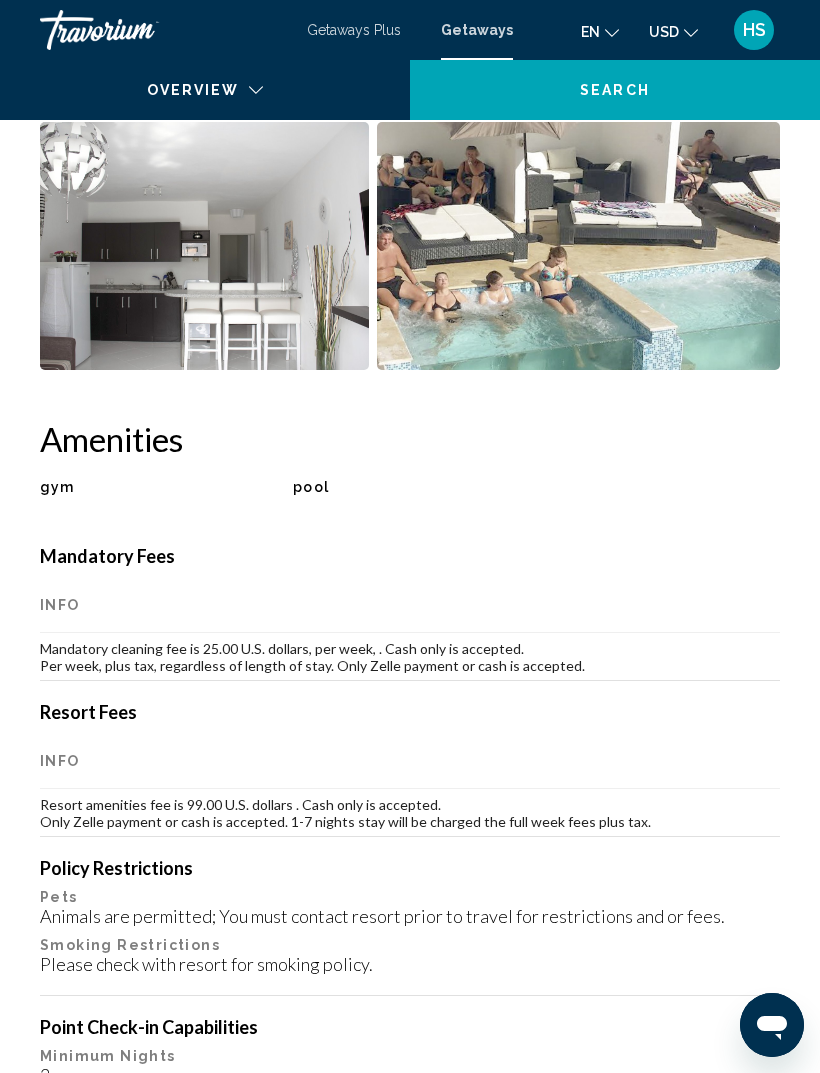 scroll, scrollTop: 0, scrollLeft: 0, axis: both 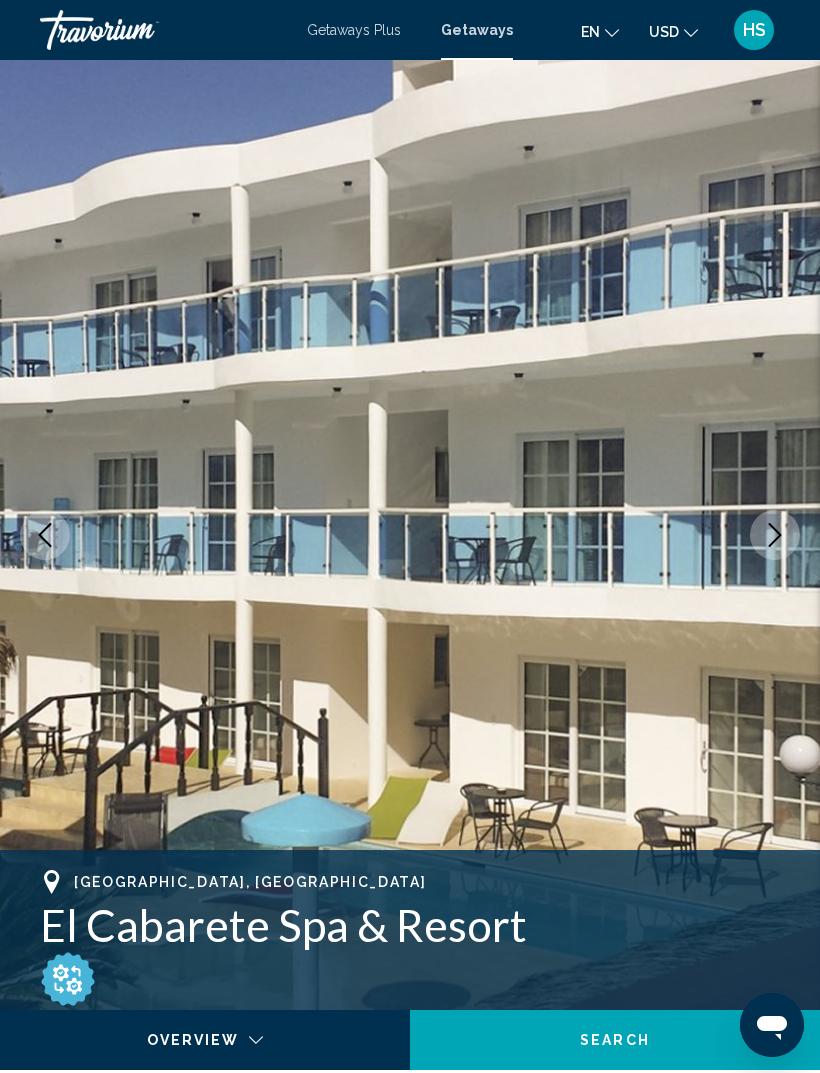 click at bounding box center (775, 535) 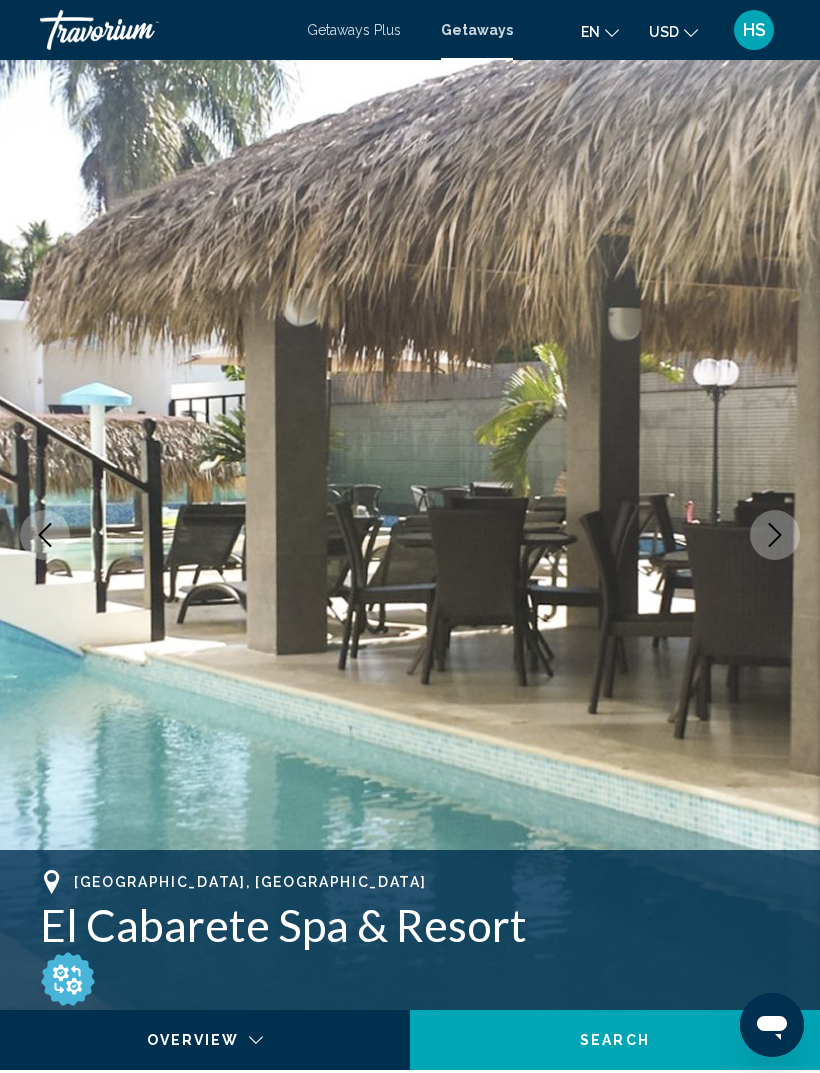 click 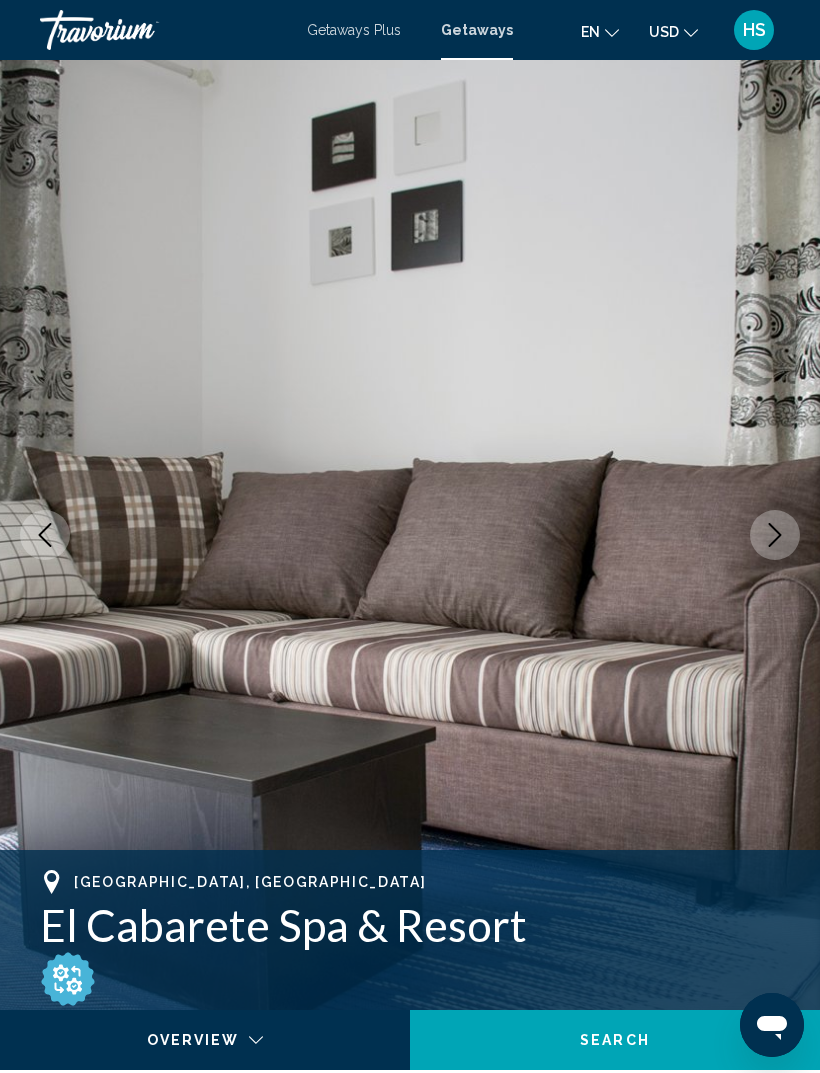 click 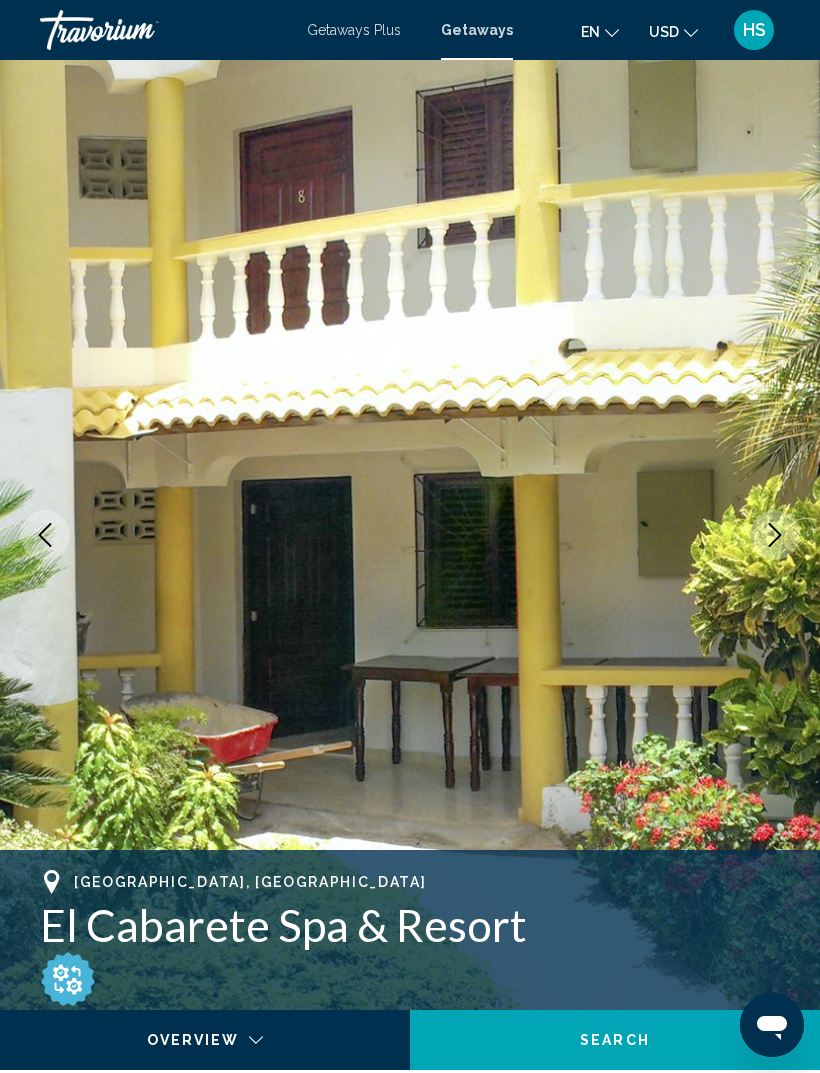 click 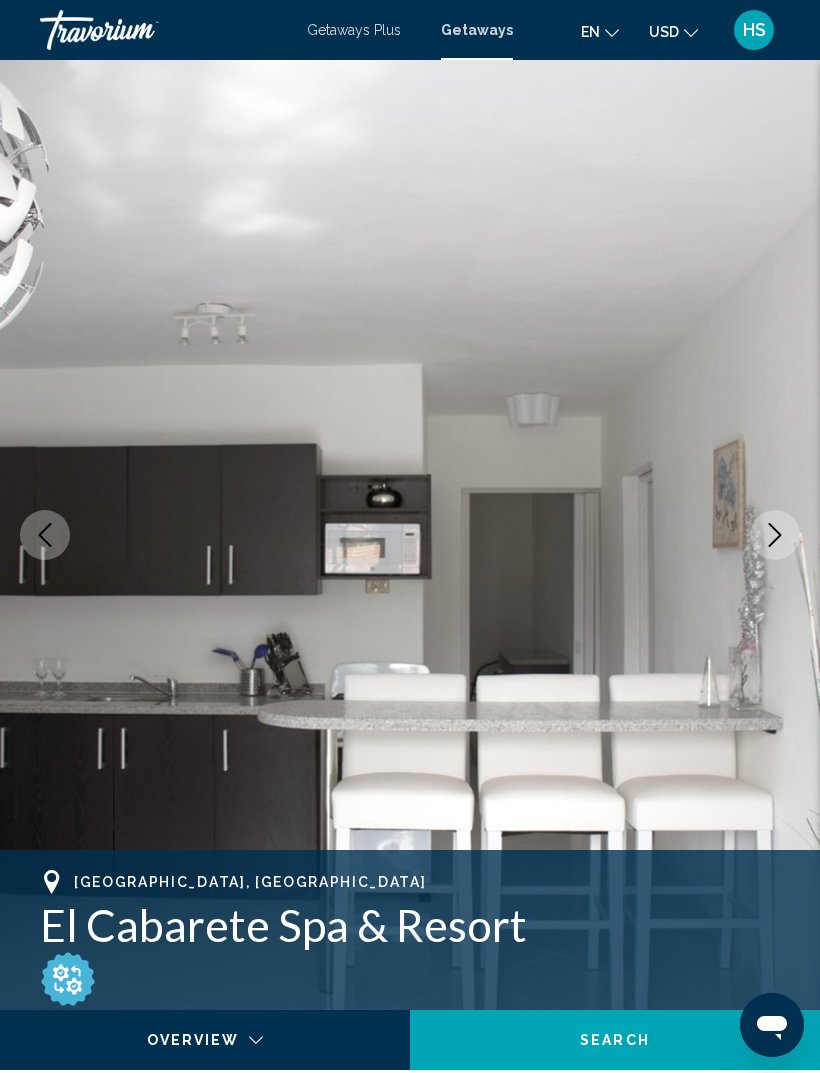 click 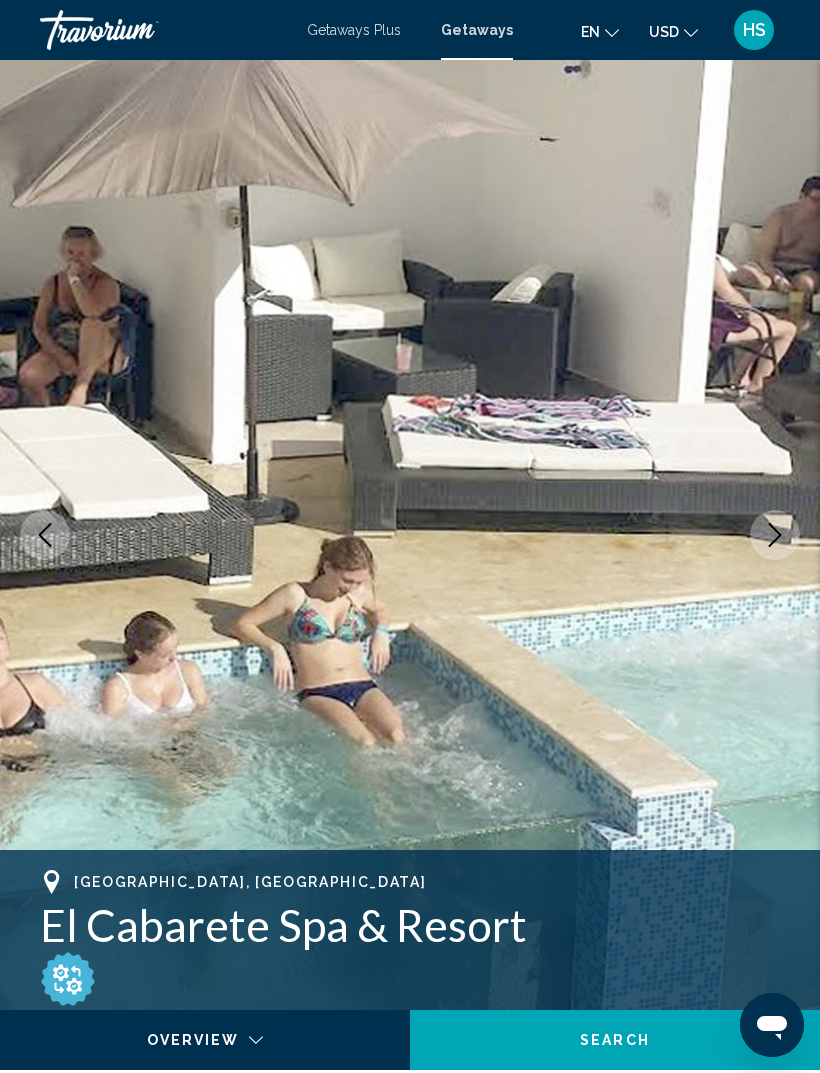 click 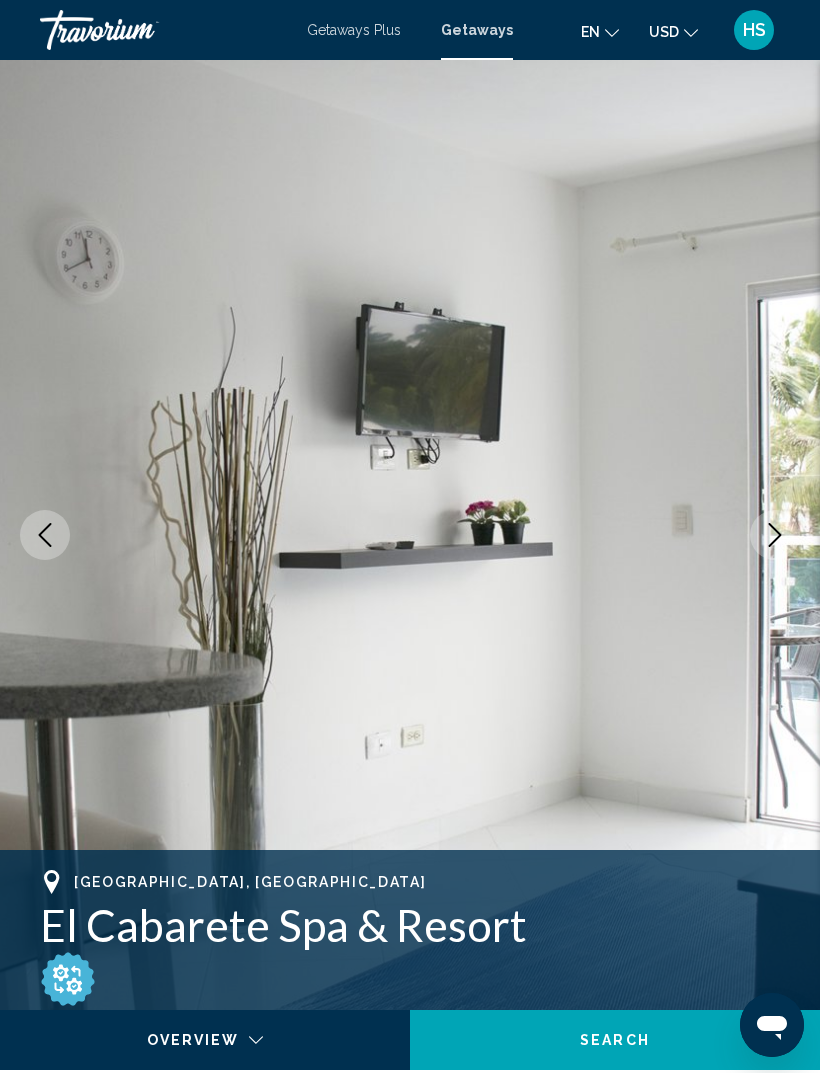 click at bounding box center [775, 535] 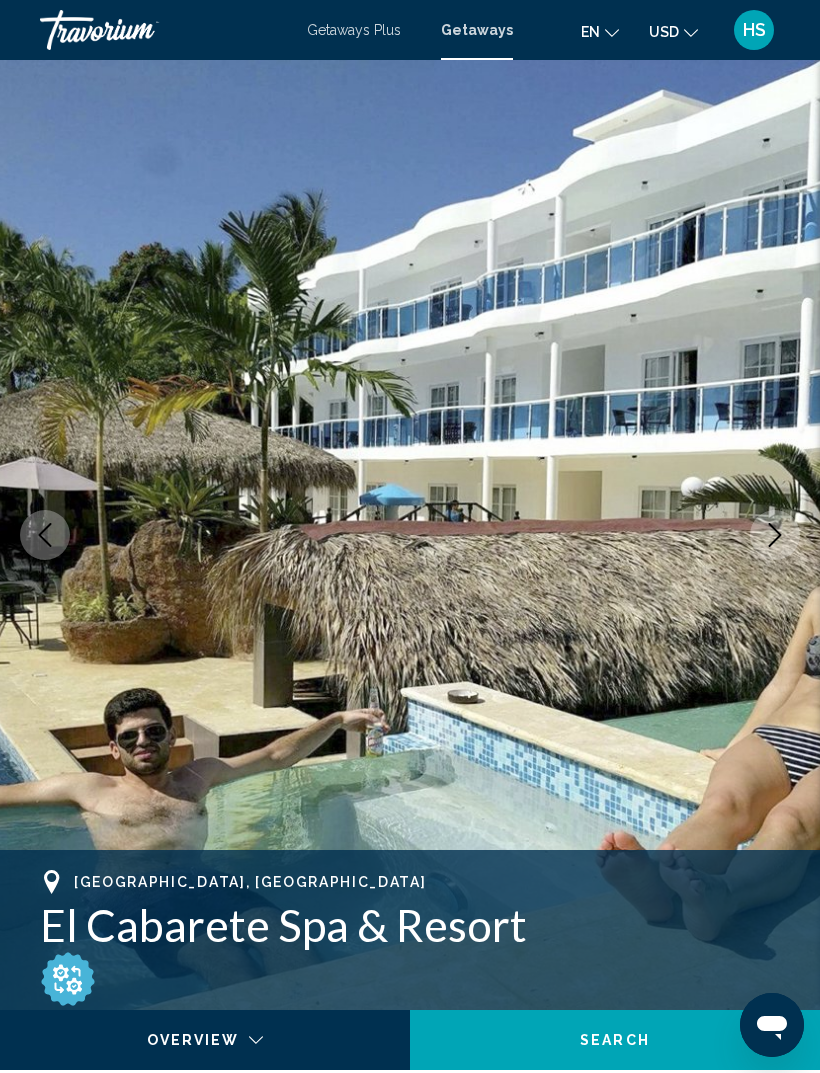 click 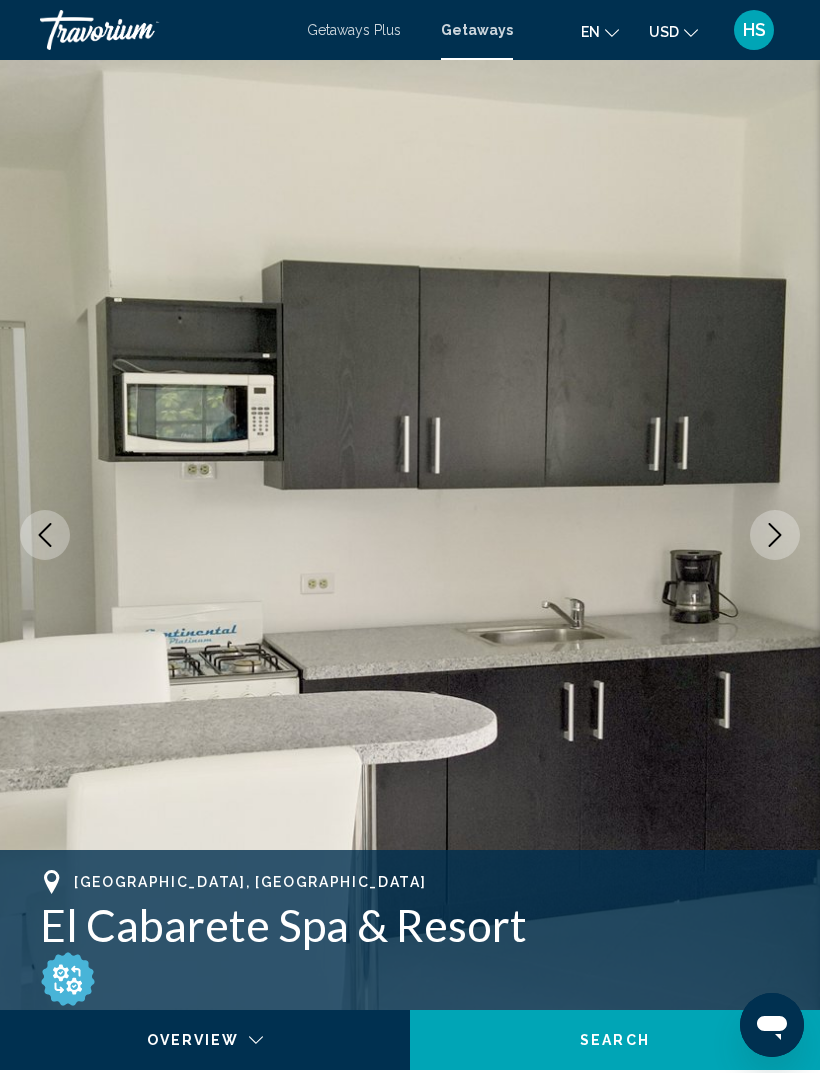 click 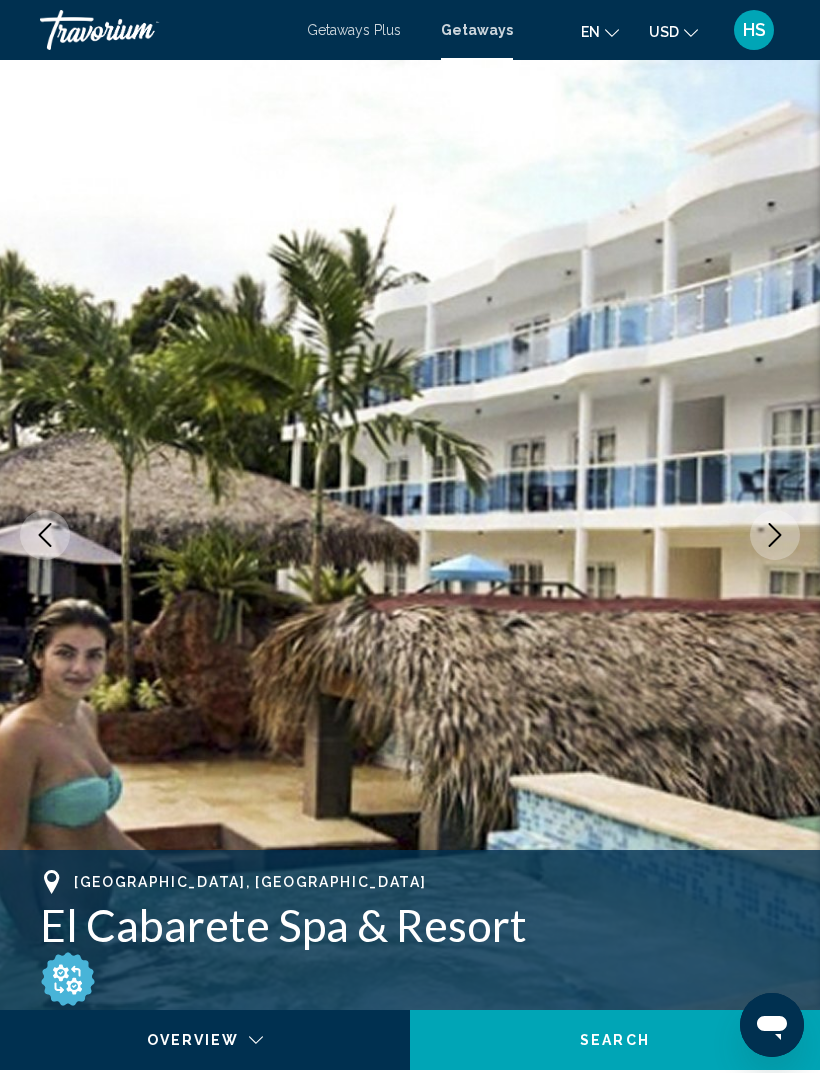 click 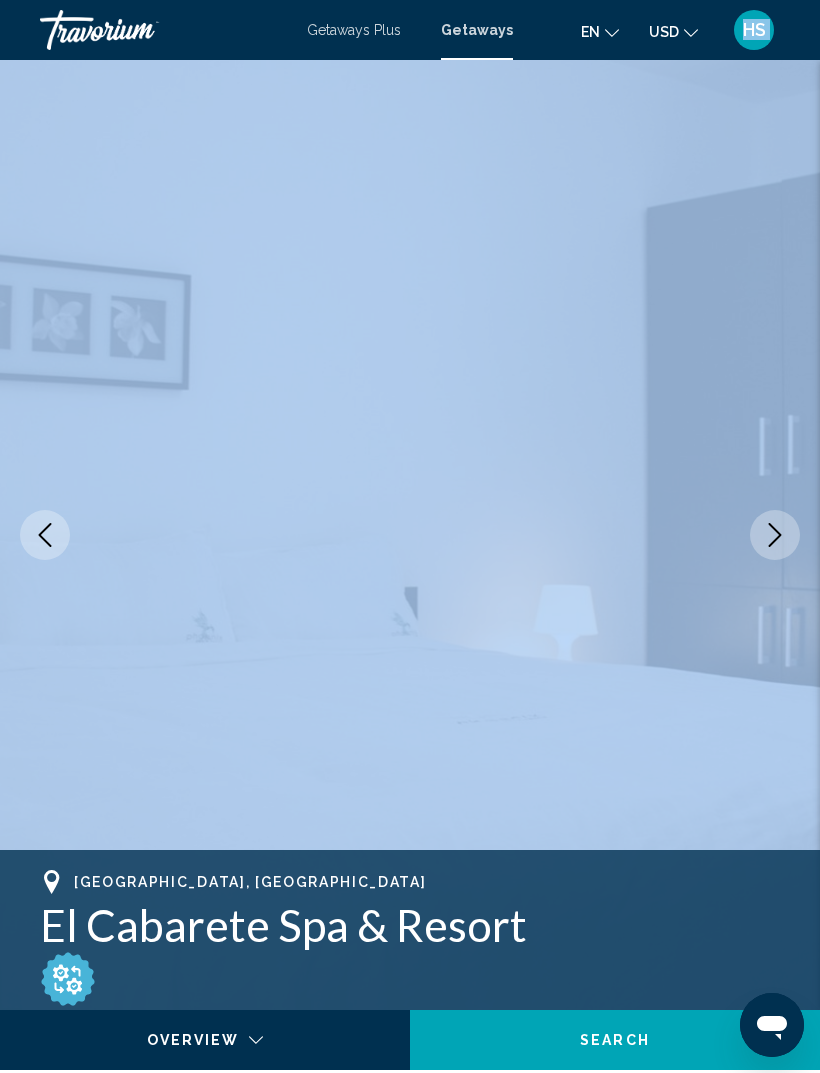 click 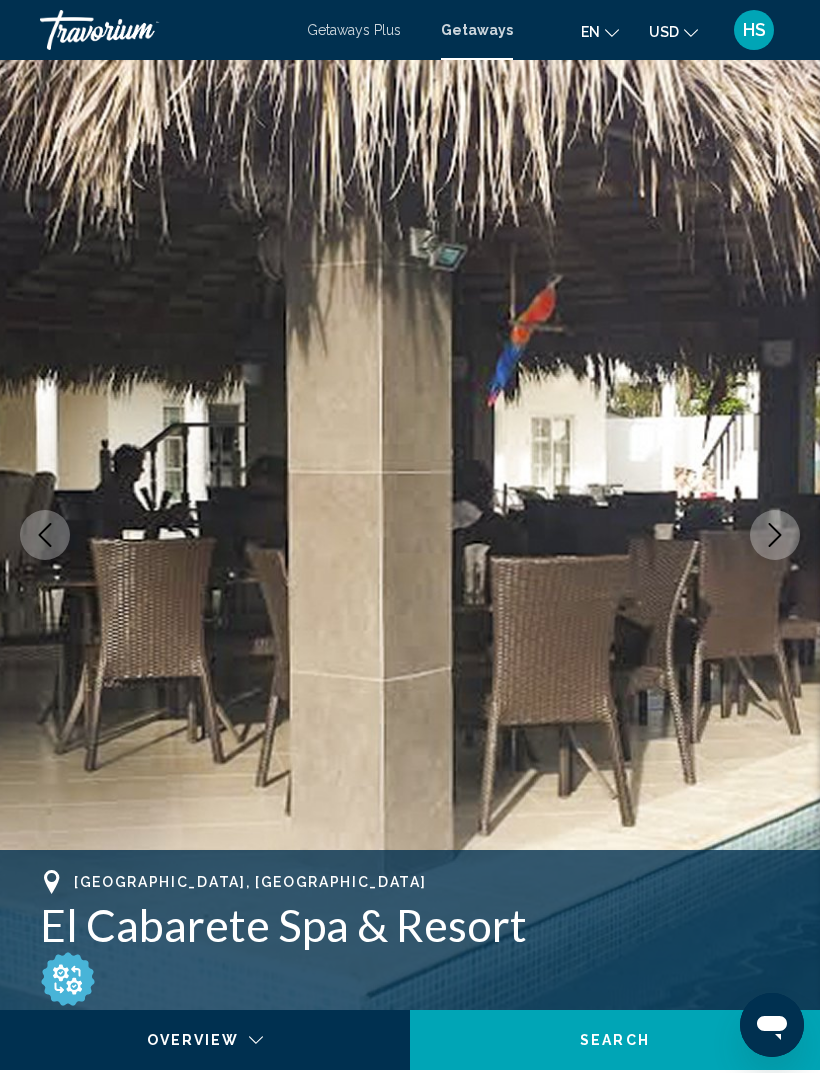 click 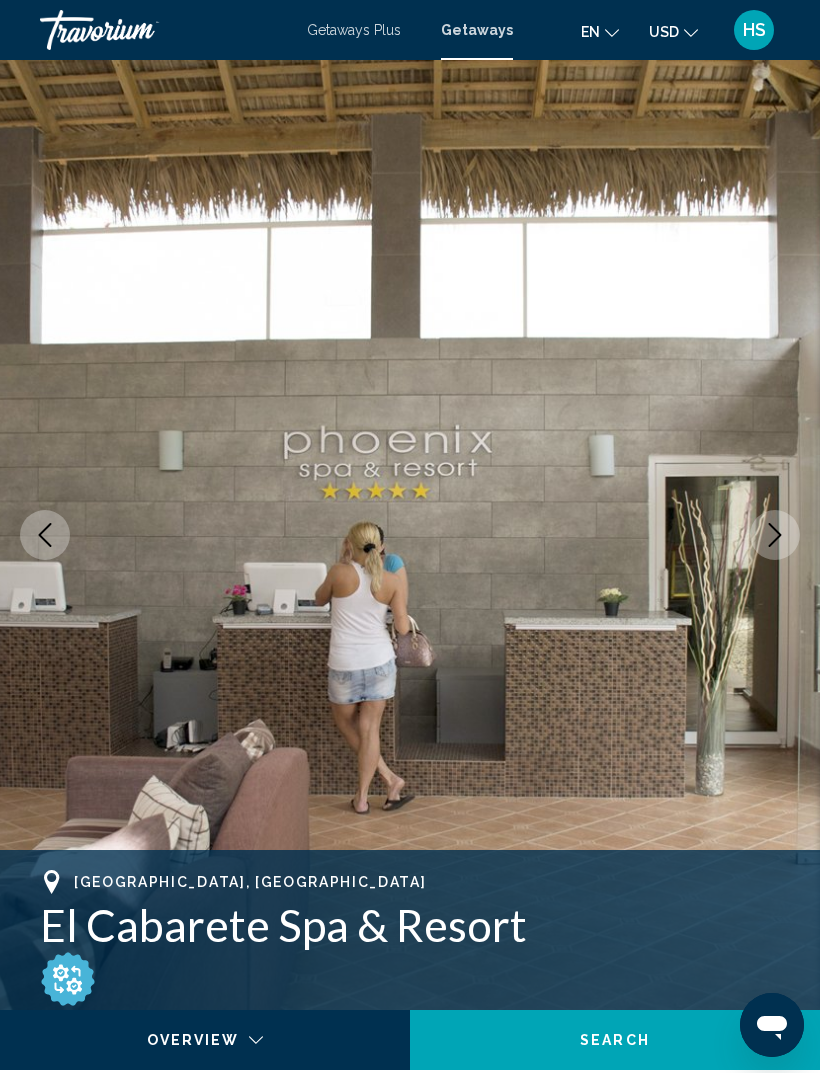 click 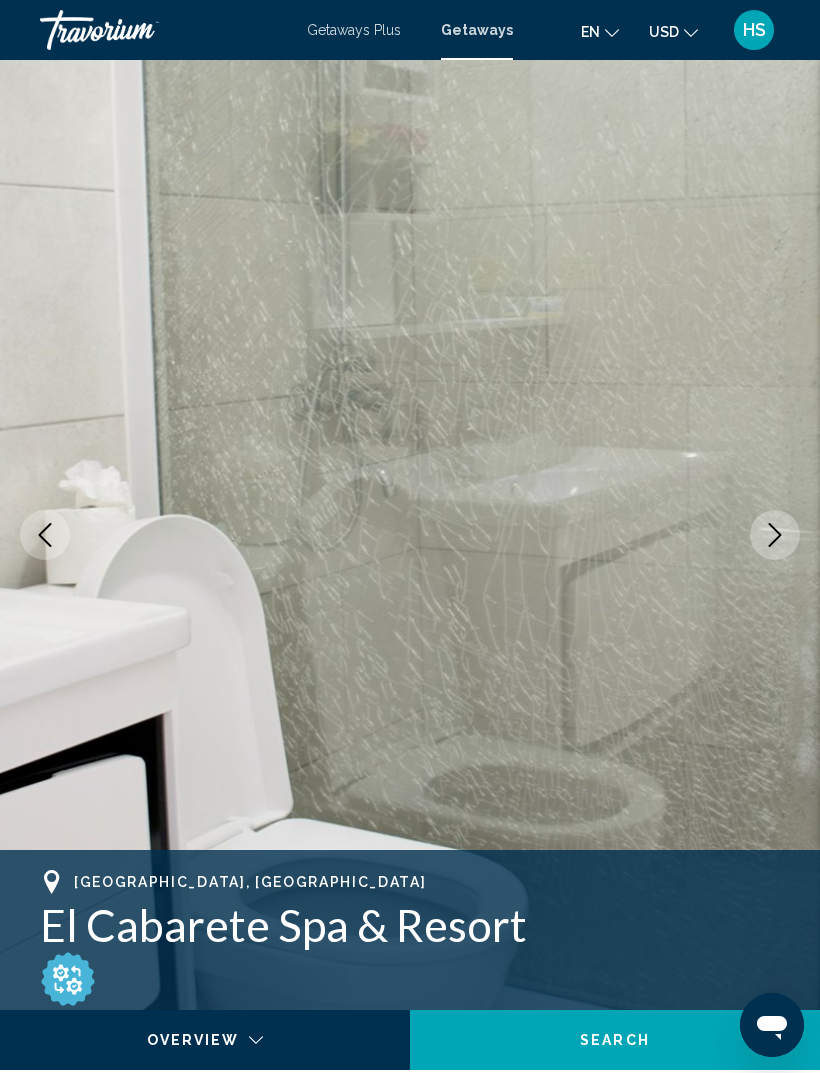 click 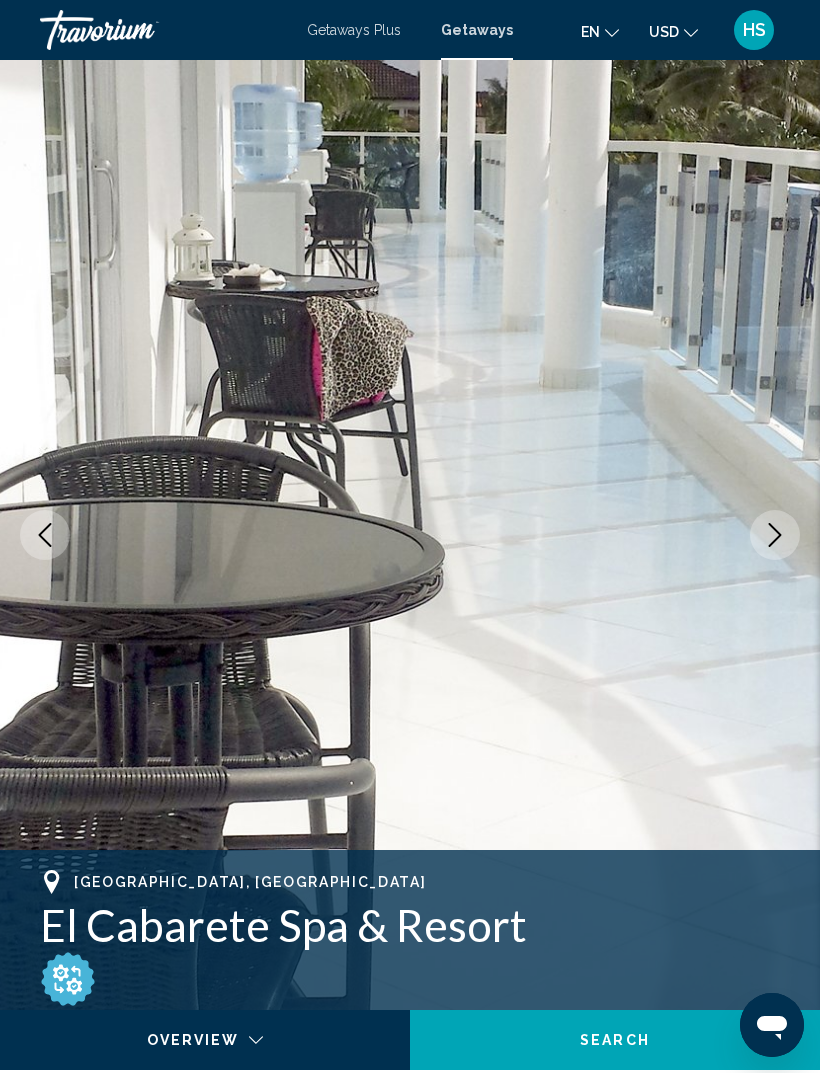 click at bounding box center [775, 535] 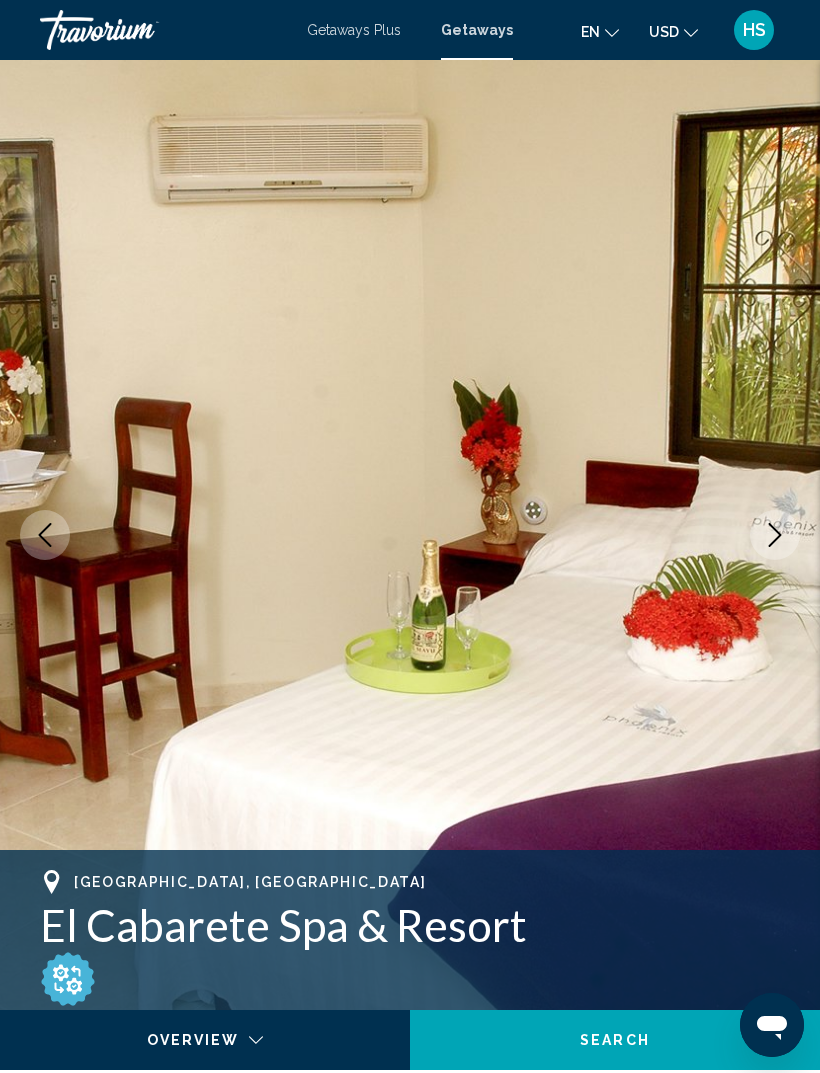 click at bounding box center [775, 535] 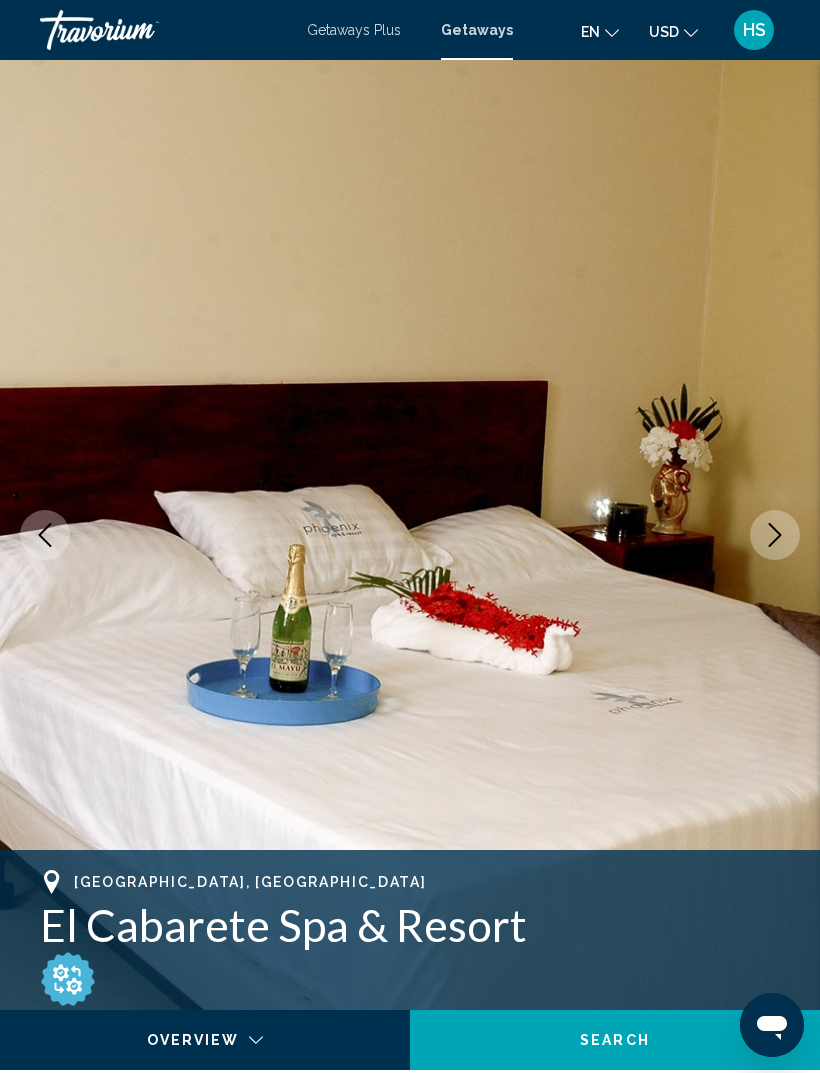 click 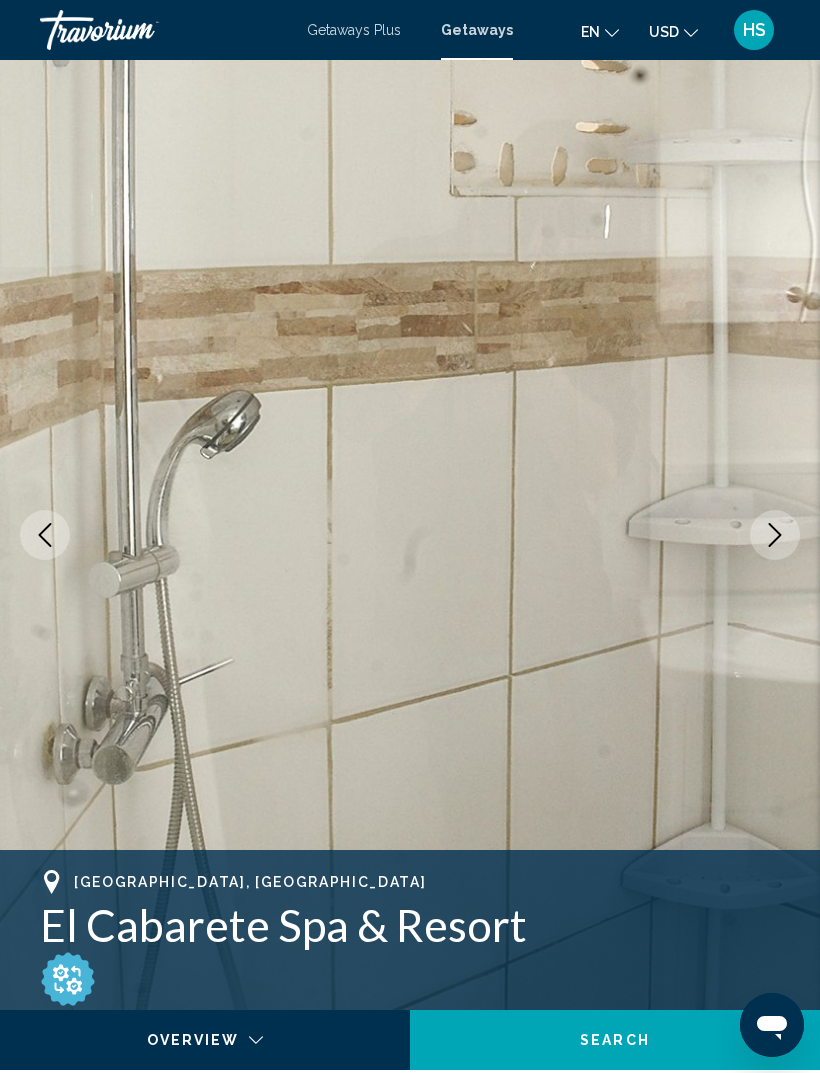 click 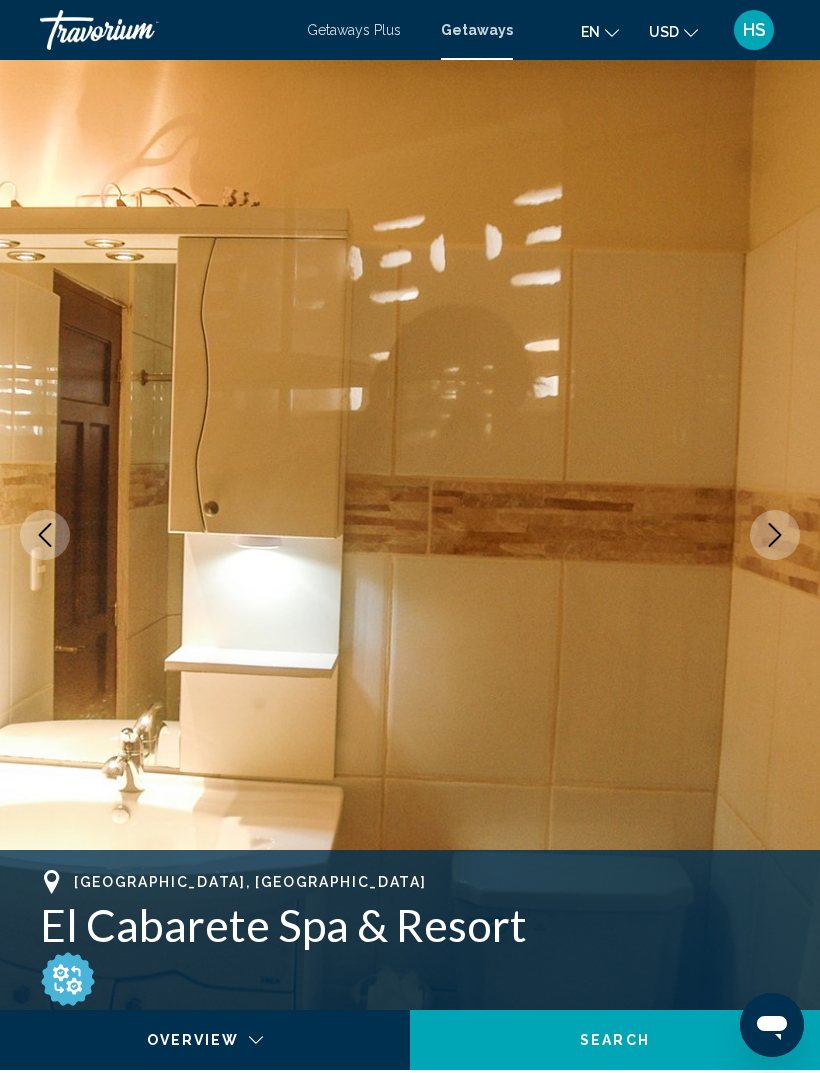 click 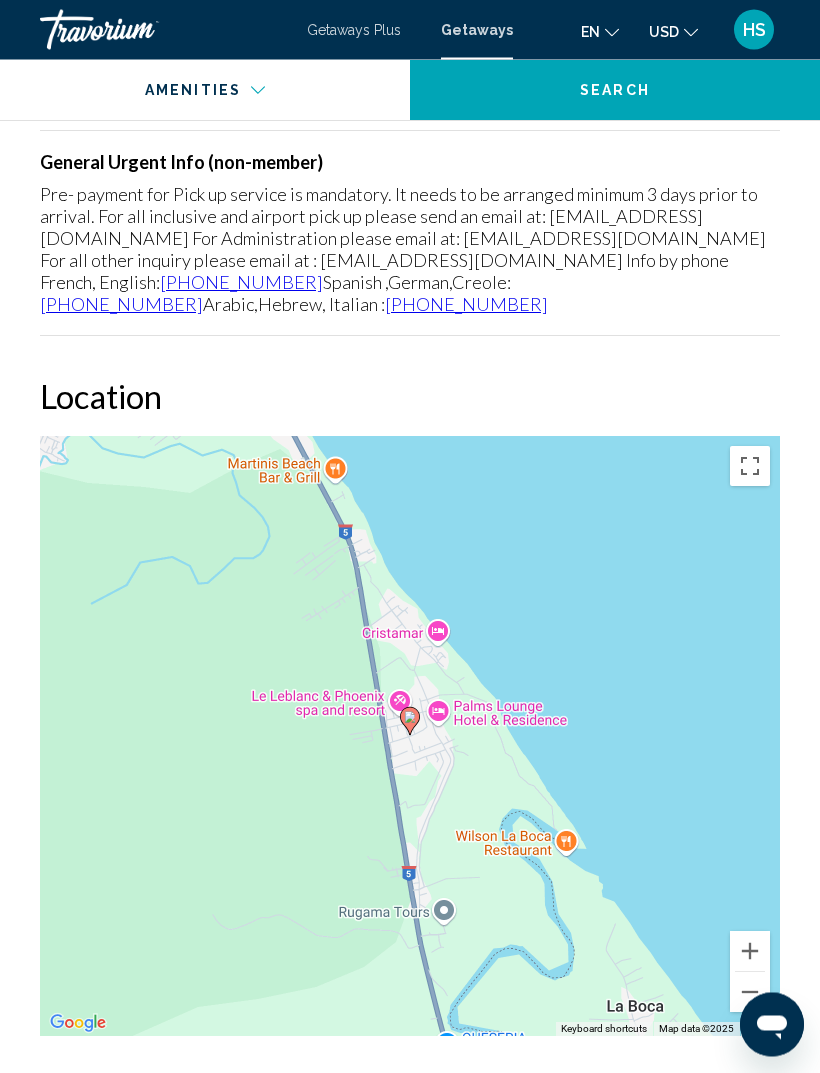 scroll, scrollTop: 3374, scrollLeft: 0, axis: vertical 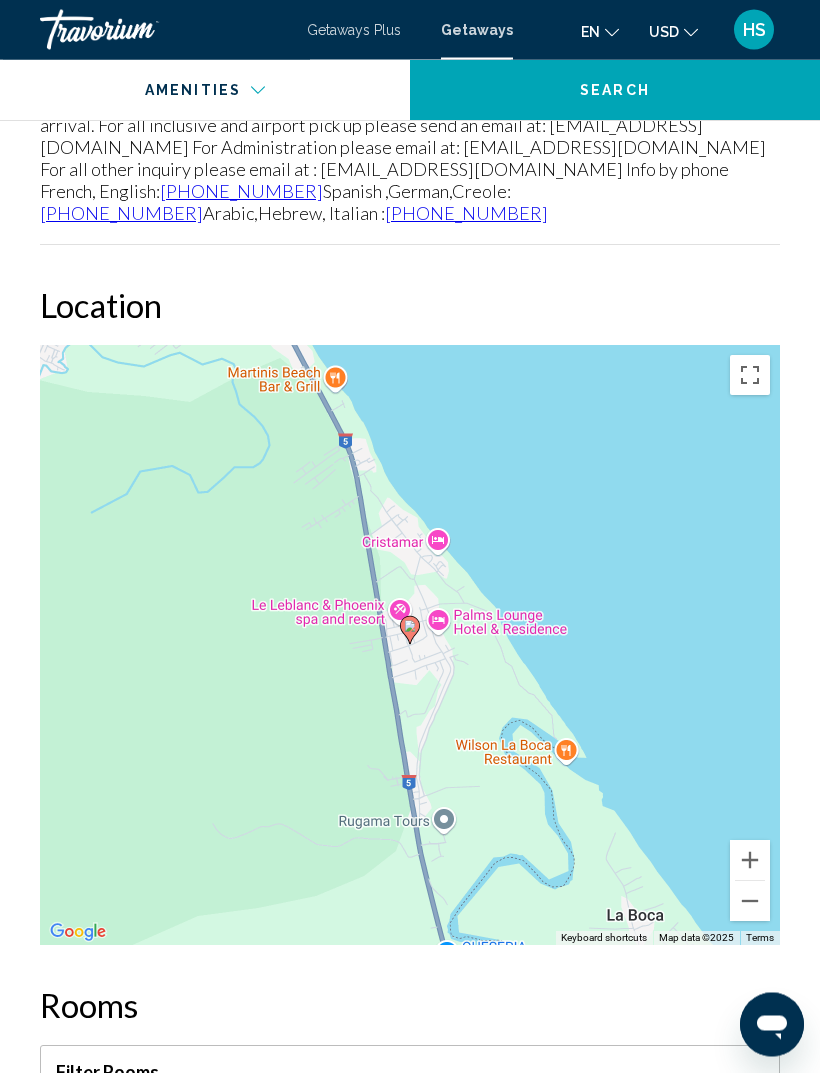 click at bounding box center [750, 902] 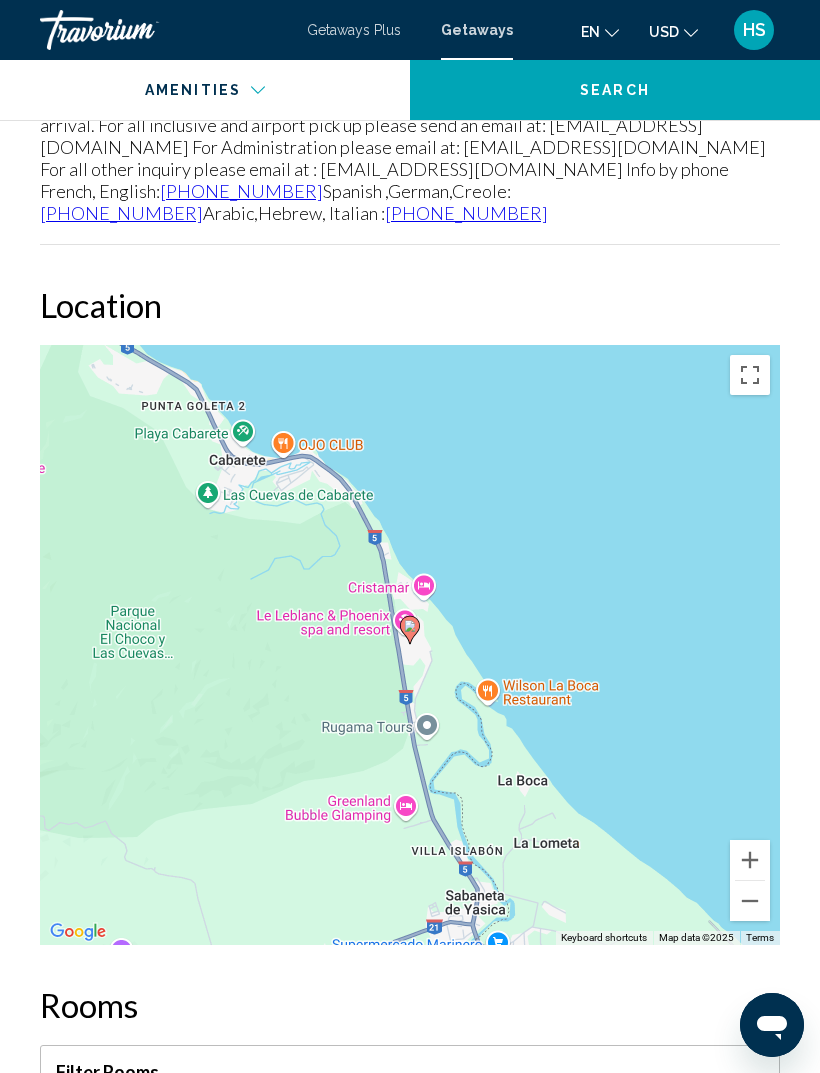 click at bounding box center [750, 901] 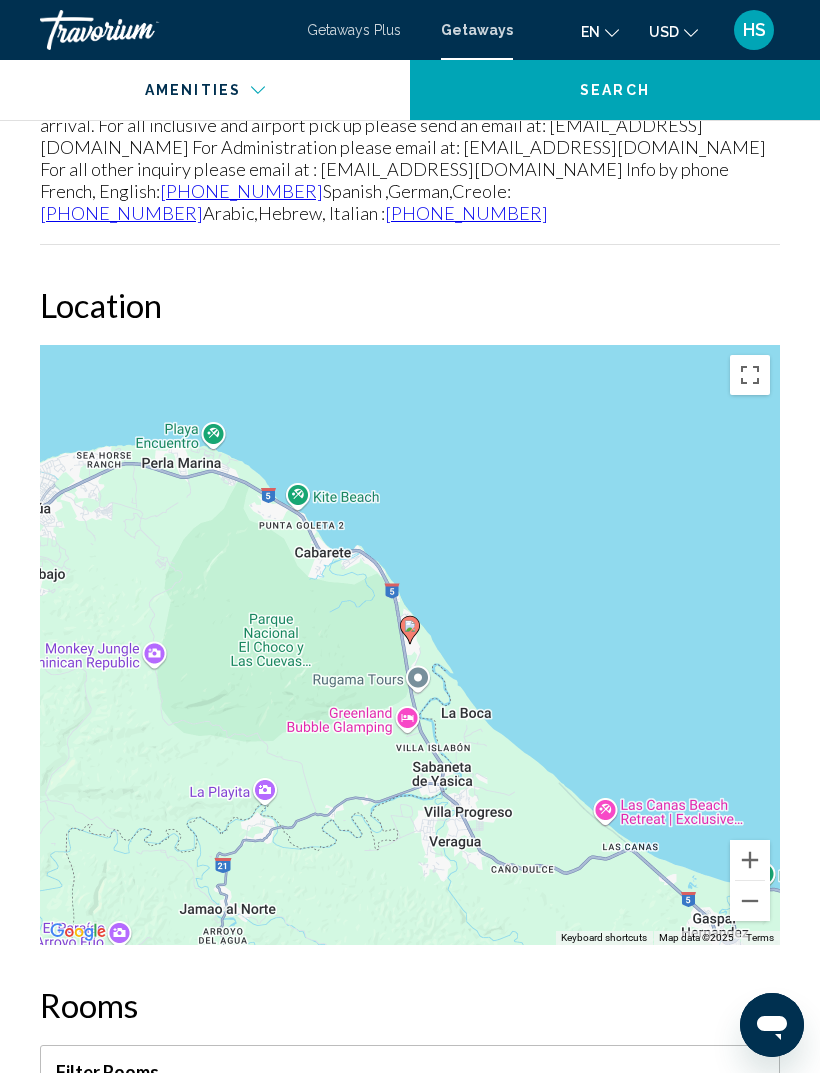 click at bounding box center (750, 901) 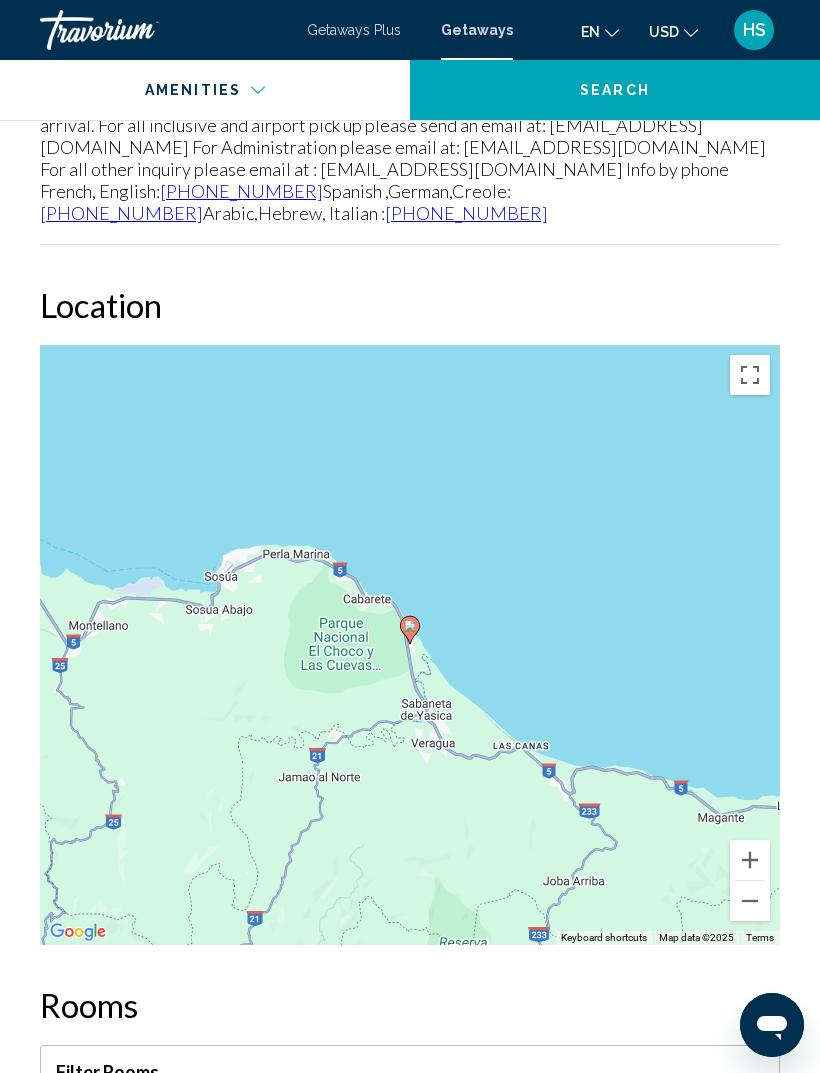 click at bounding box center [750, 901] 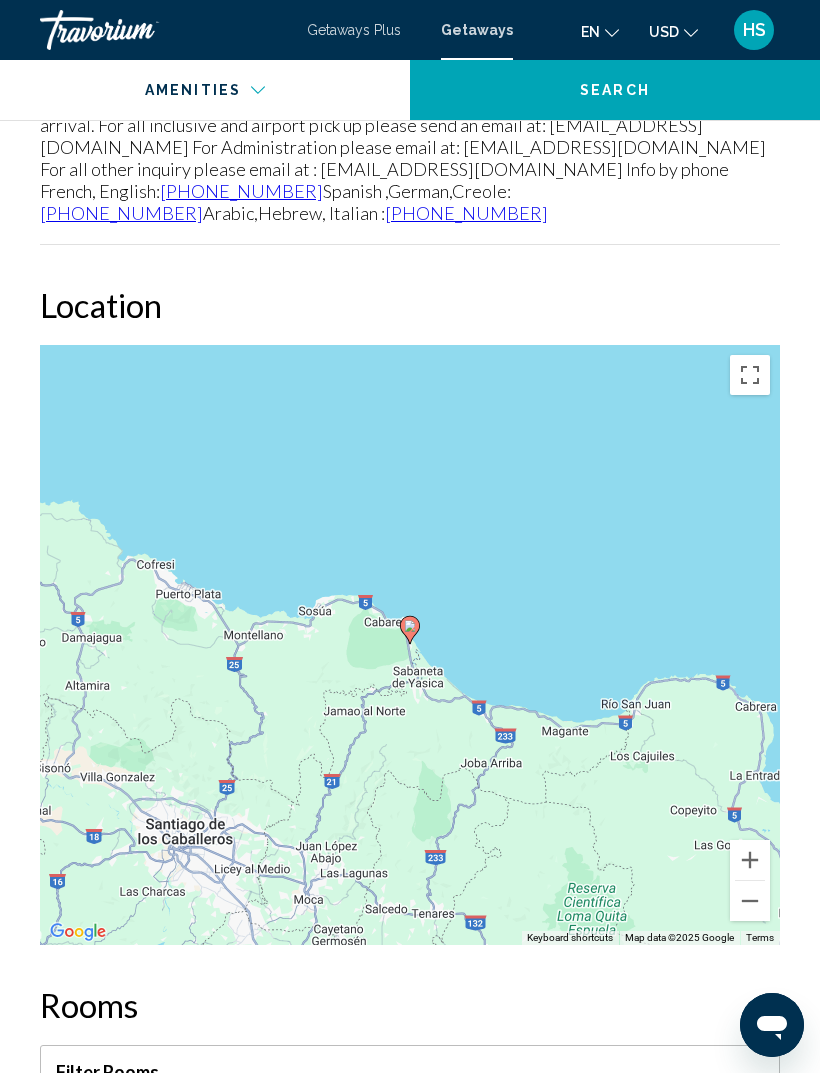 click at bounding box center (750, 901) 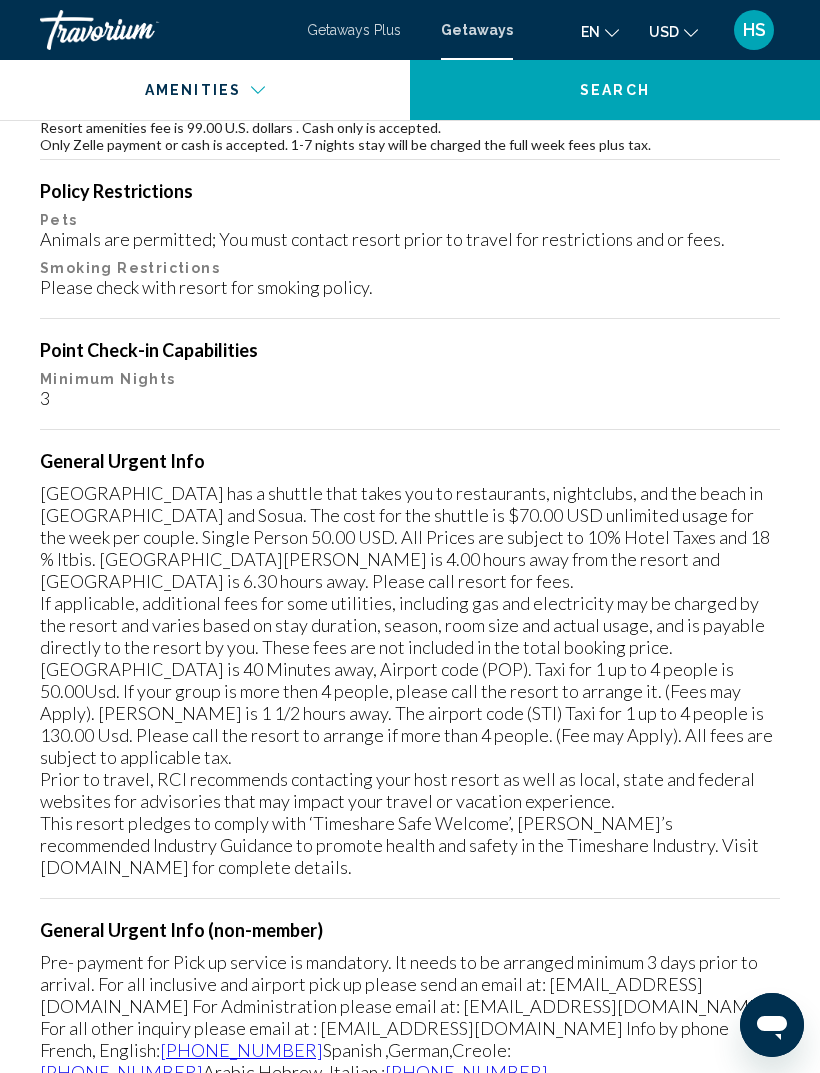 scroll, scrollTop: 2603, scrollLeft: 0, axis: vertical 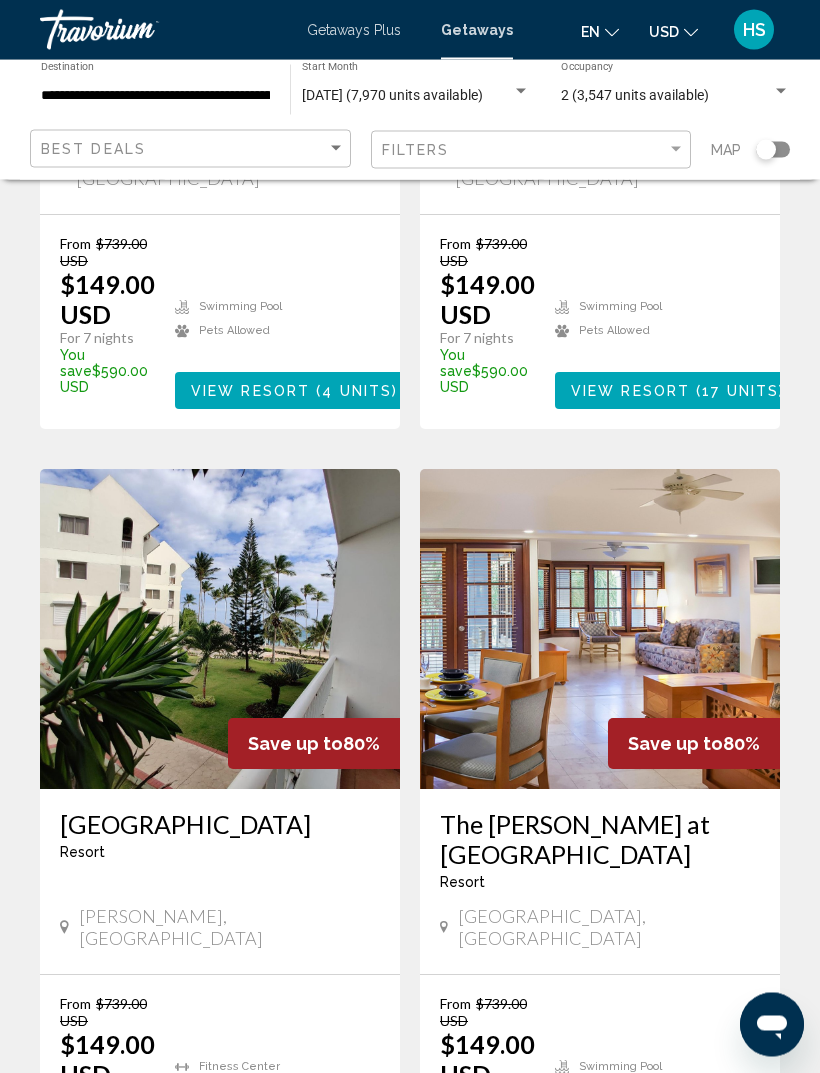 click at bounding box center (600, 630) 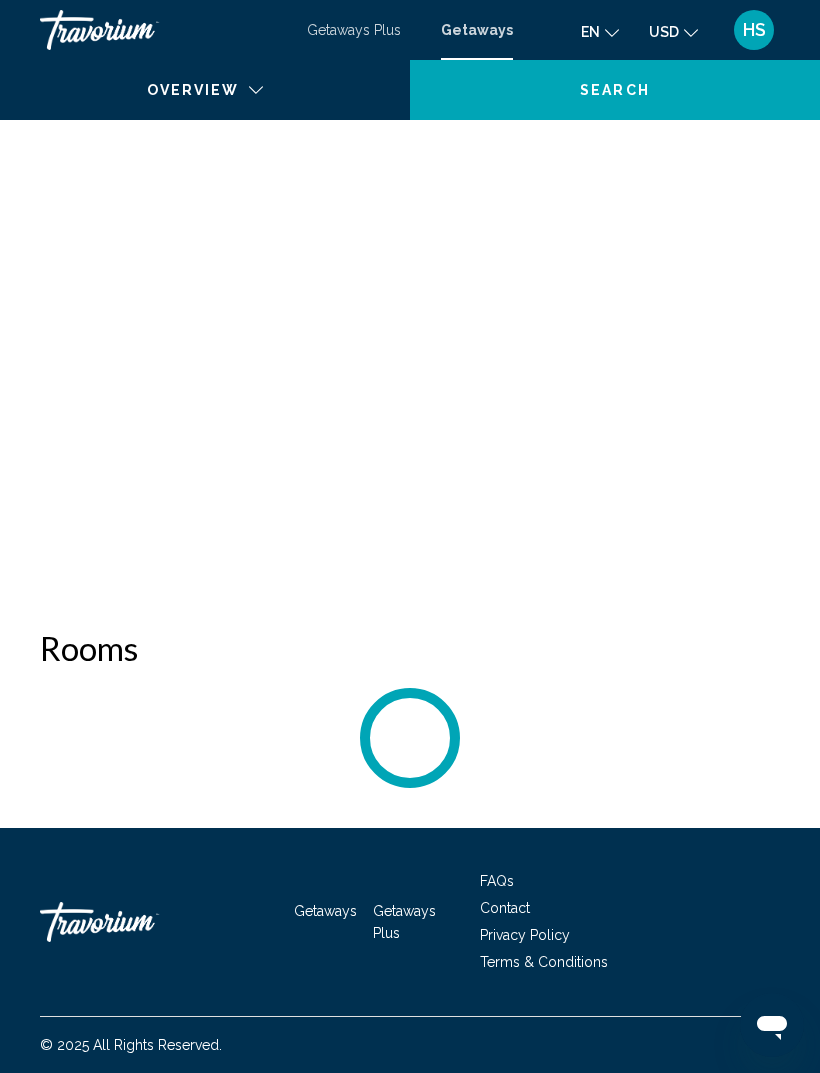 scroll, scrollTop: 0, scrollLeft: 0, axis: both 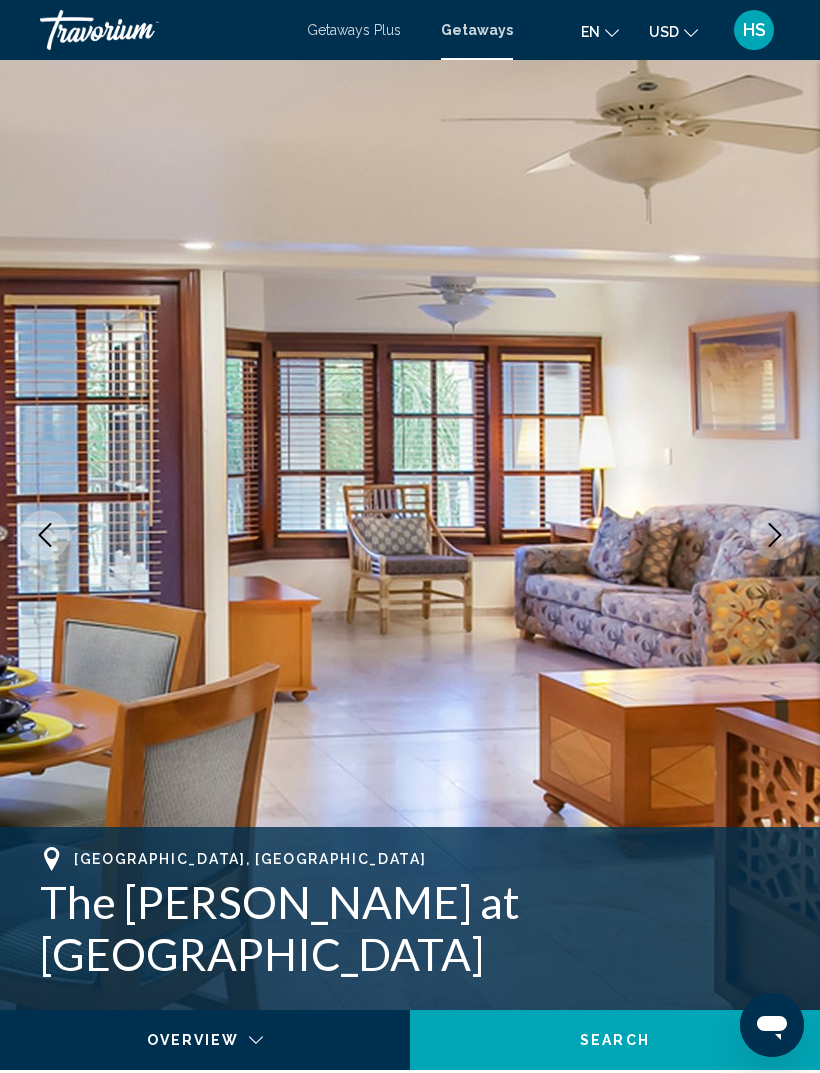 click at bounding box center [775, 535] 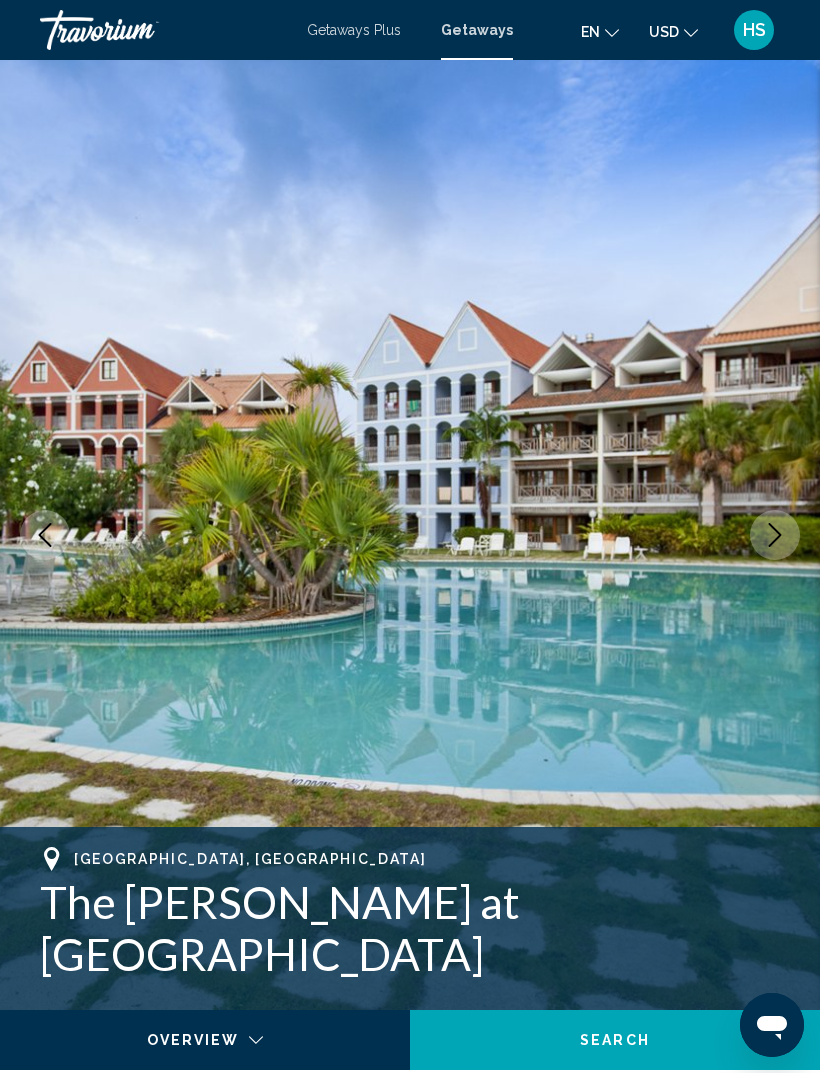 click 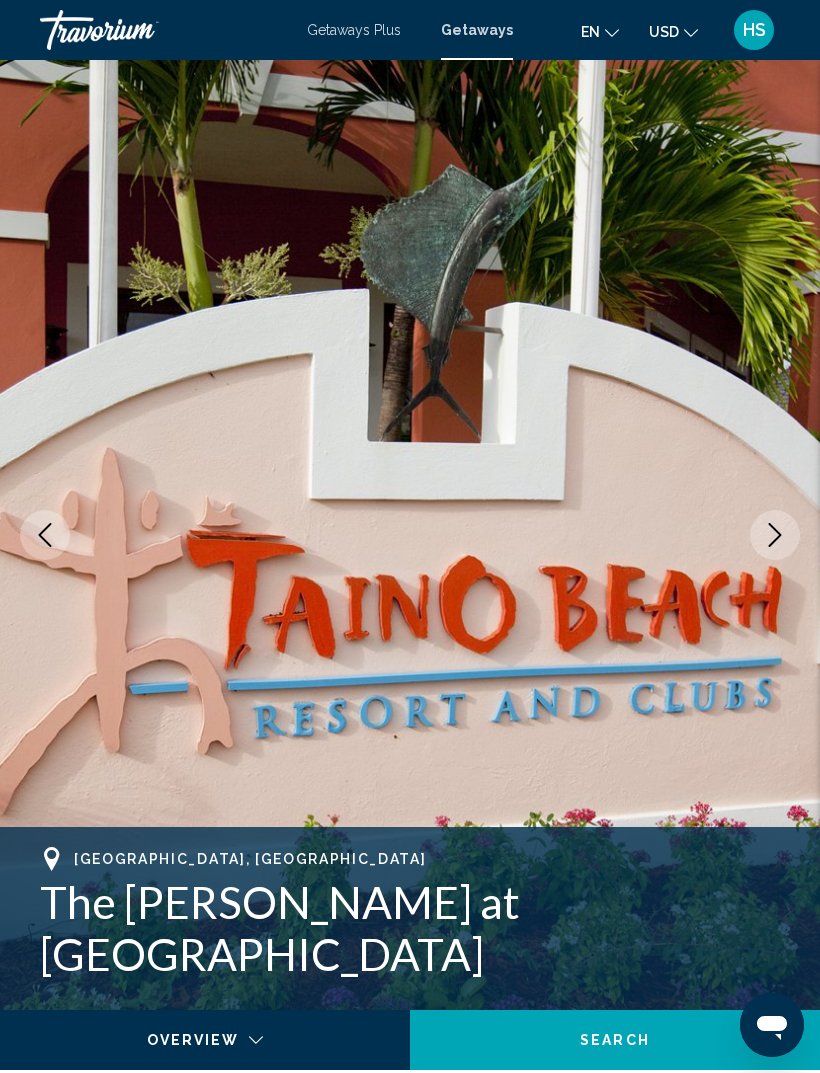 click 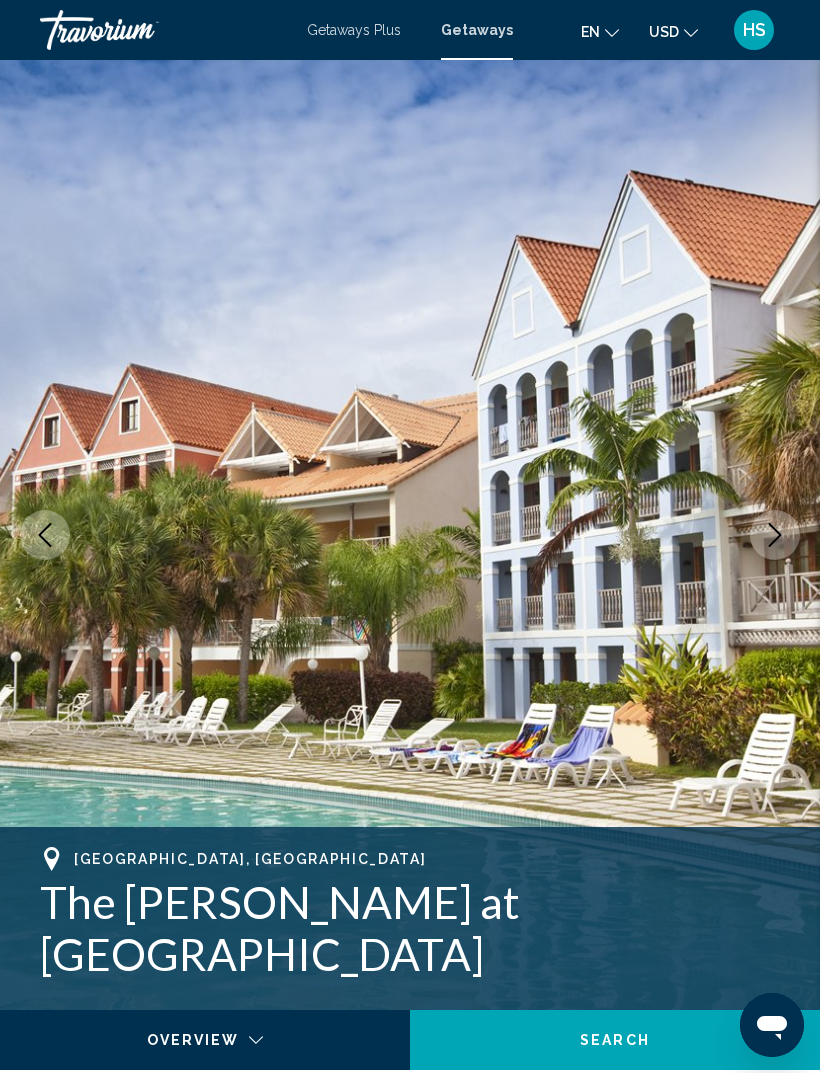 click at bounding box center (775, 535) 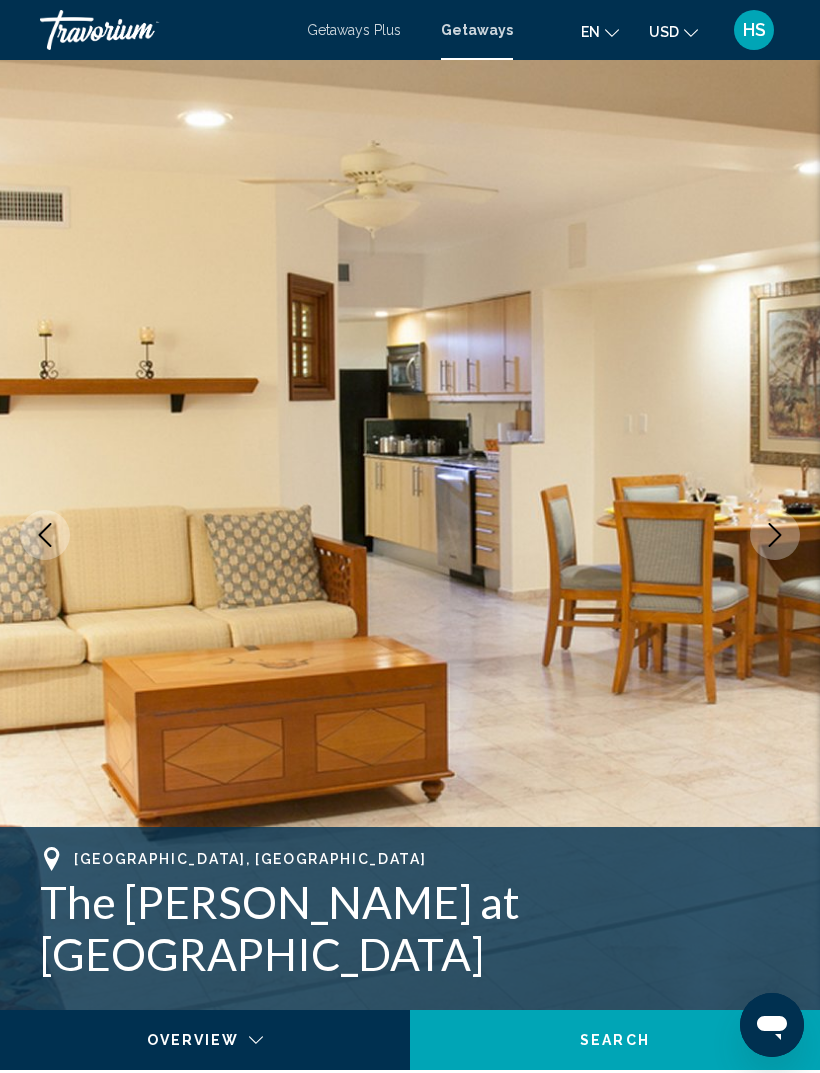 click at bounding box center (775, 535) 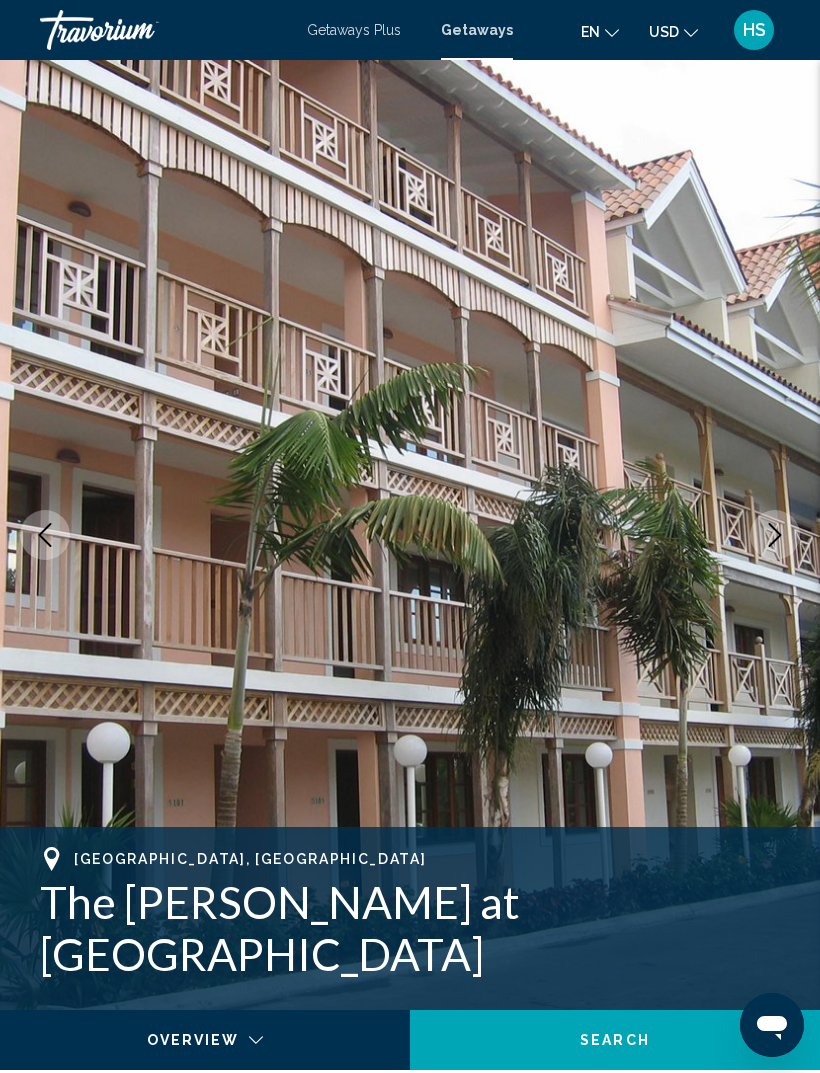 click 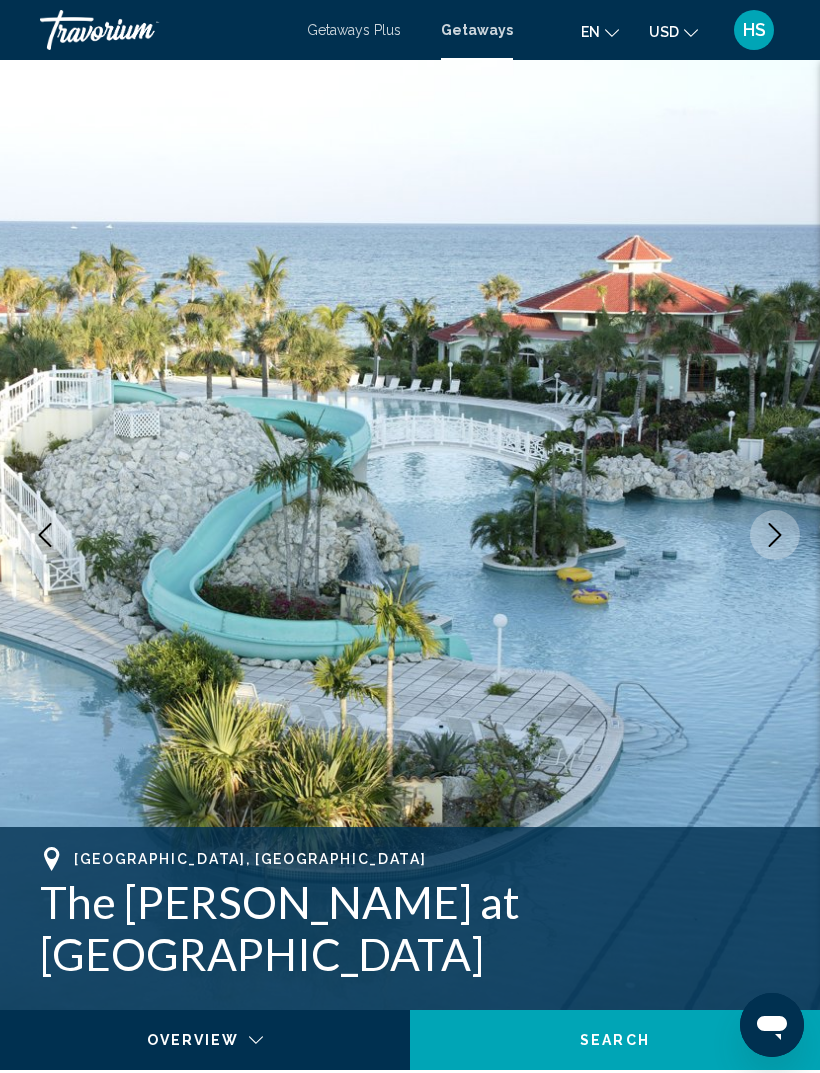 click 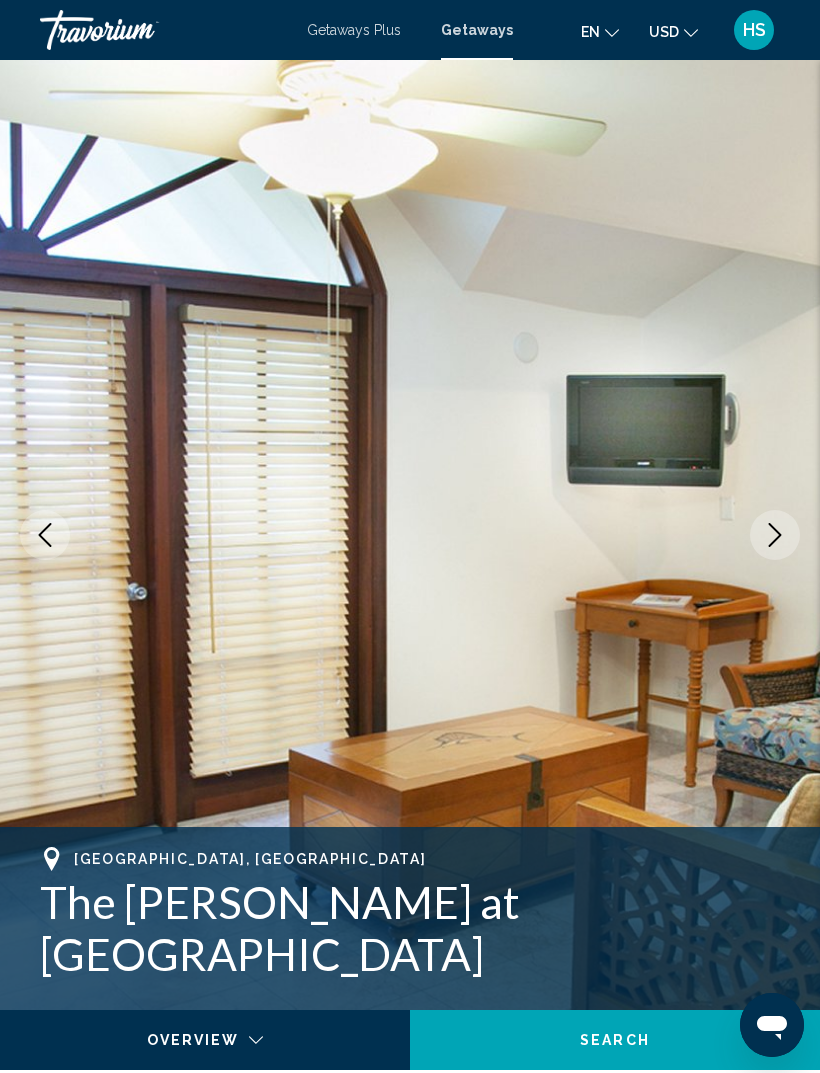 click at bounding box center (775, 535) 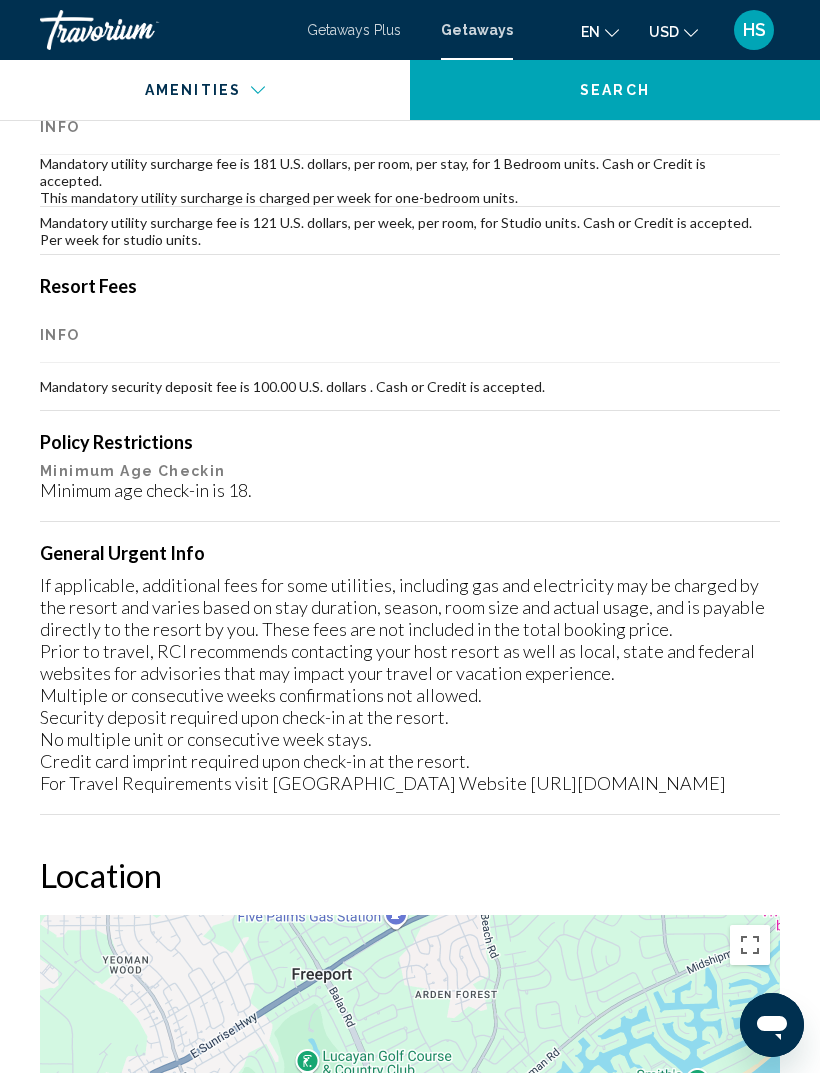 scroll, scrollTop: 2376, scrollLeft: 0, axis: vertical 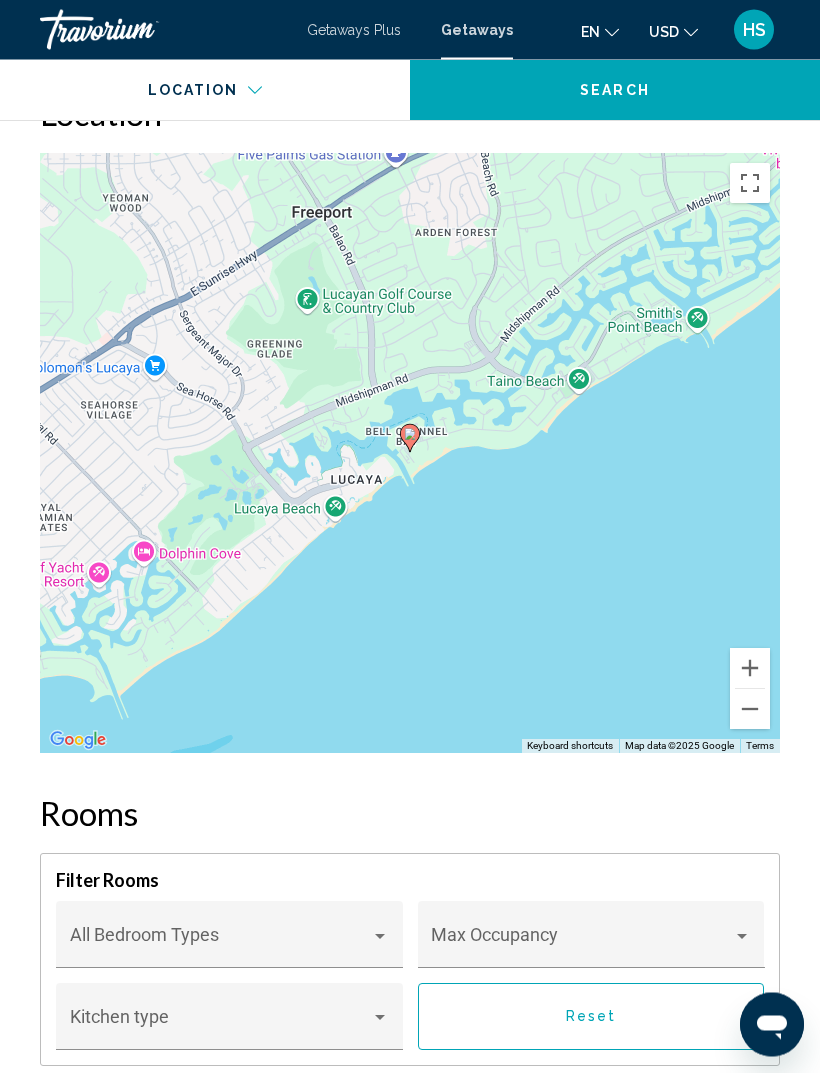 click at bounding box center (750, 710) 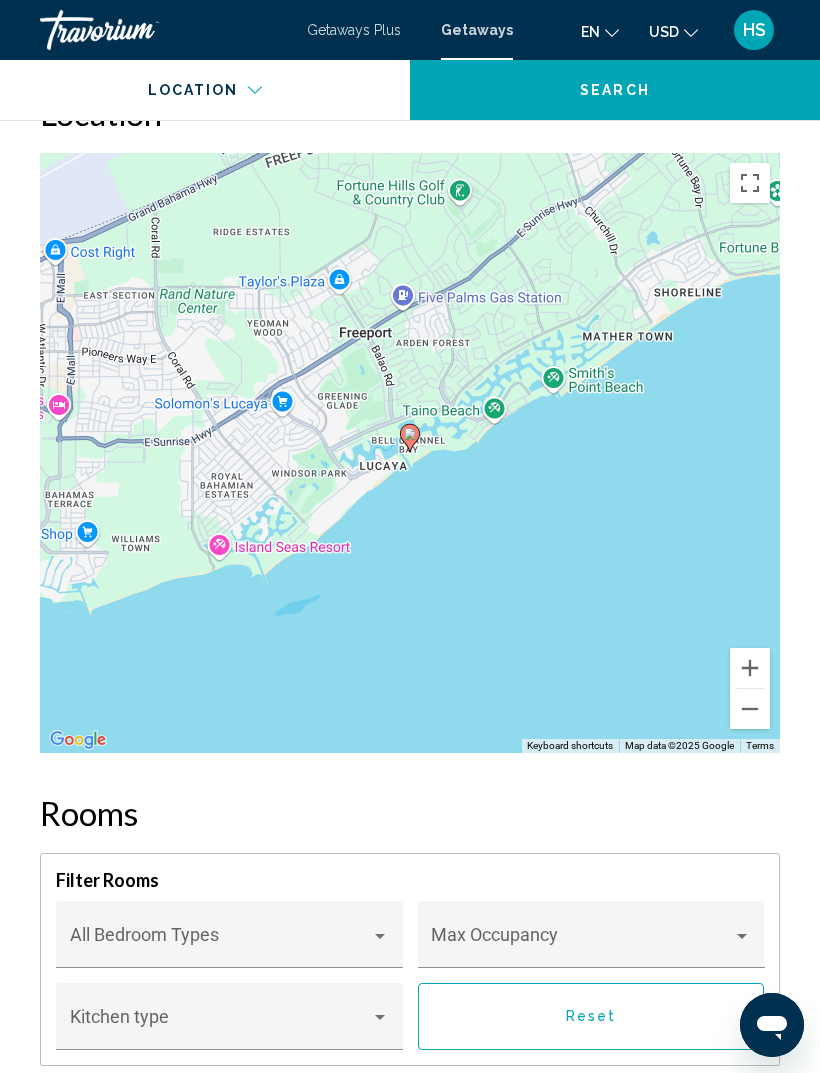 click at bounding box center [750, 709] 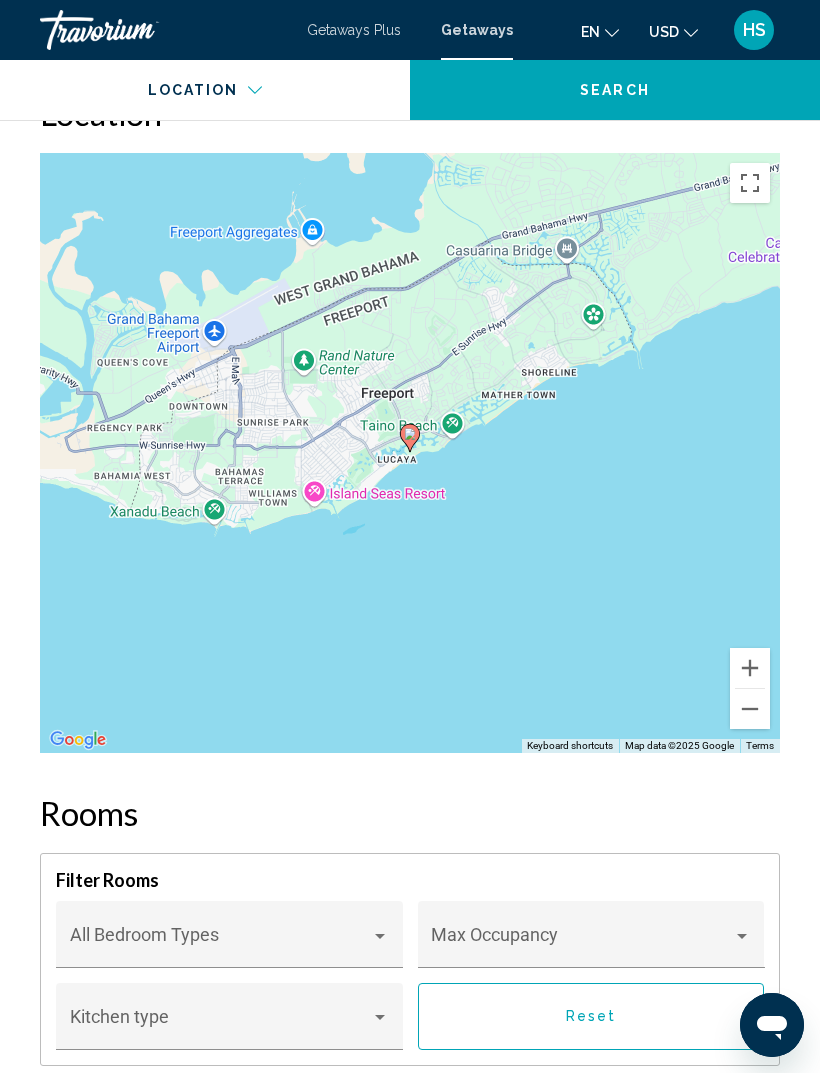 click at bounding box center (750, 709) 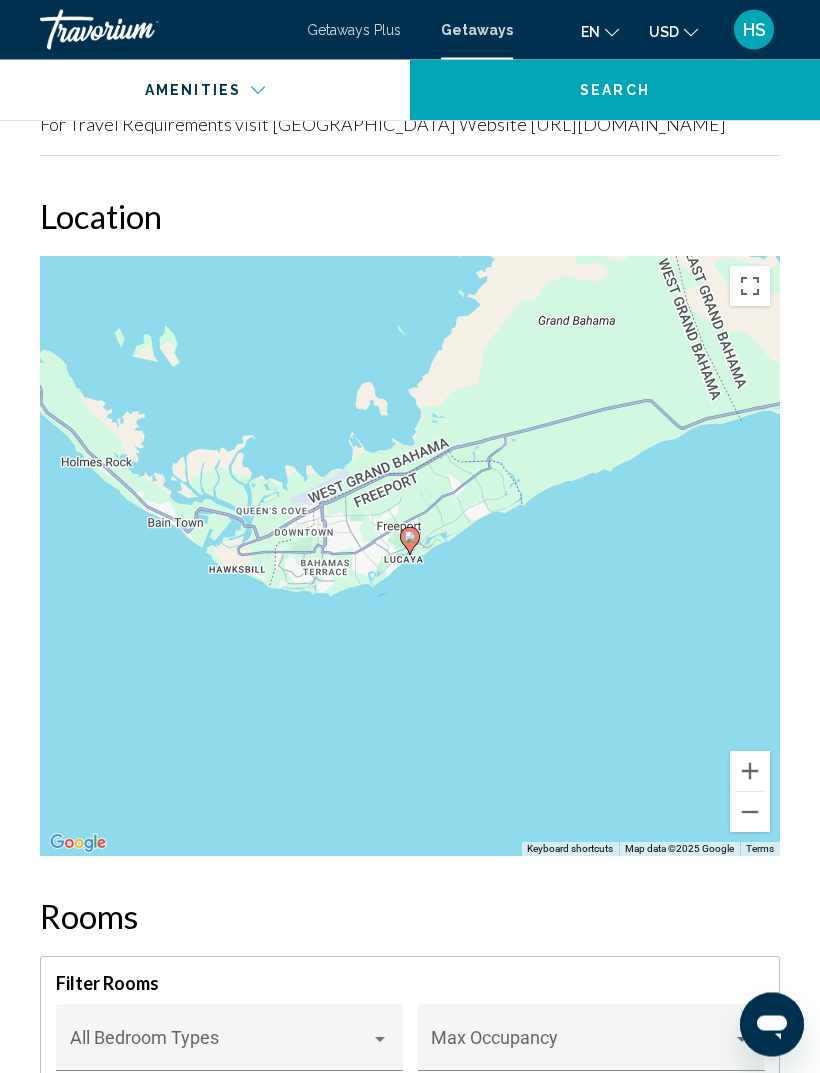 scroll, scrollTop: 3034, scrollLeft: 0, axis: vertical 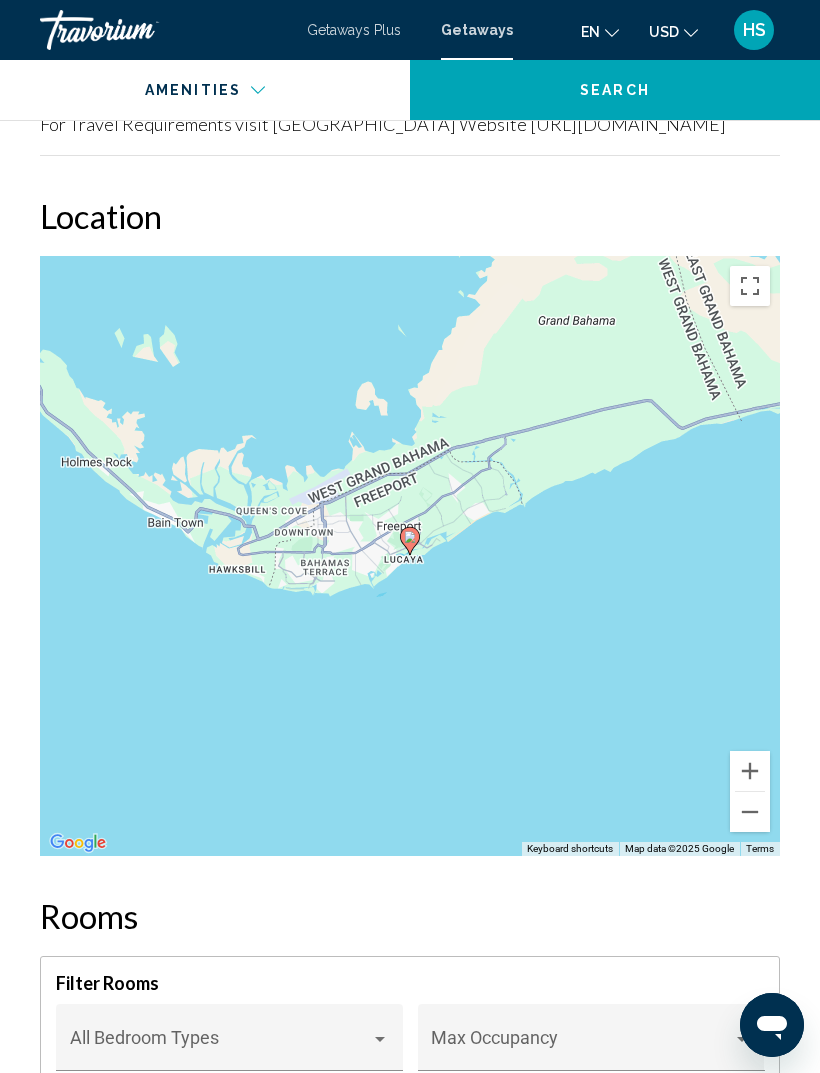 click on "To navigate, press the arrow keys. To activate drag with keyboard, press Alt + Enter. Once in keyboard drag state, use the arrow keys to move the marker. To complete the drag, press the Enter key. To cancel, press Escape." at bounding box center (410, 556) 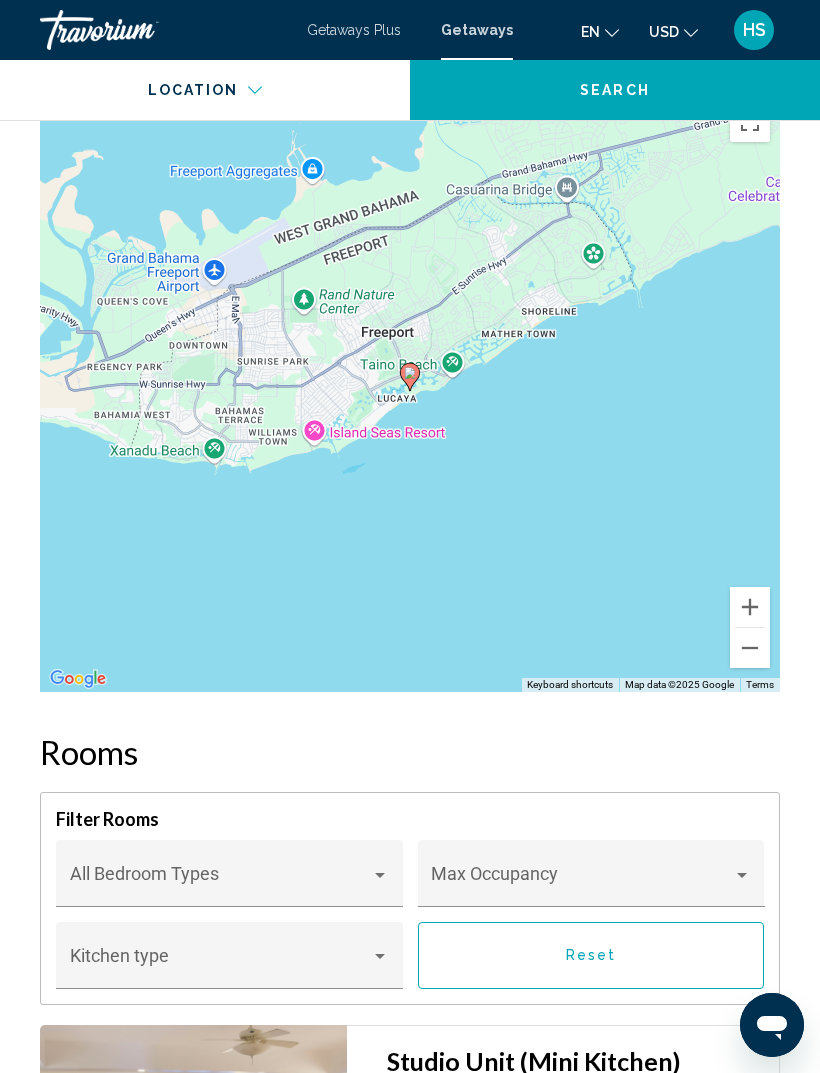 scroll, scrollTop: 3194, scrollLeft: 0, axis: vertical 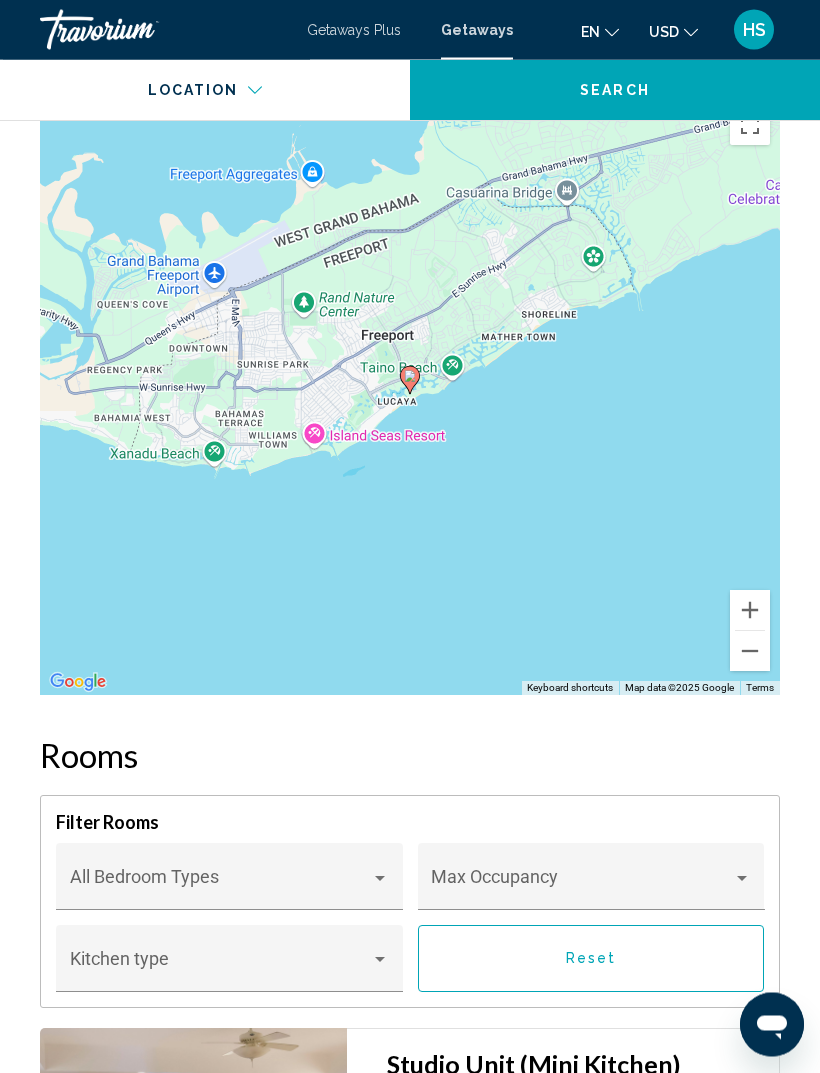 click on "To navigate, press the arrow keys. To activate drag with keyboard, press Alt + Enter. Once in keyboard drag state, use the arrow keys to move the marker. To complete the drag, press the Enter key. To cancel, press Escape." at bounding box center (410, 396) 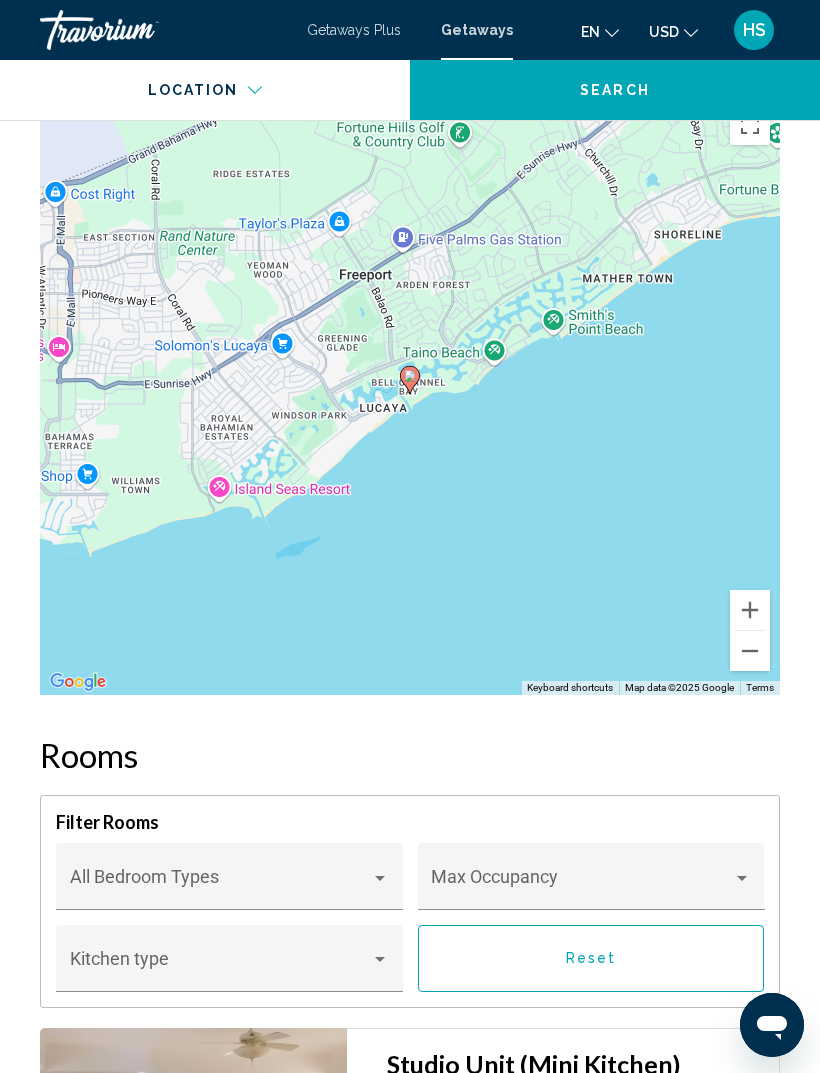 click at bounding box center (750, 610) 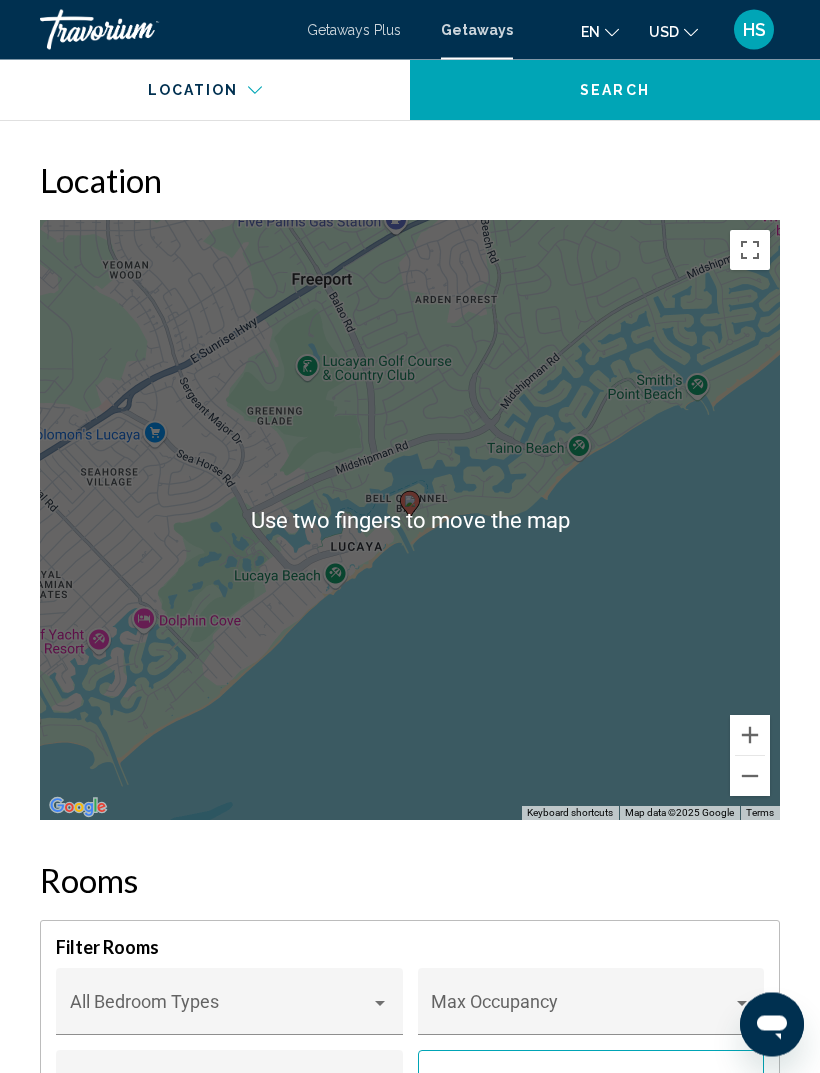 scroll, scrollTop: 3067, scrollLeft: 0, axis: vertical 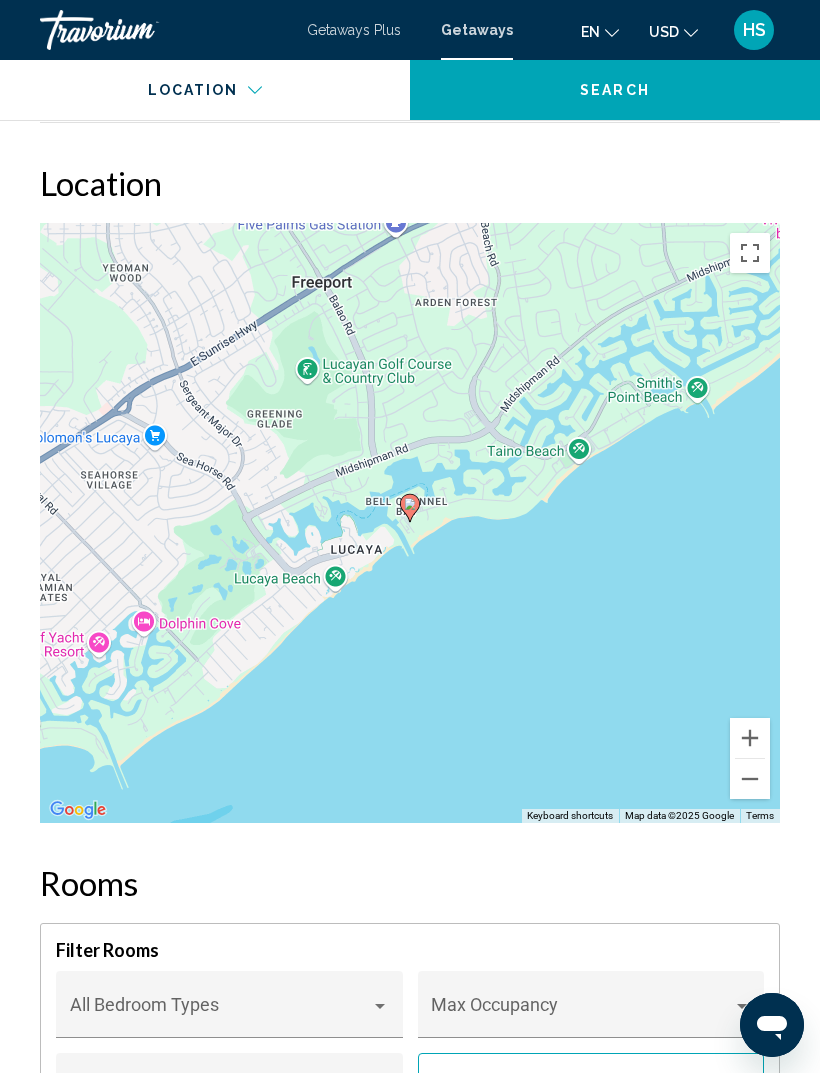 click at bounding box center [750, 738] 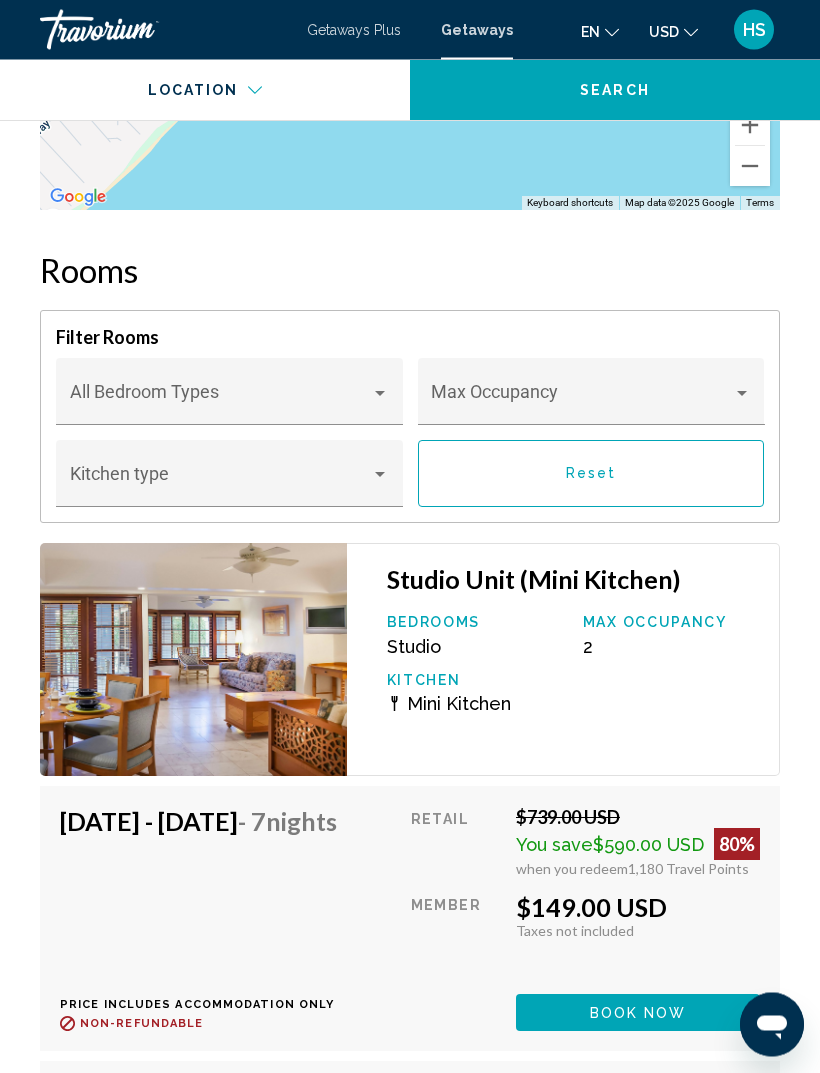 scroll, scrollTop: 3684, scrollLeft: 0, axis: vertical 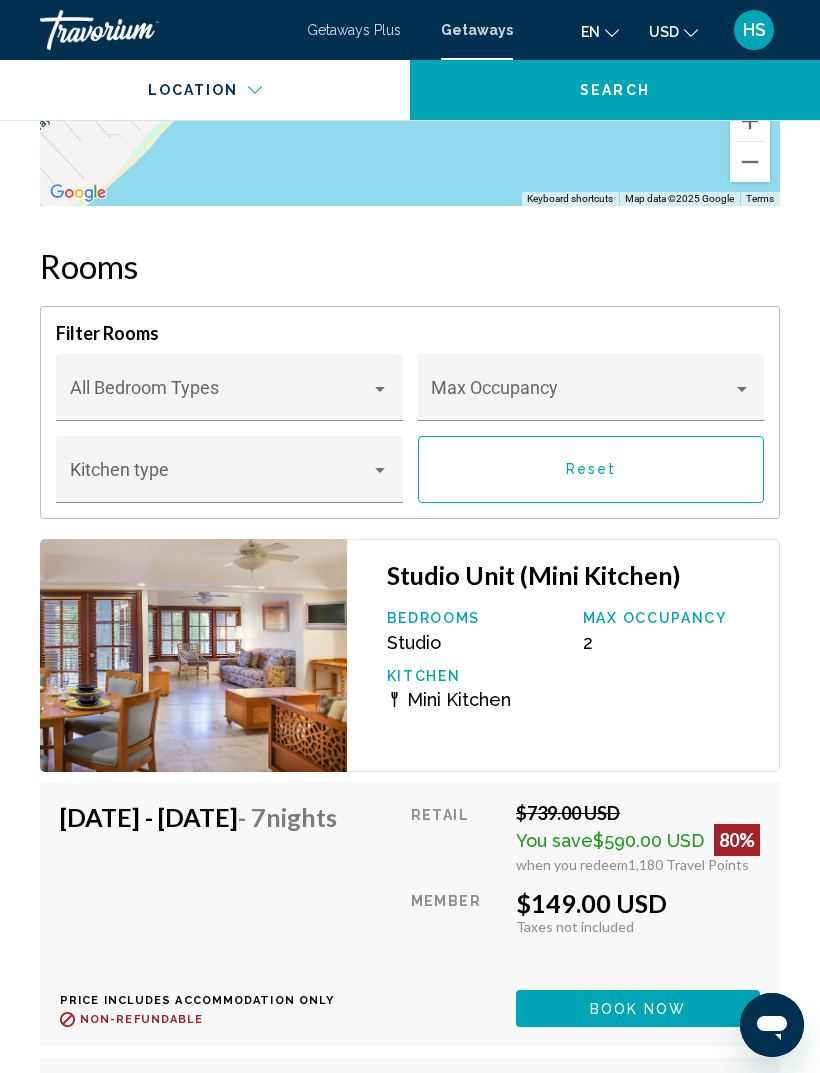 click on "Bedrooms Studio Max Occupancy 2 Kitchen
Mini Kitchen" at bounding box center [573, 667] 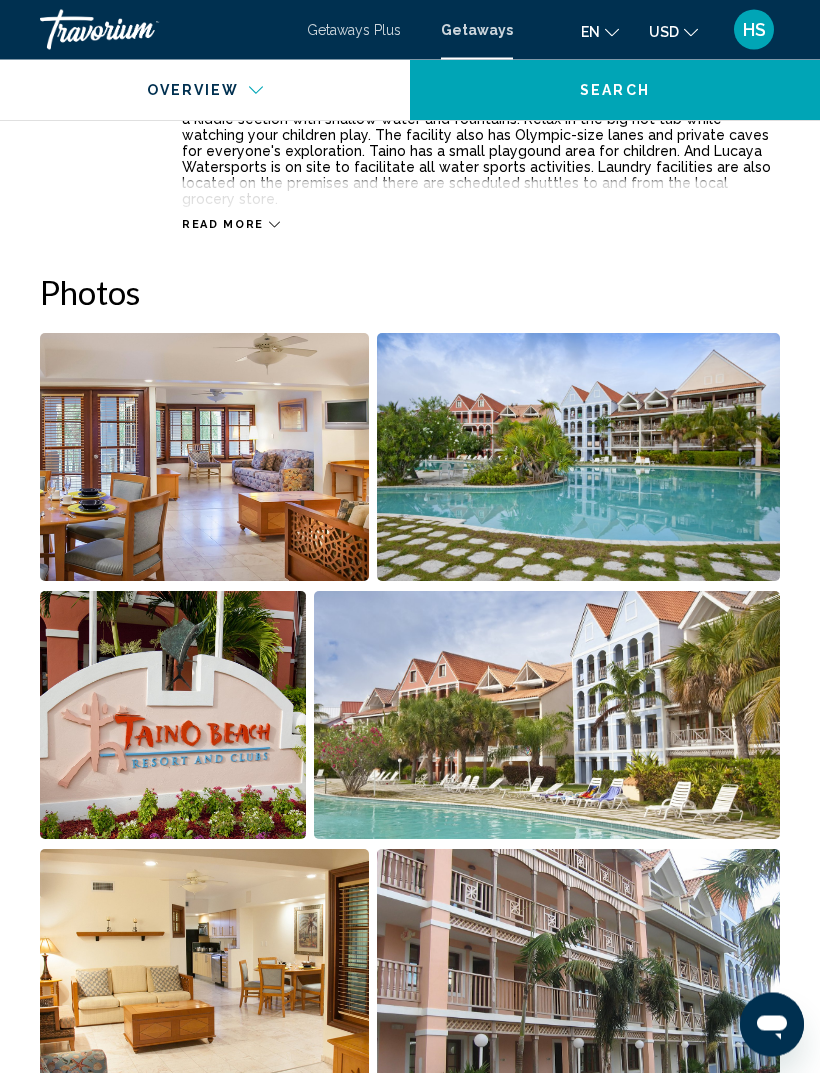 scroll, scrollTop: 1164, scrollLeft: 0, axis: vertical 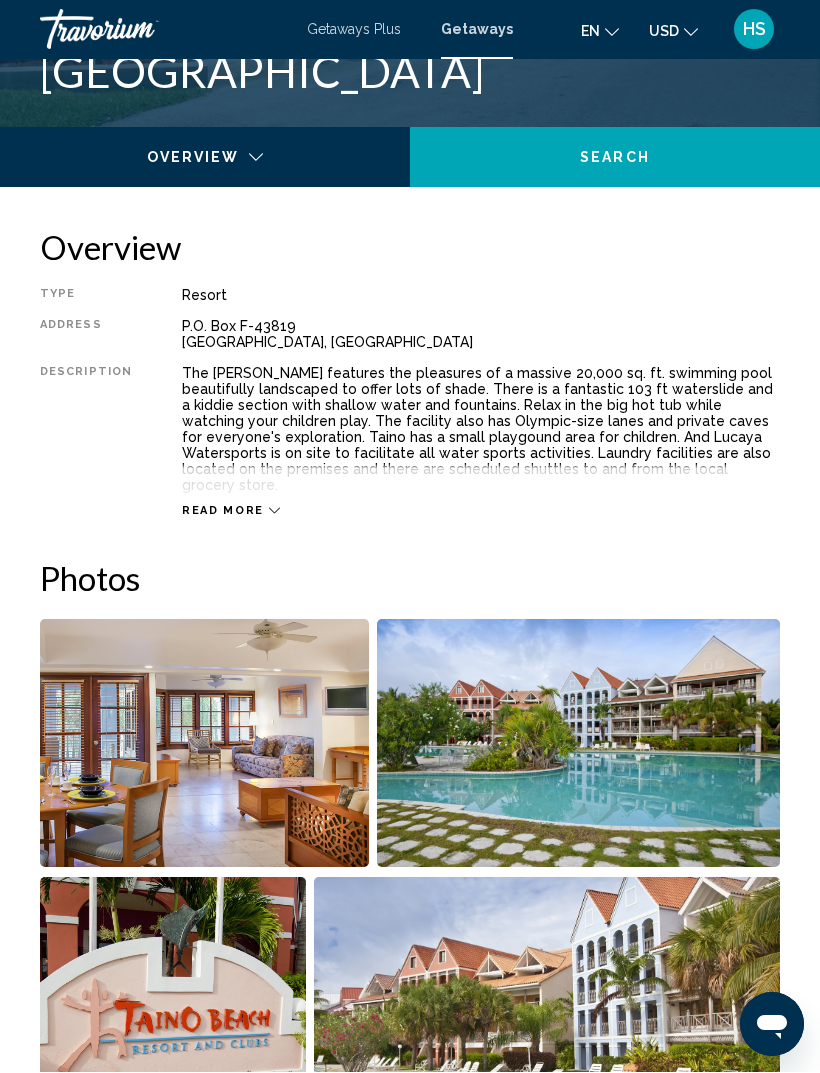 click on "Read more" at bounding box center [223, 511] 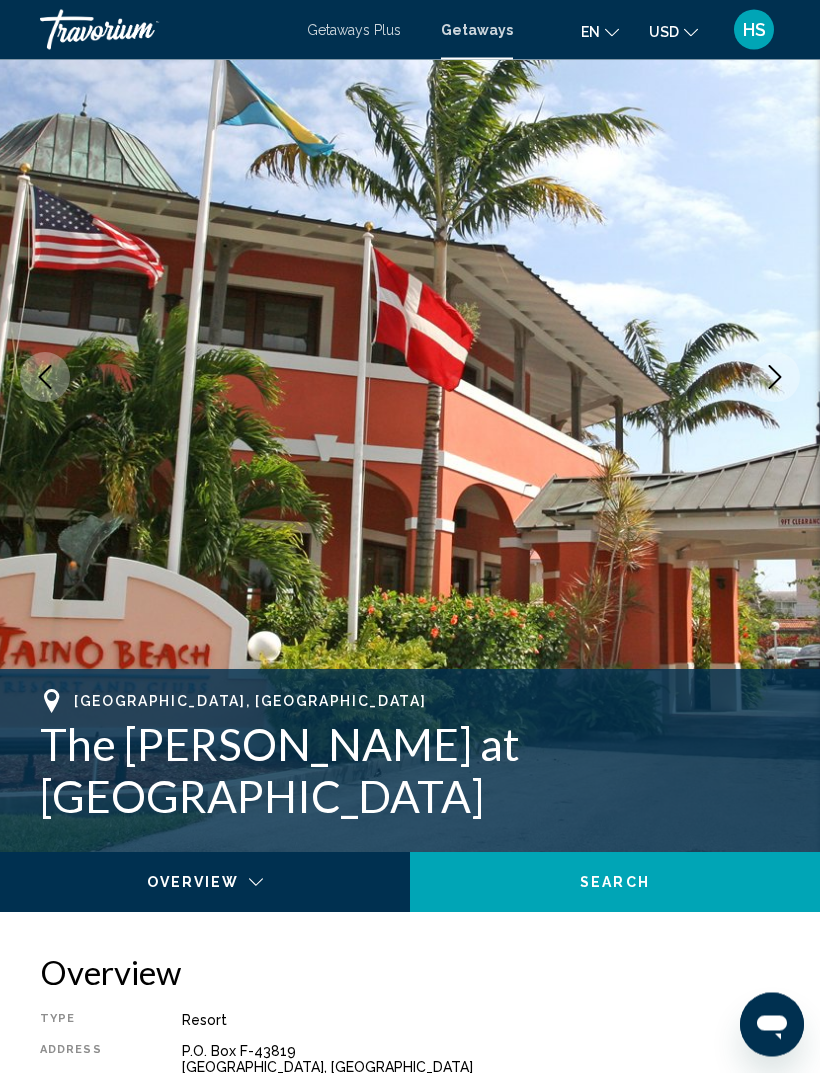scroll, scrollTop: 0, scrollLeft: 0, axis: both 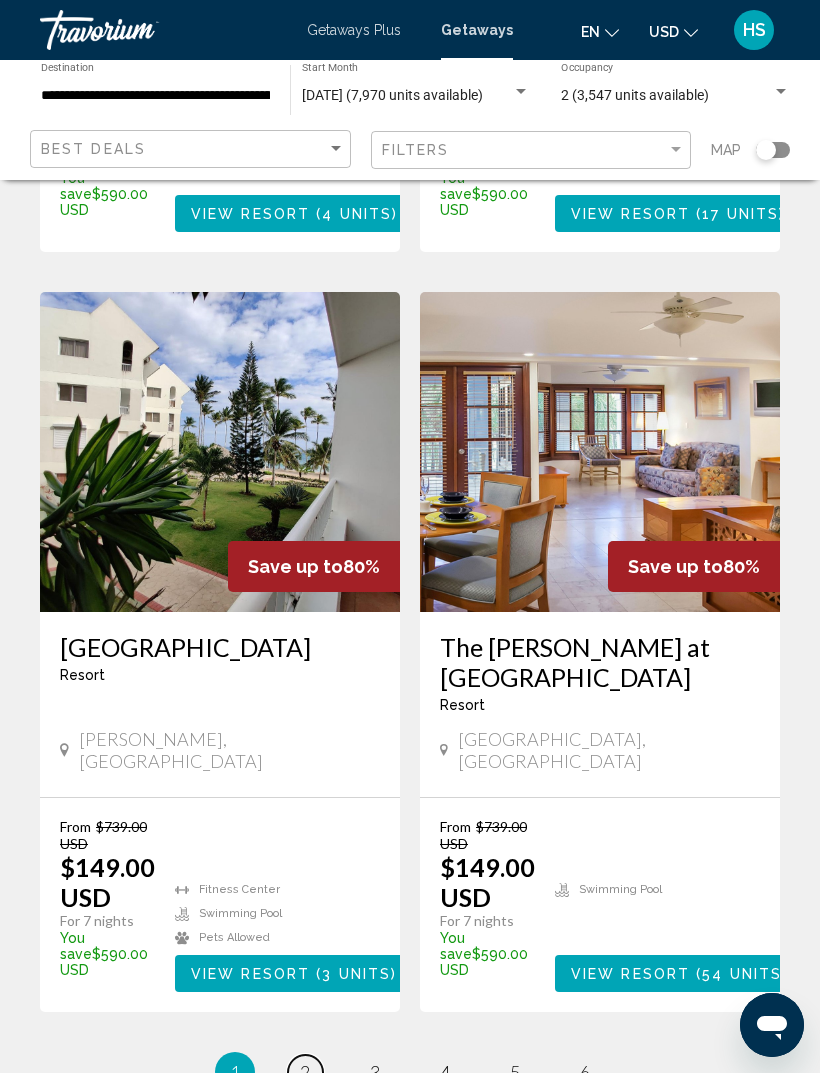 click on "page  2" at bounding box center [305, 1072] 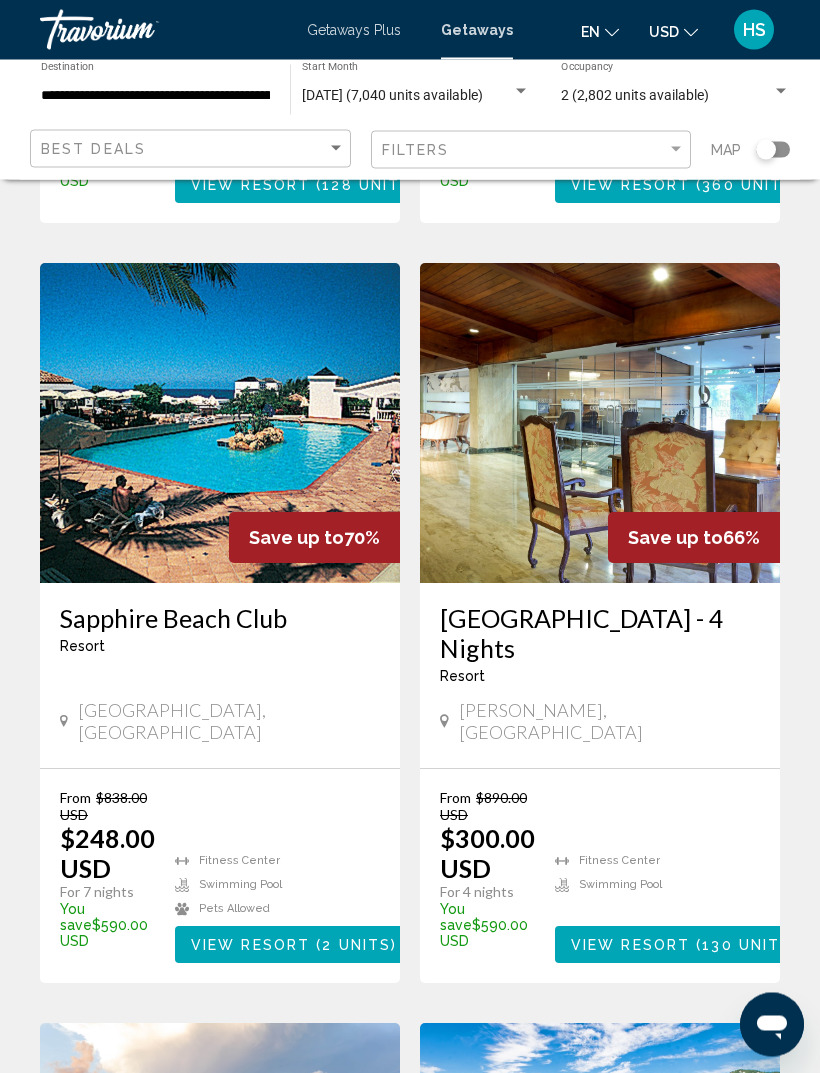 scroll, scrollTop: 767, scrollLeft: 0, axis: vertical 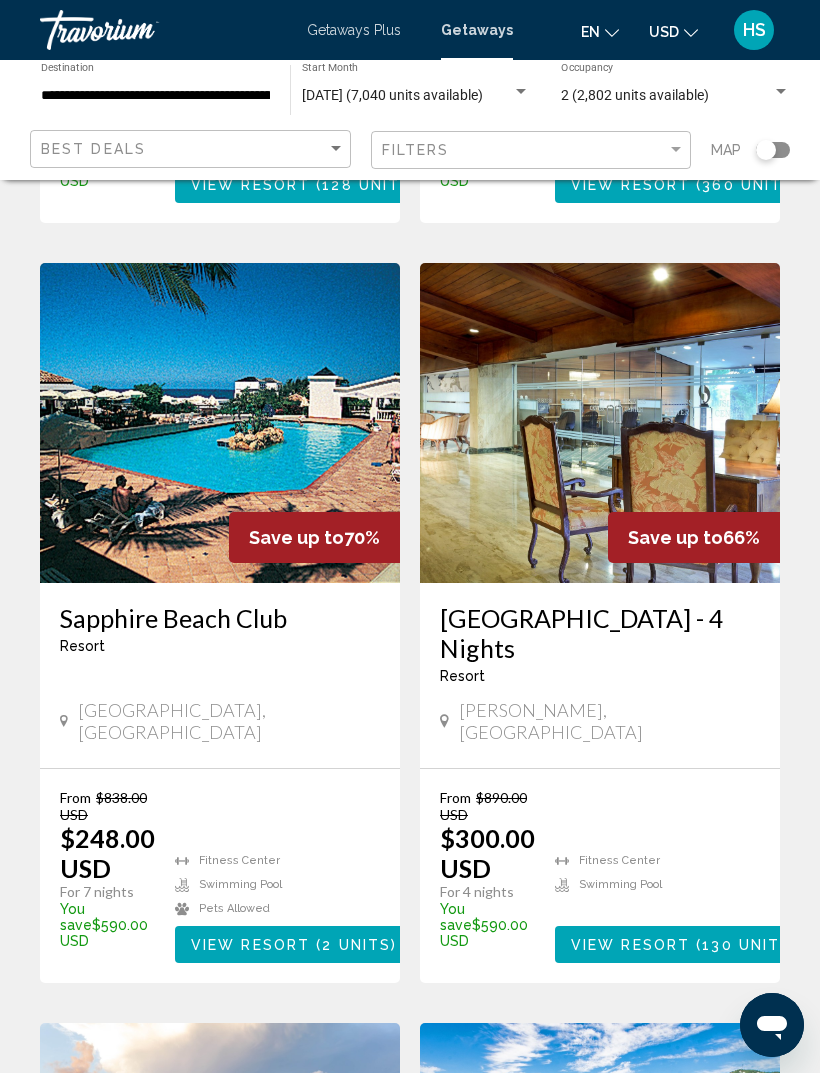 click at bounding box center (220, 423) 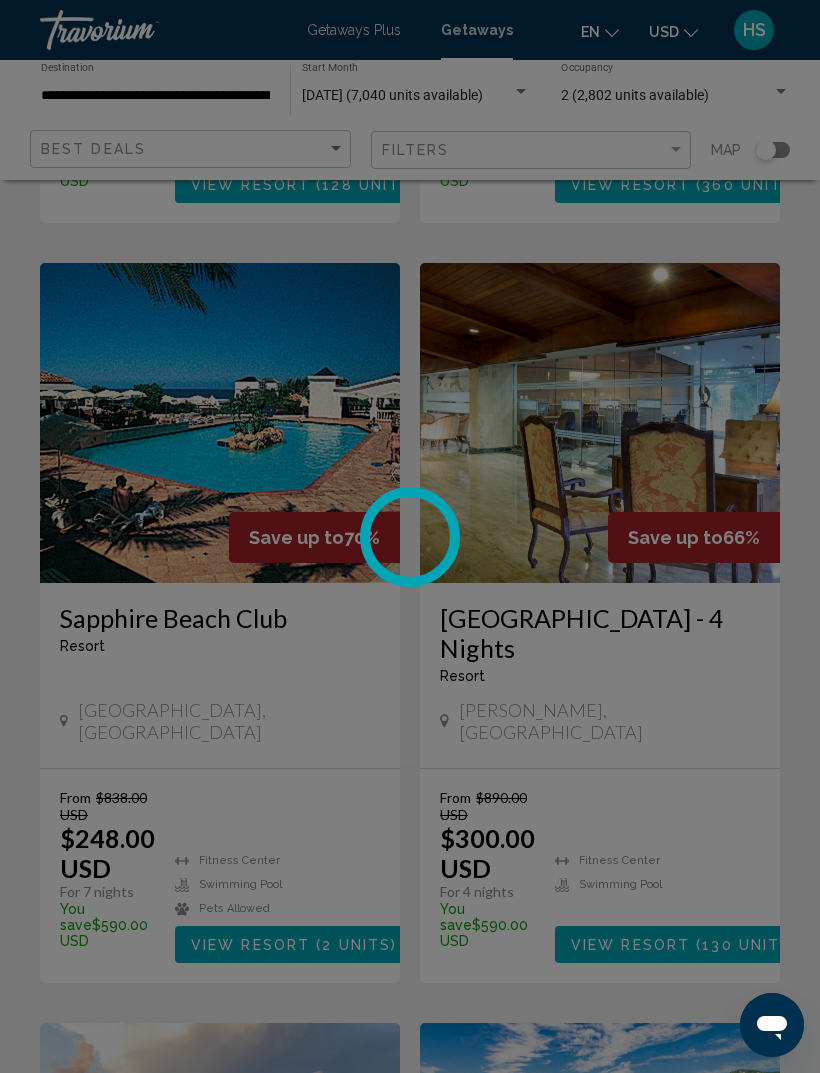 scroll, scrollTop: 0, scrollLeft: 0, axis: both 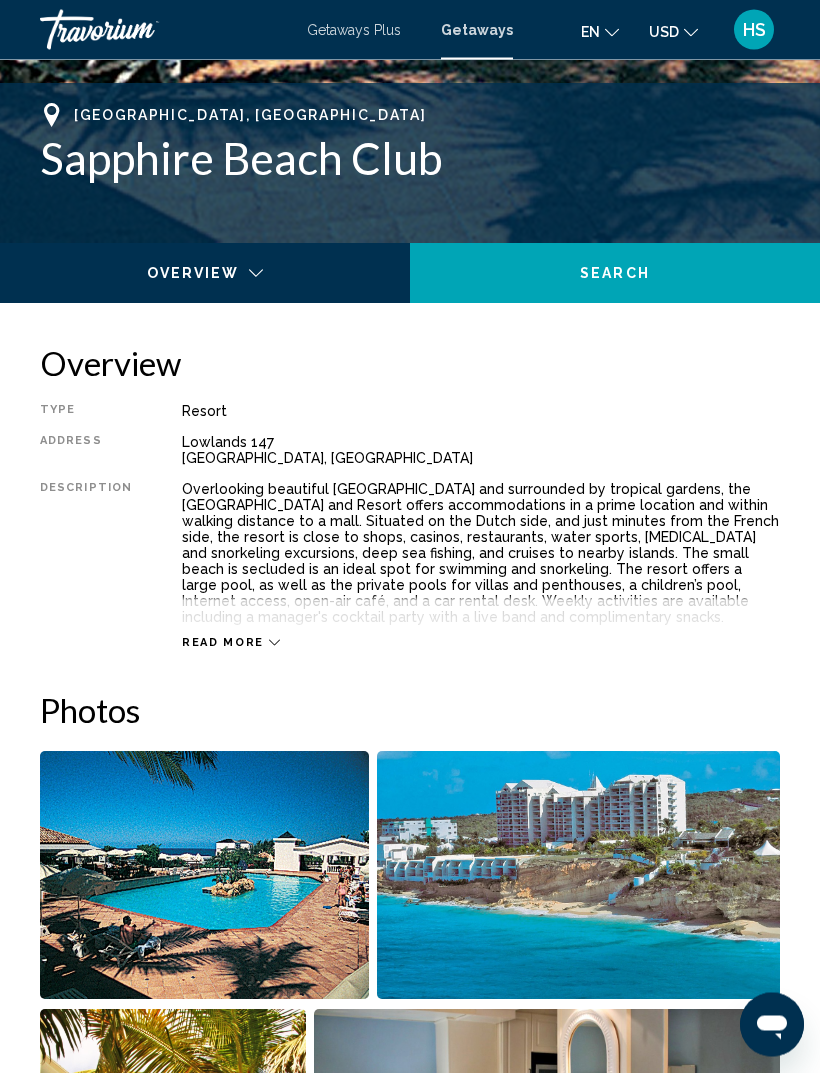 click on "Read more" at bounding box center [223, 643] 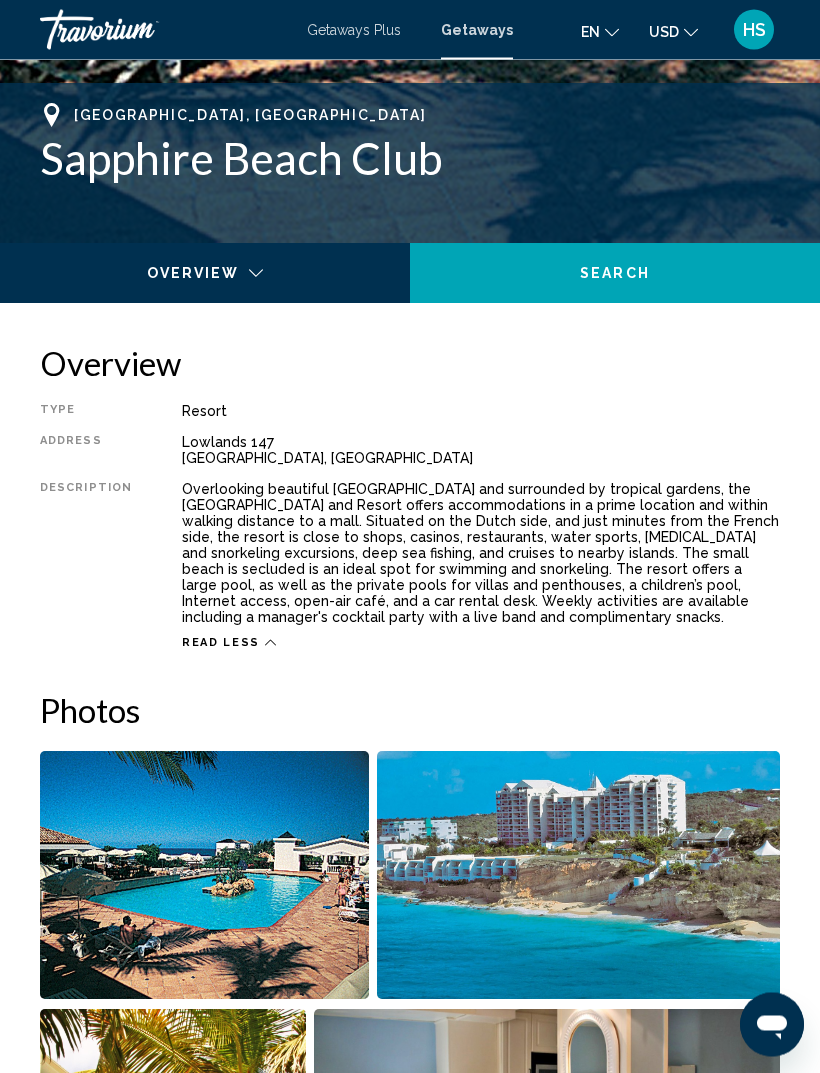 scroll, scrollTop: 767, scrollLeft: 0, axis: vertical 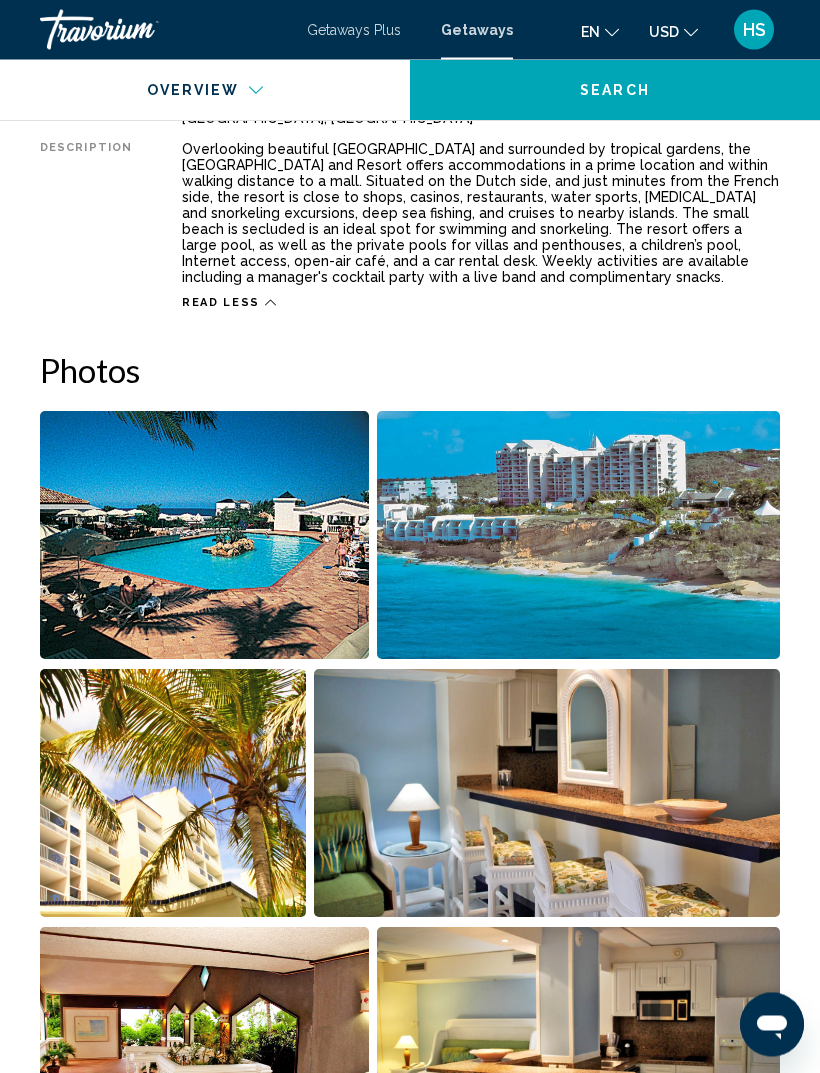 click at bounding box center [204, 536] 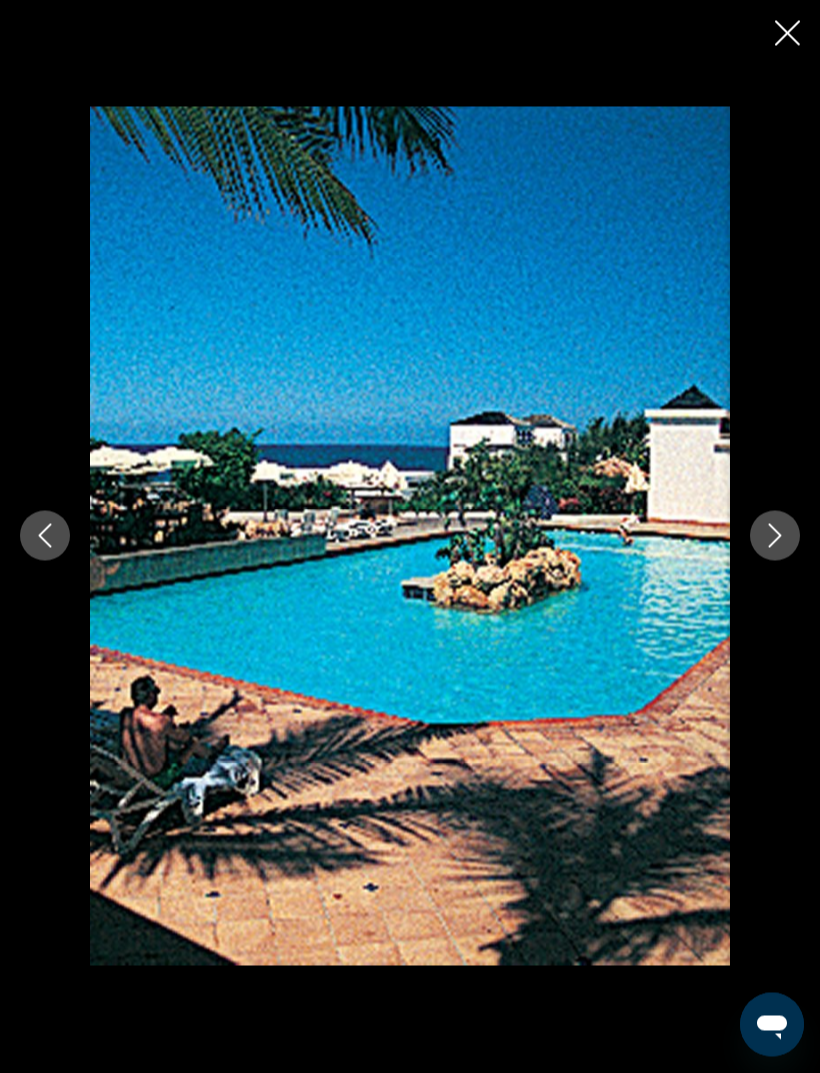 scroll, scrollTop: 1108, scrollLeft: 0, axis: vertical 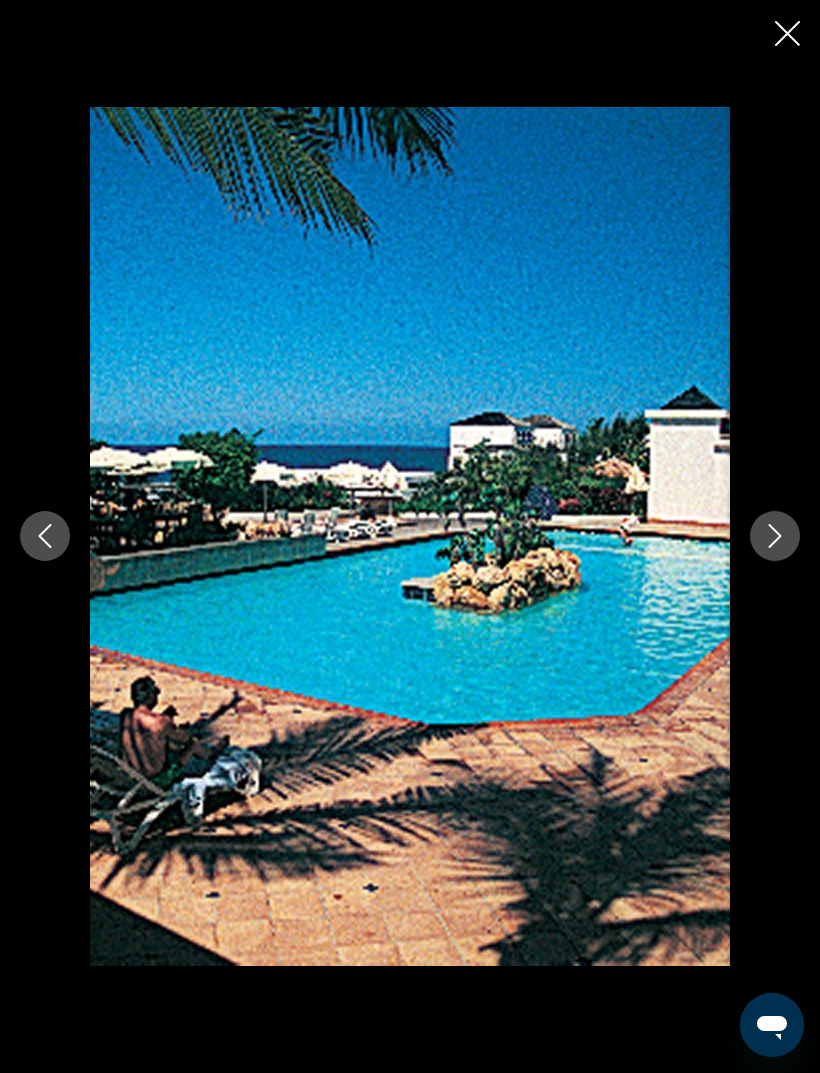 click at bounding box center [775, 536] 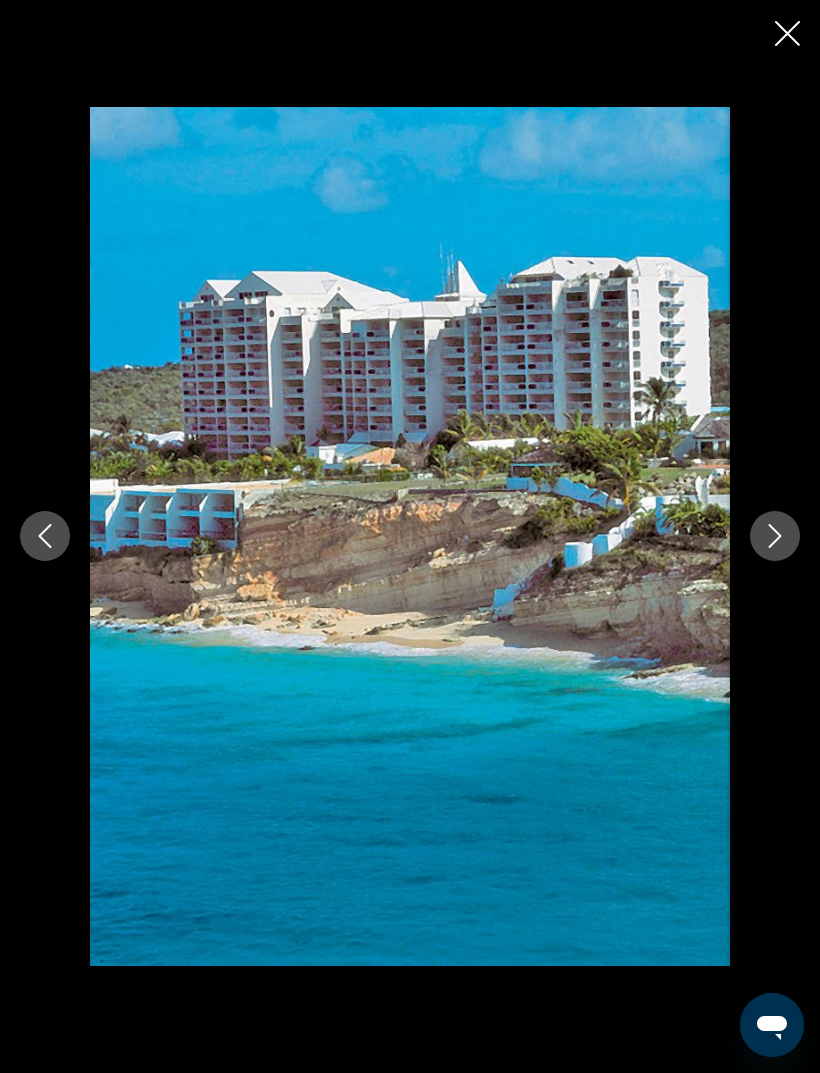 click 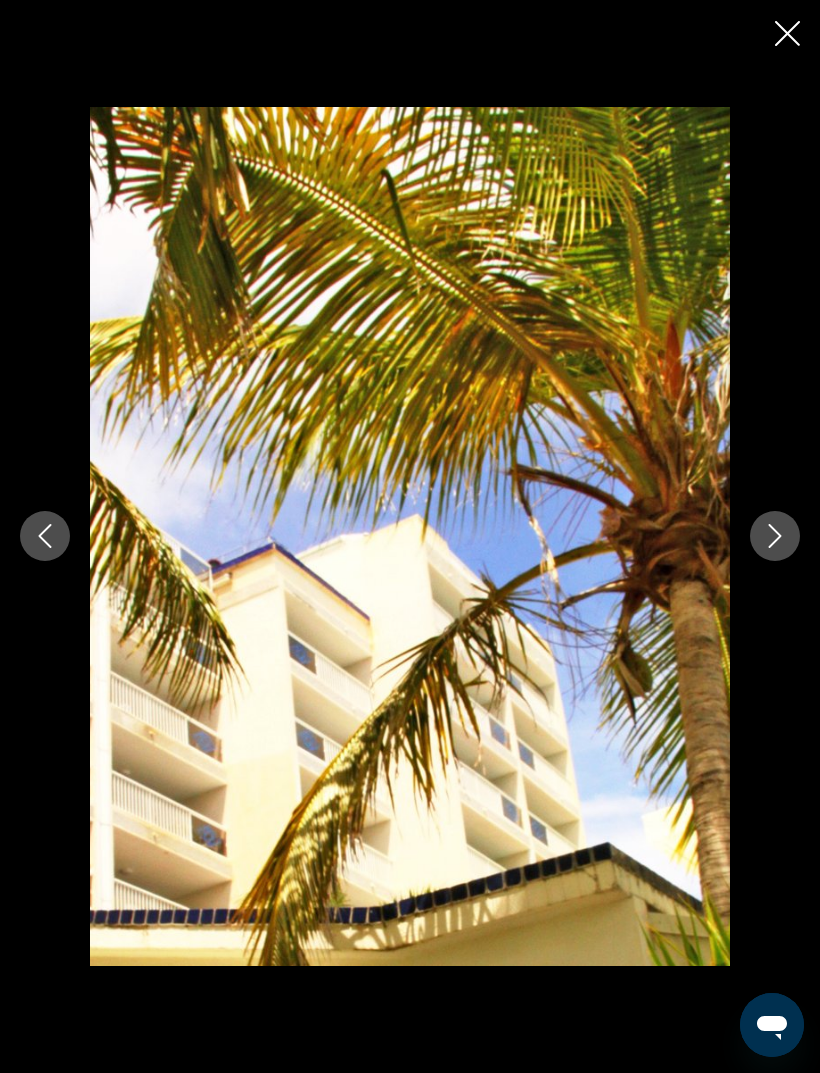 click 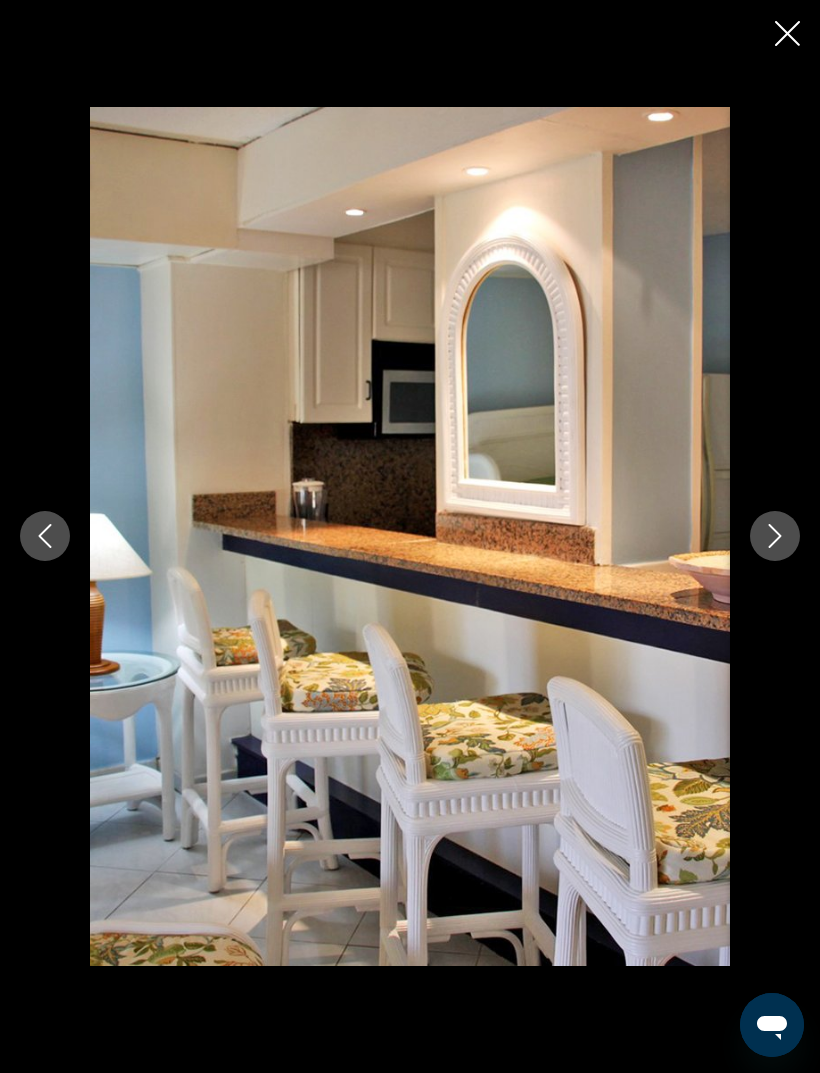 click 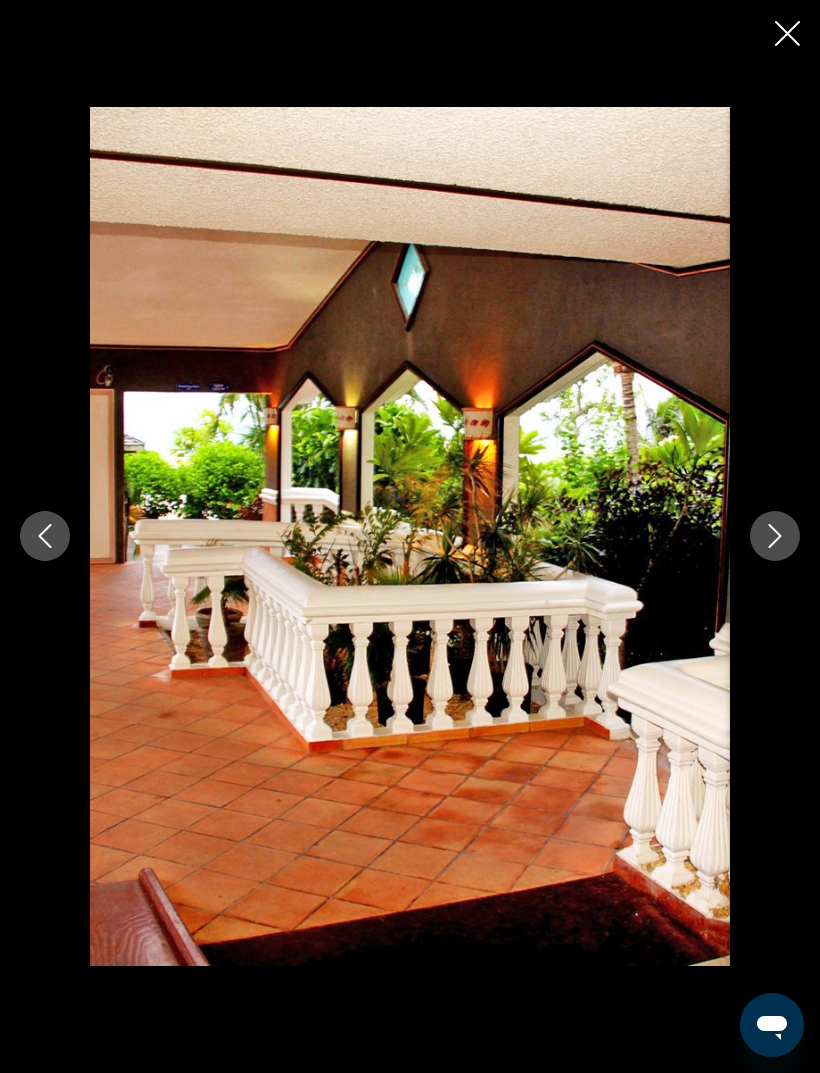click at bounding box center [775, 536] 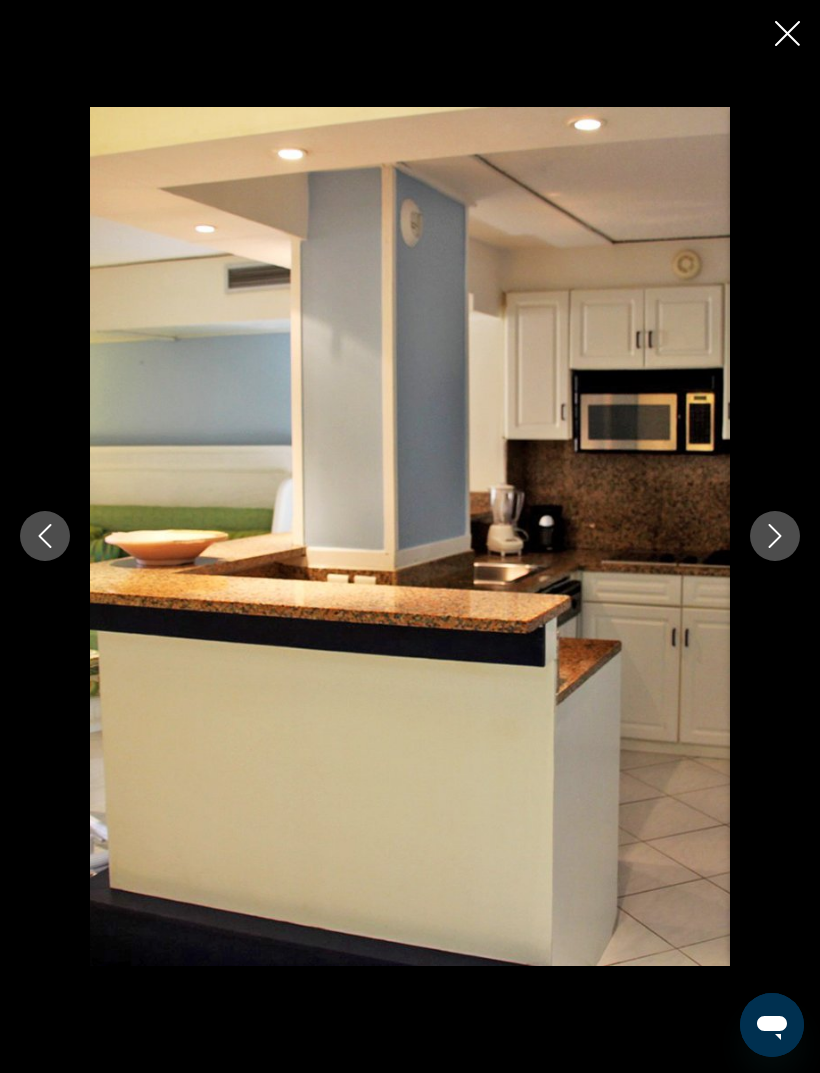 click 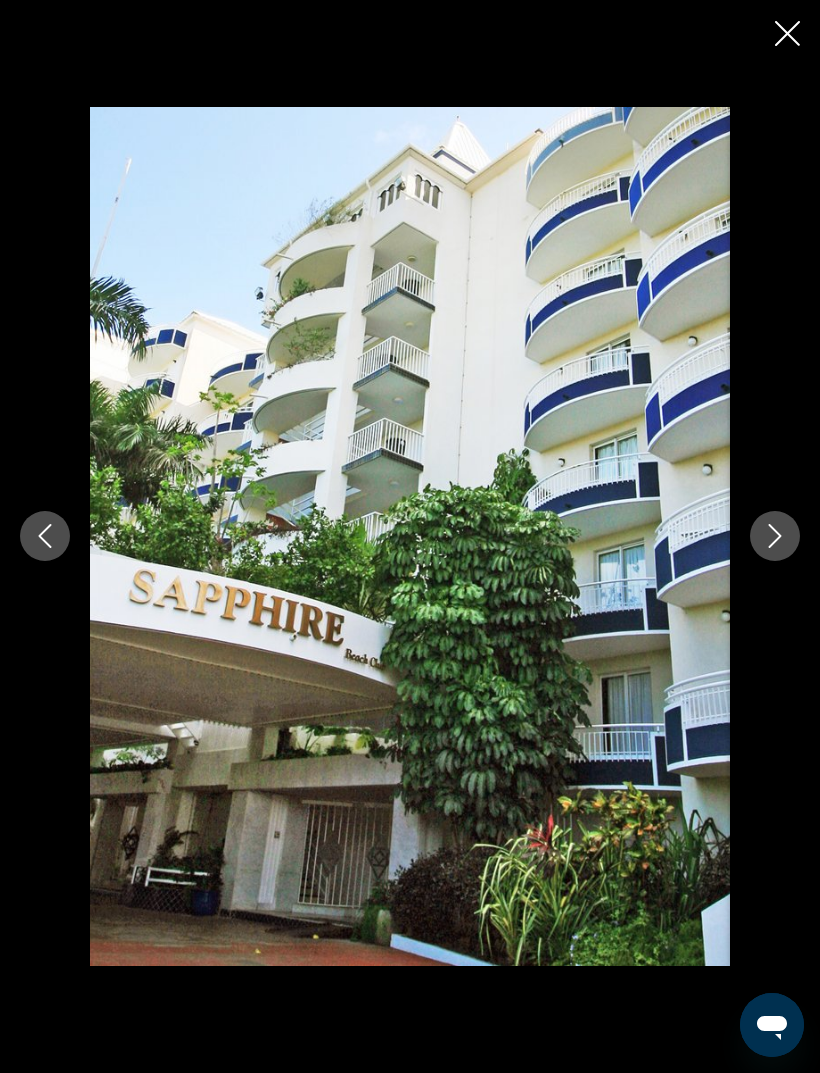 click 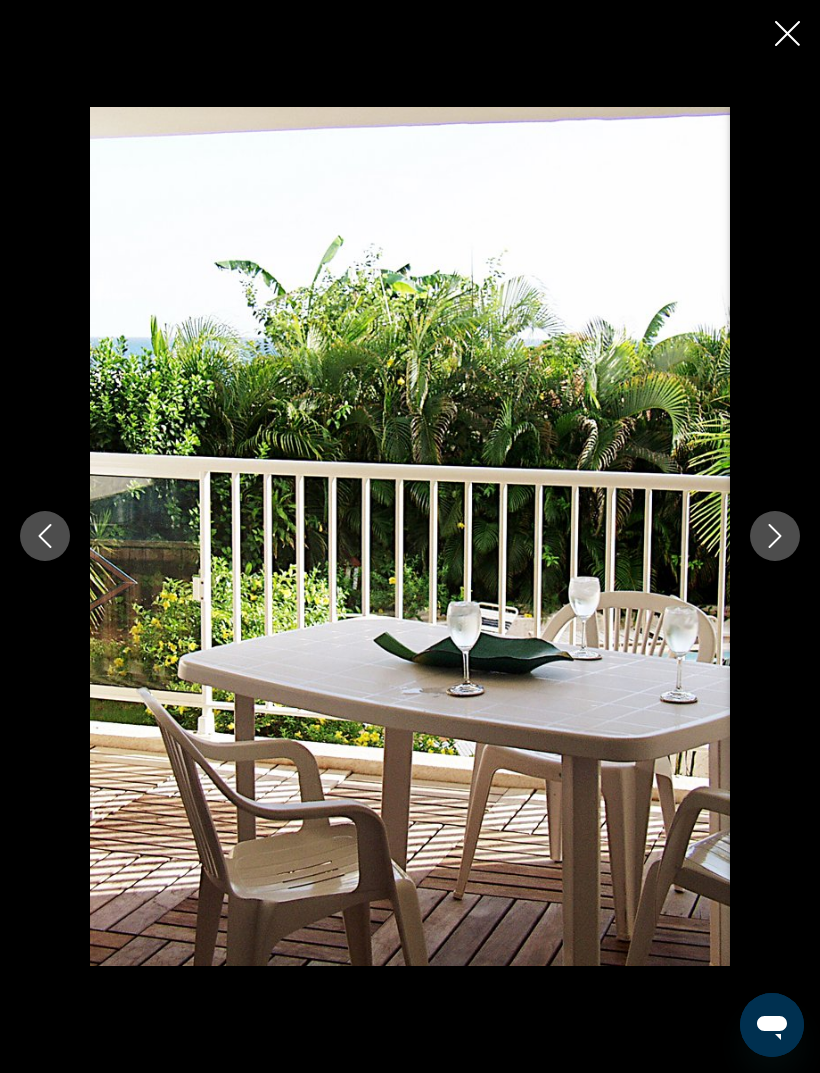 click 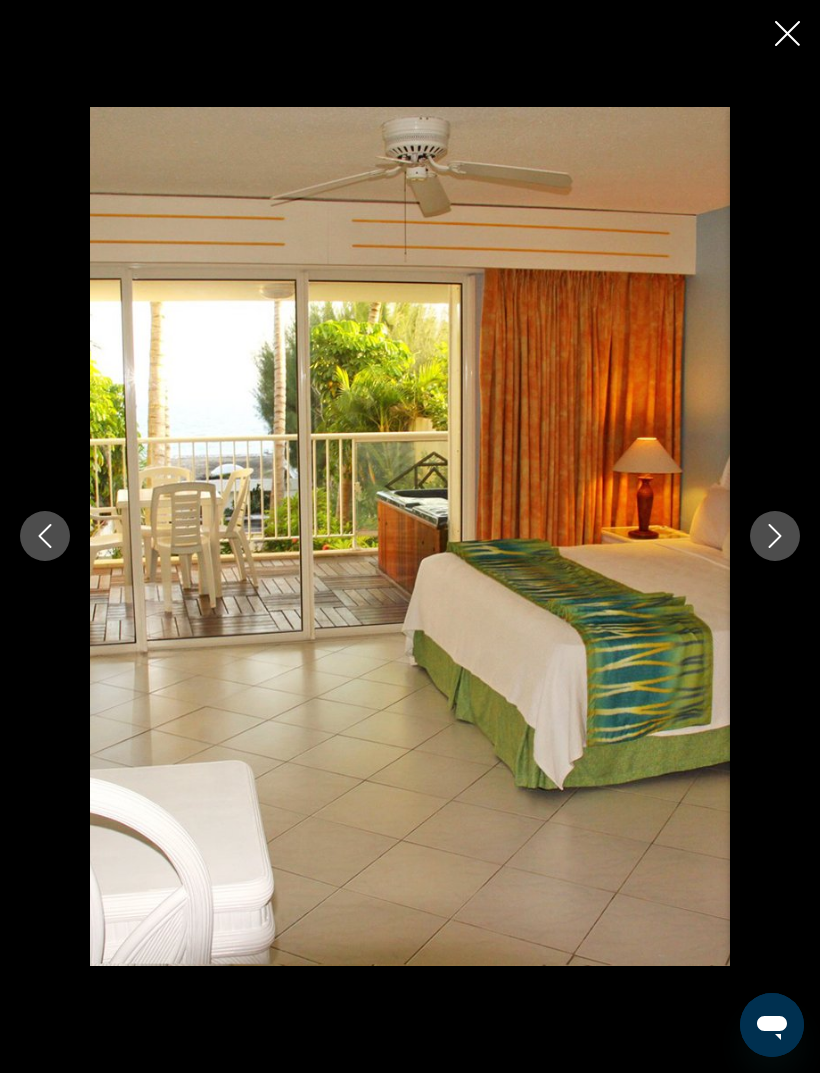 click 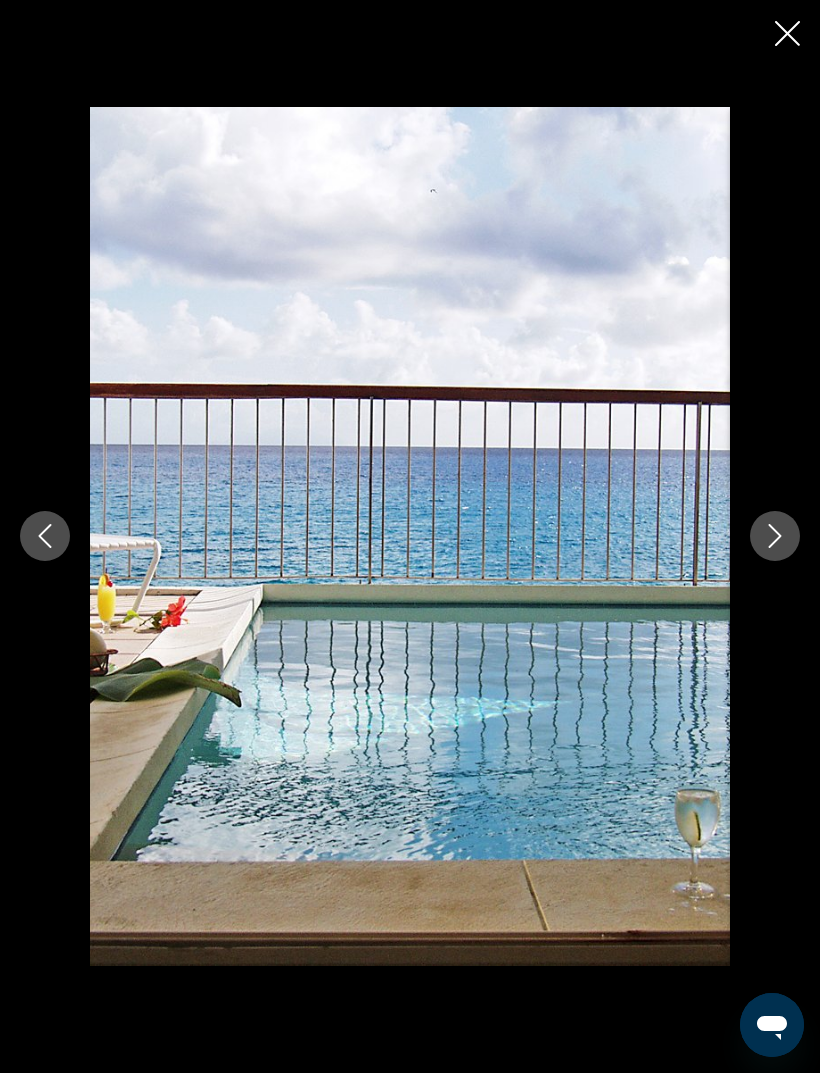click 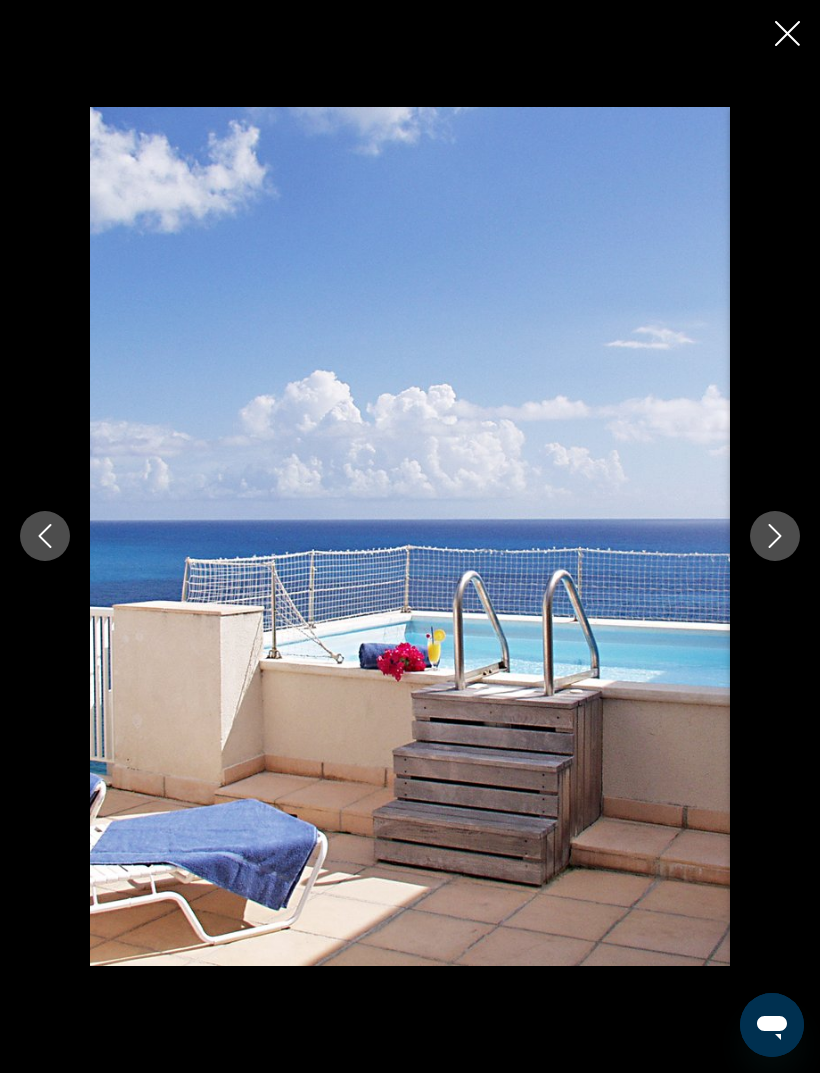 click 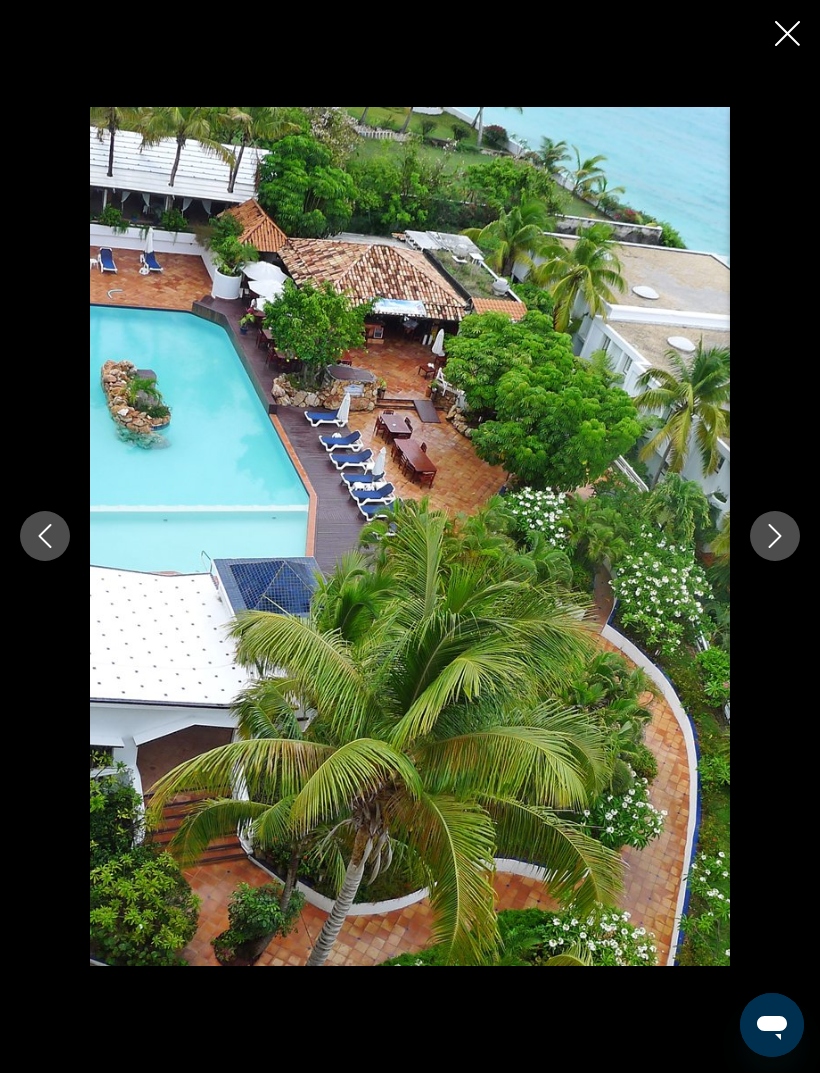 click 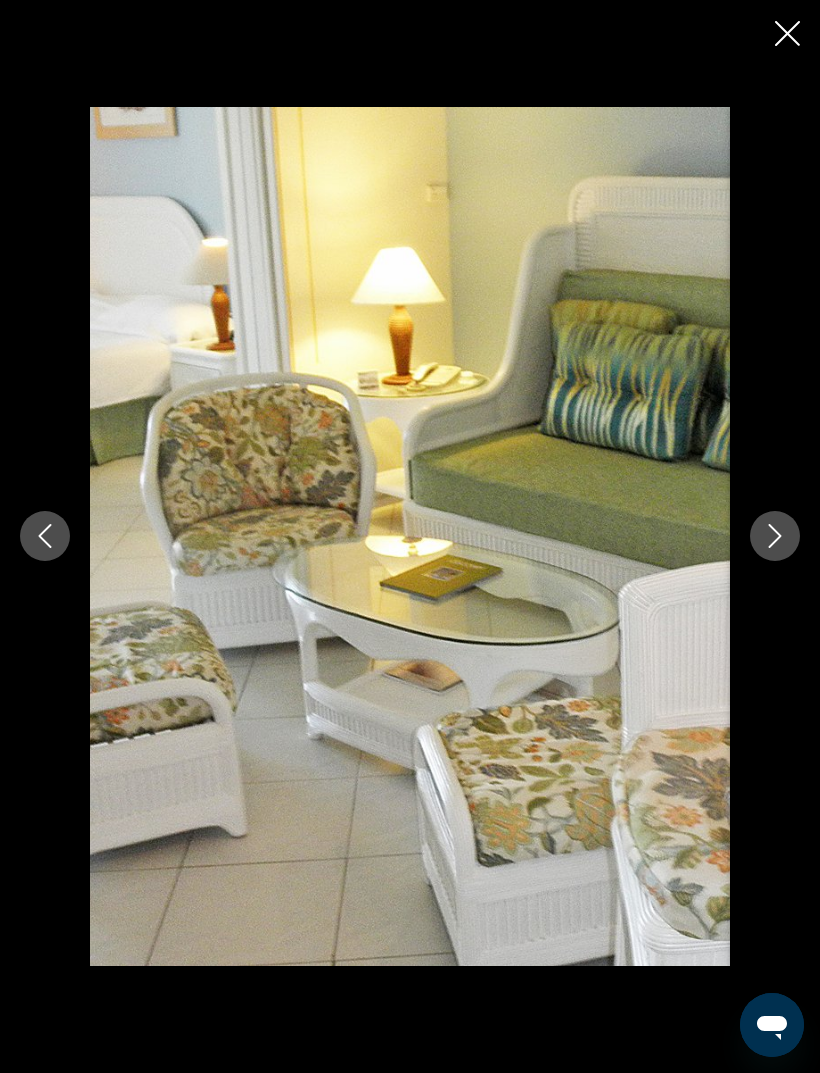 click at bounding box center (775, 536) 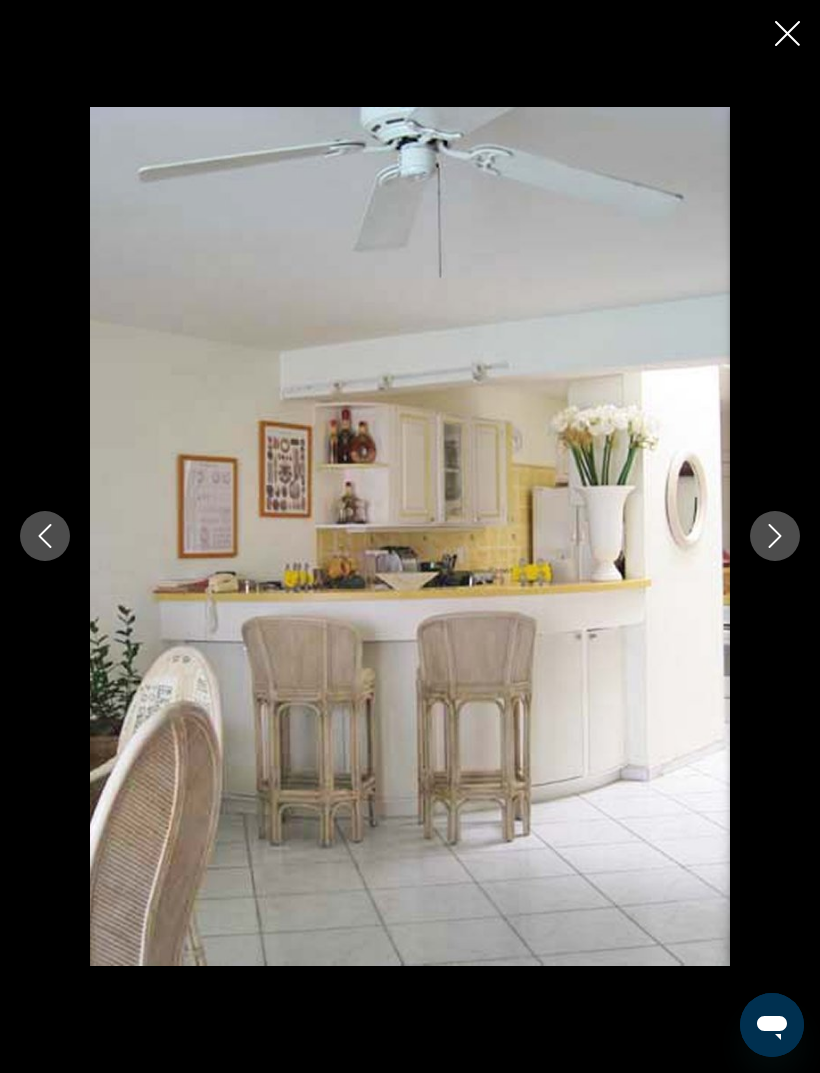 click 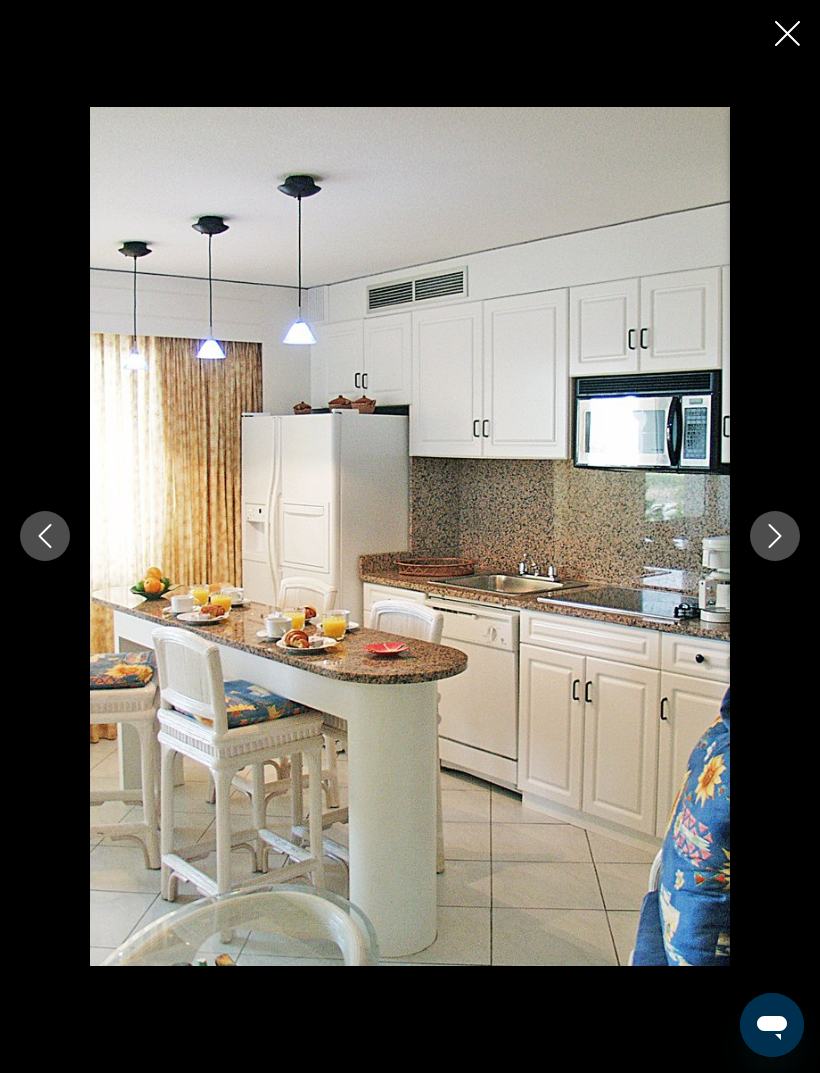 click 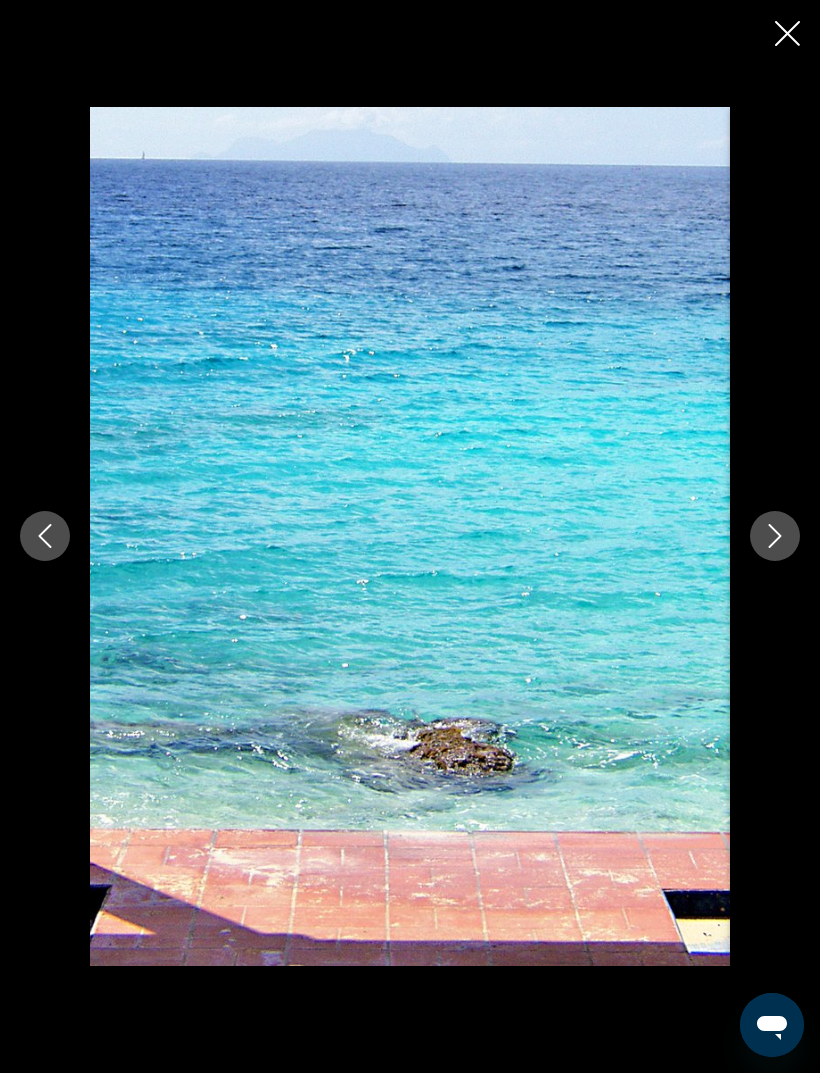 click 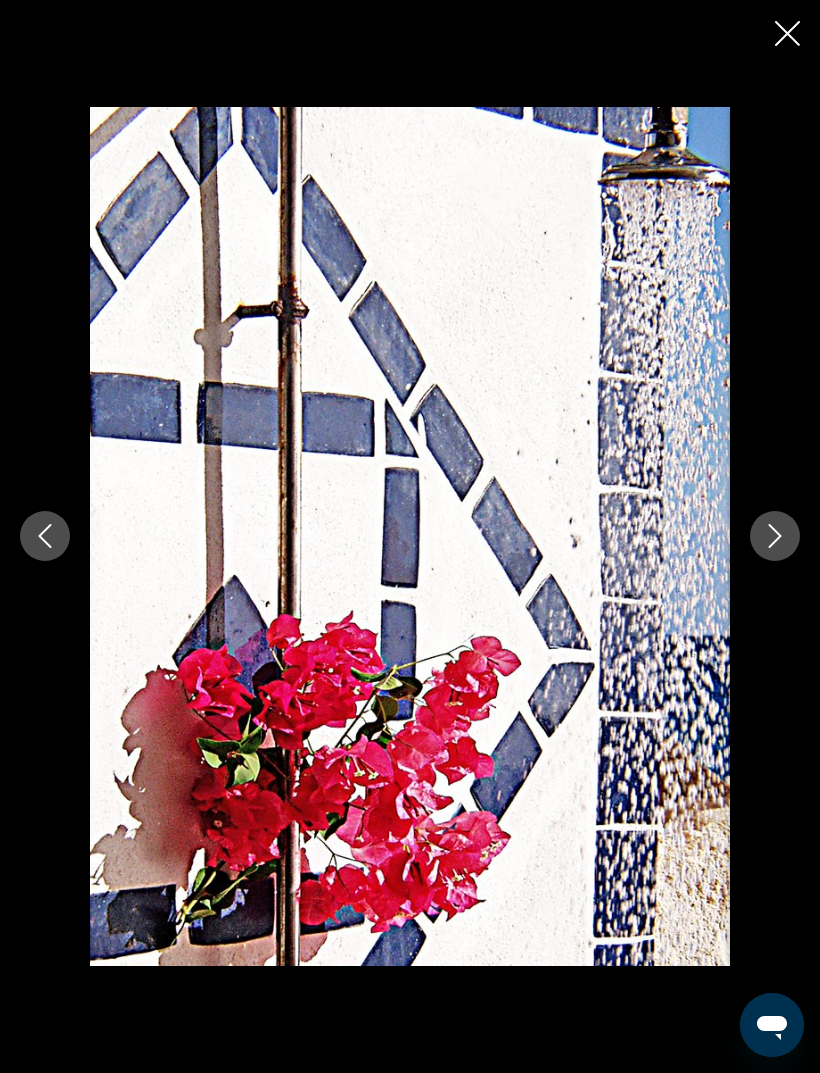 click 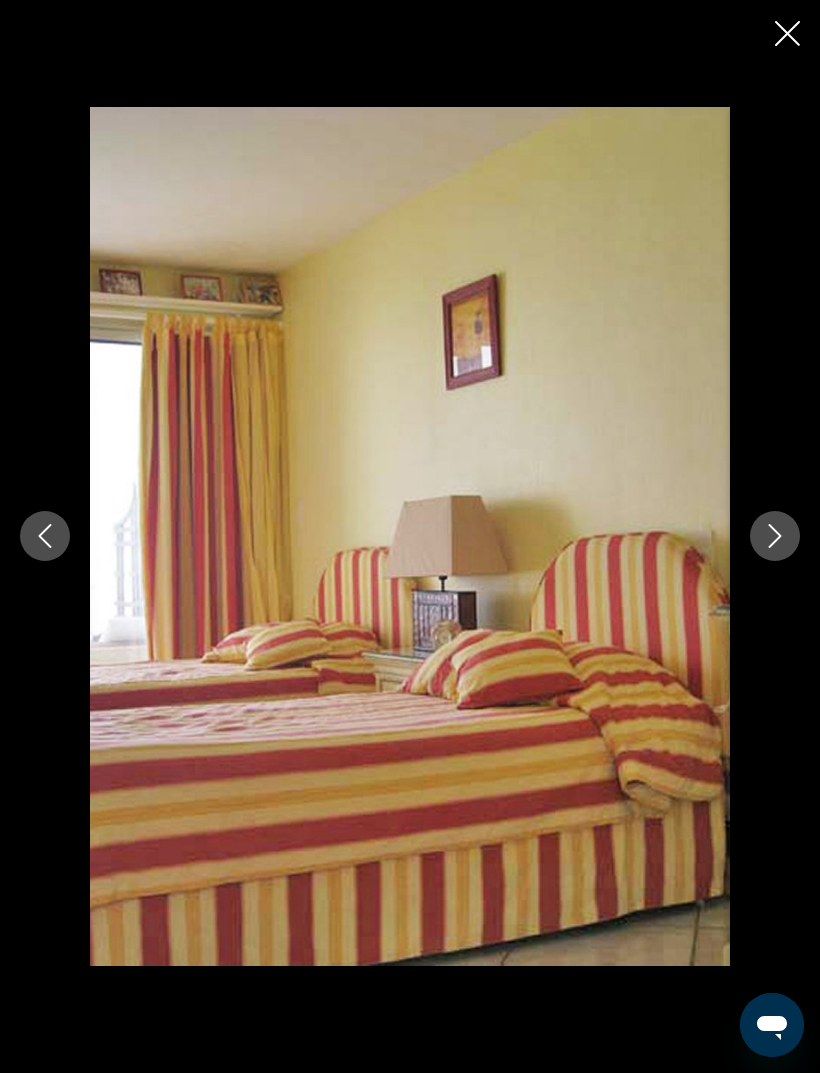 click at bounding box center [775, 536] 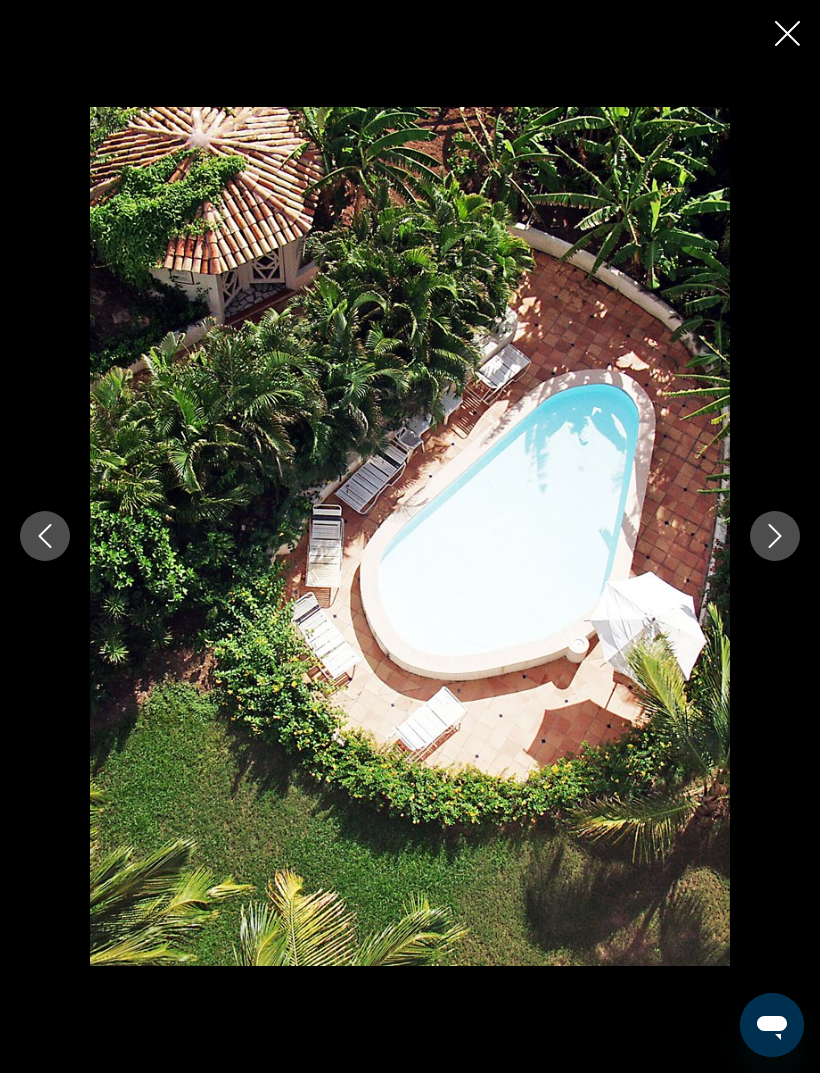 click at bounding box center [775, 536] 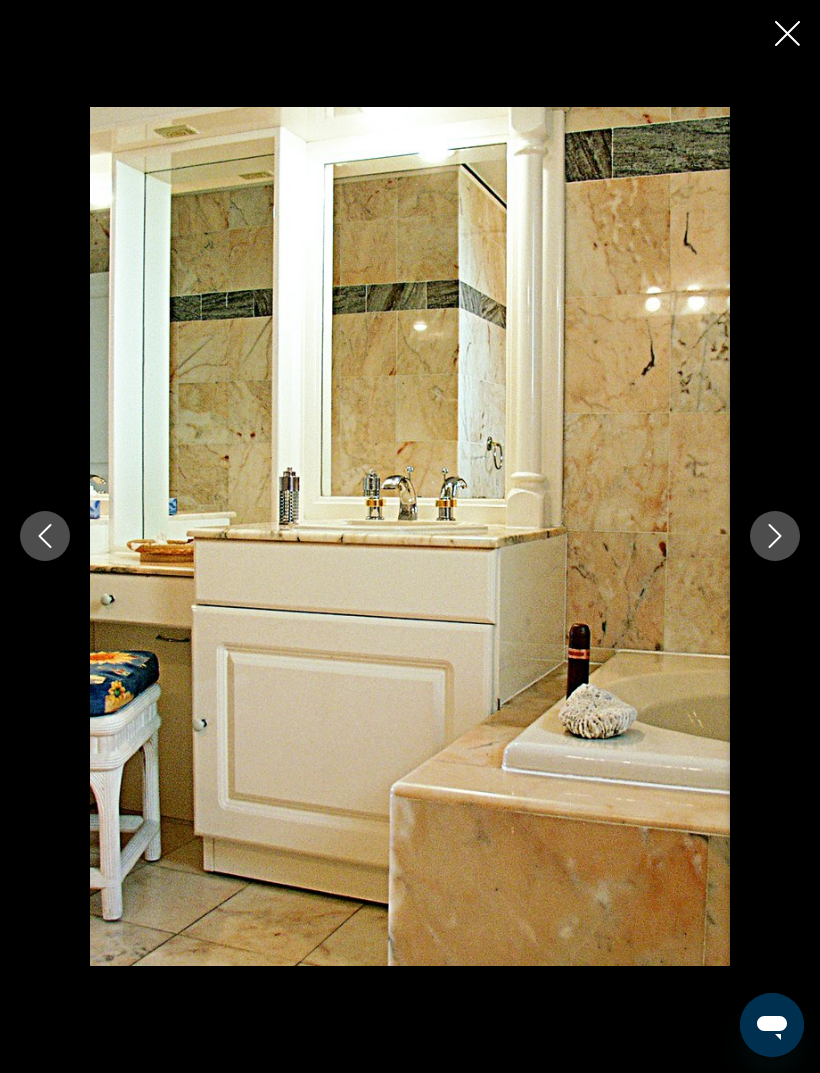 click 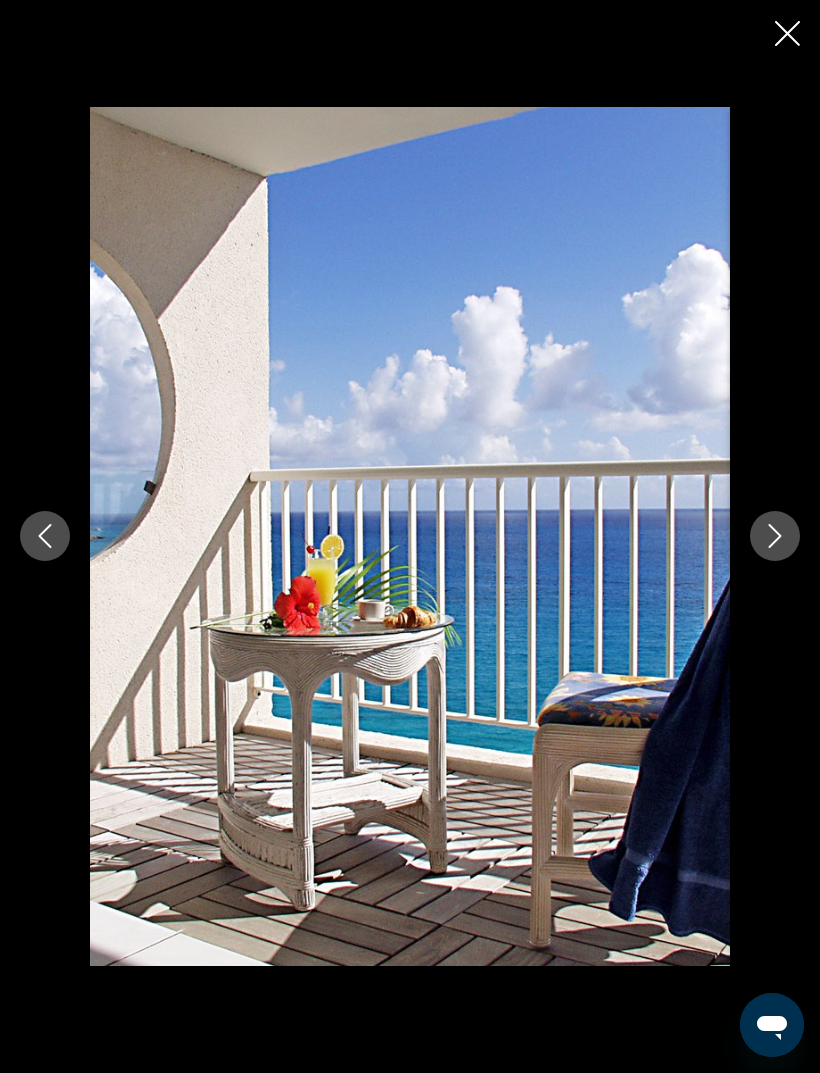 click 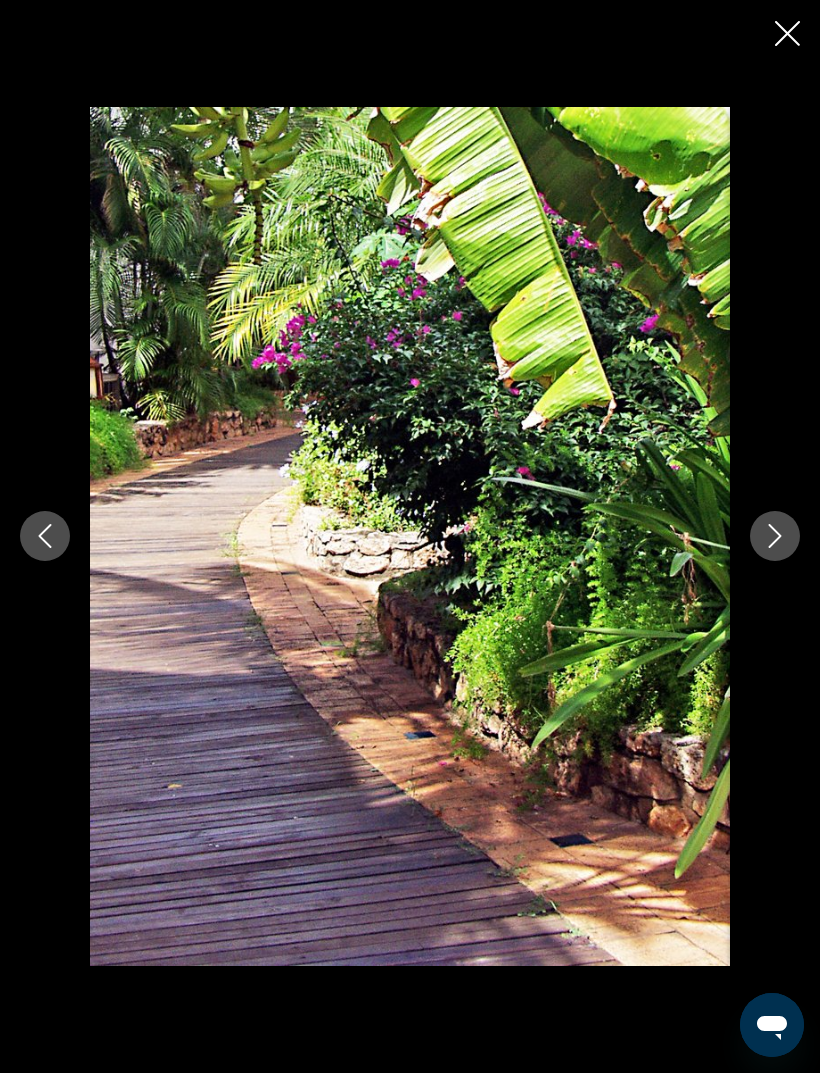 click 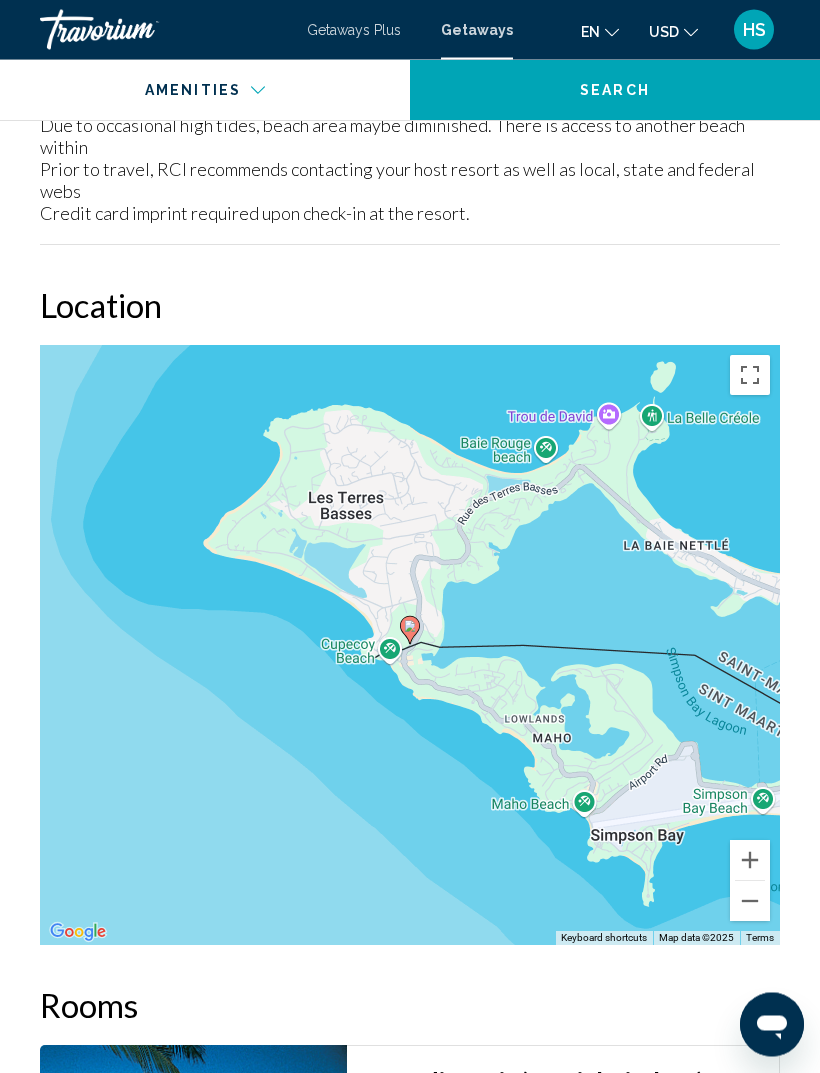 scroll, scrollTop: 3124, scrollLeft: 0, axis: vertical 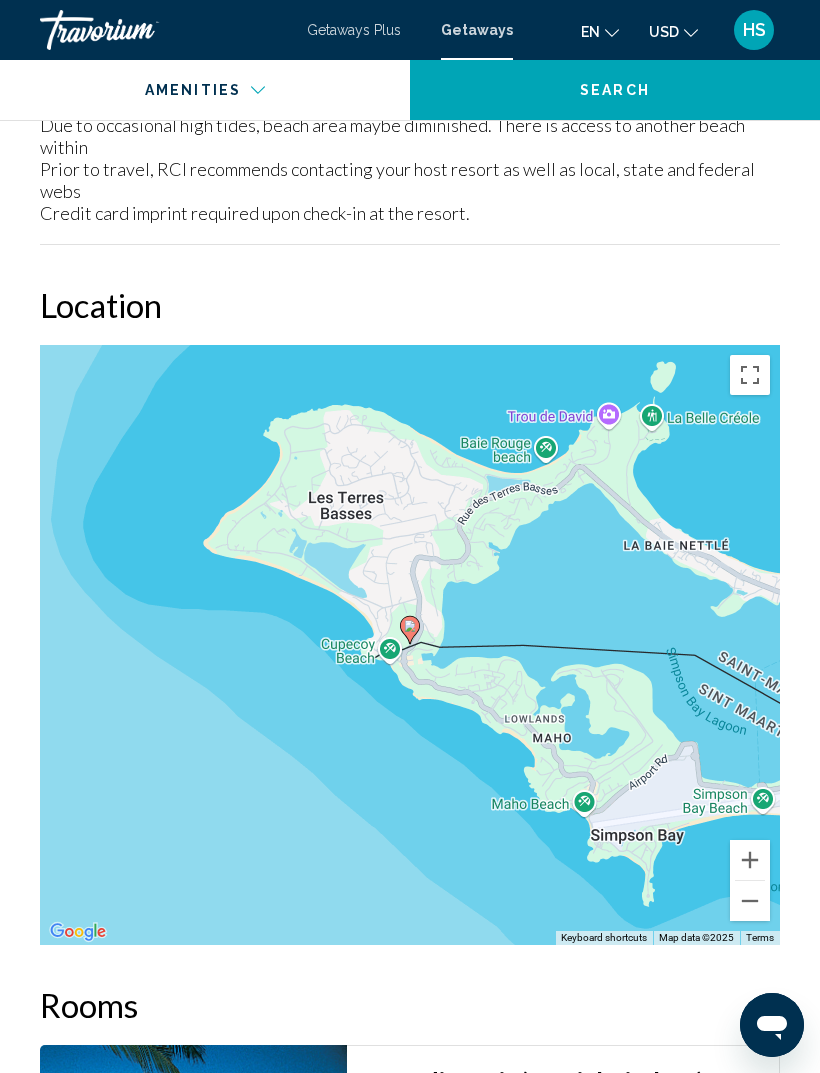 click at bounding box center (750, 901) 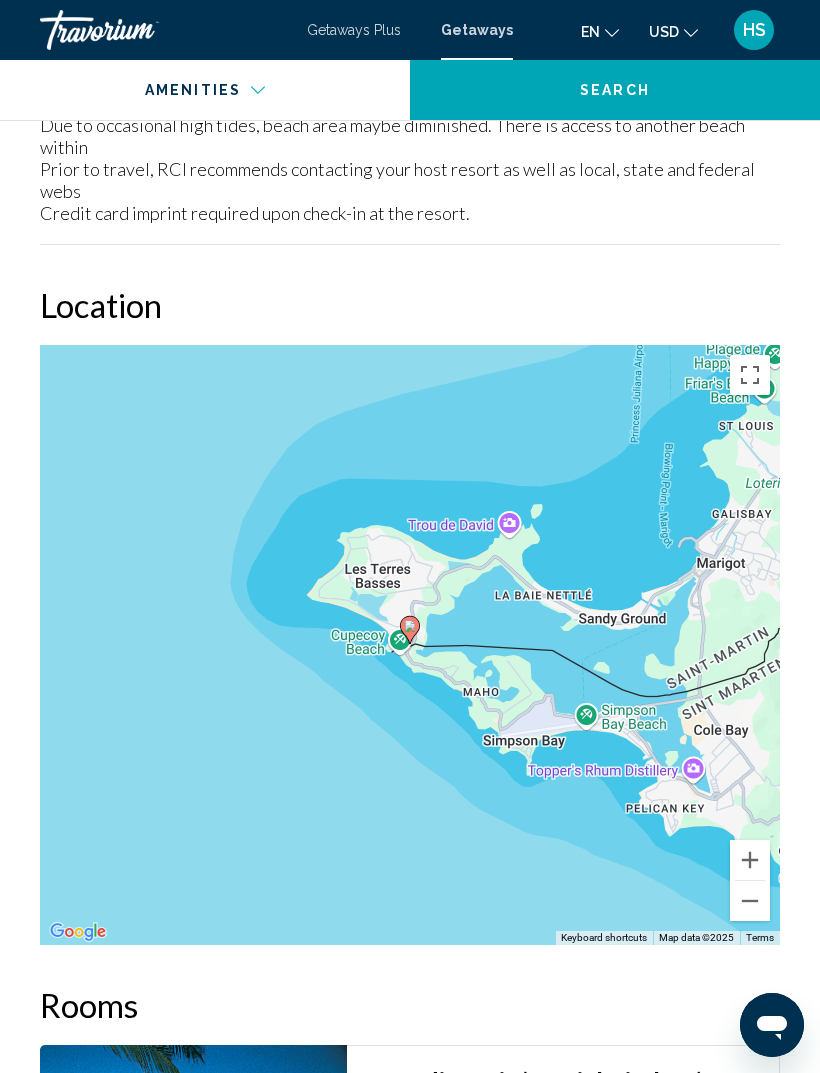 click at bounding box center (750, 901) 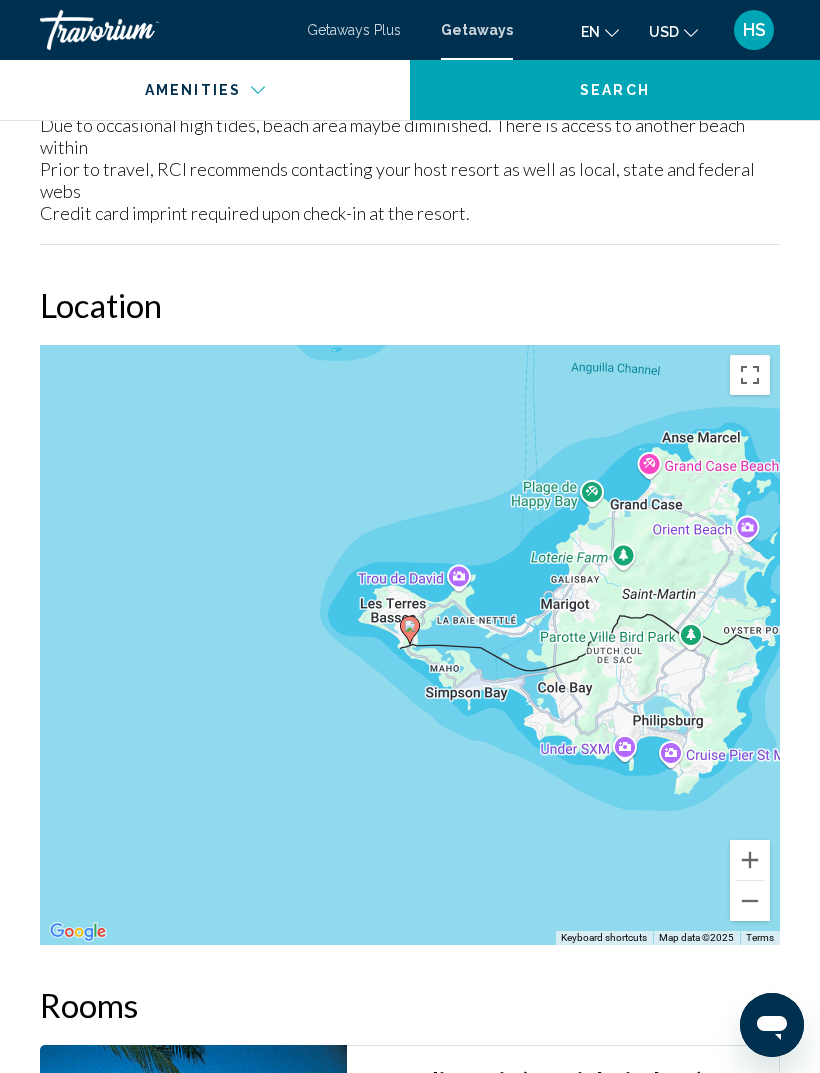 click at bounding box center [750, 901] 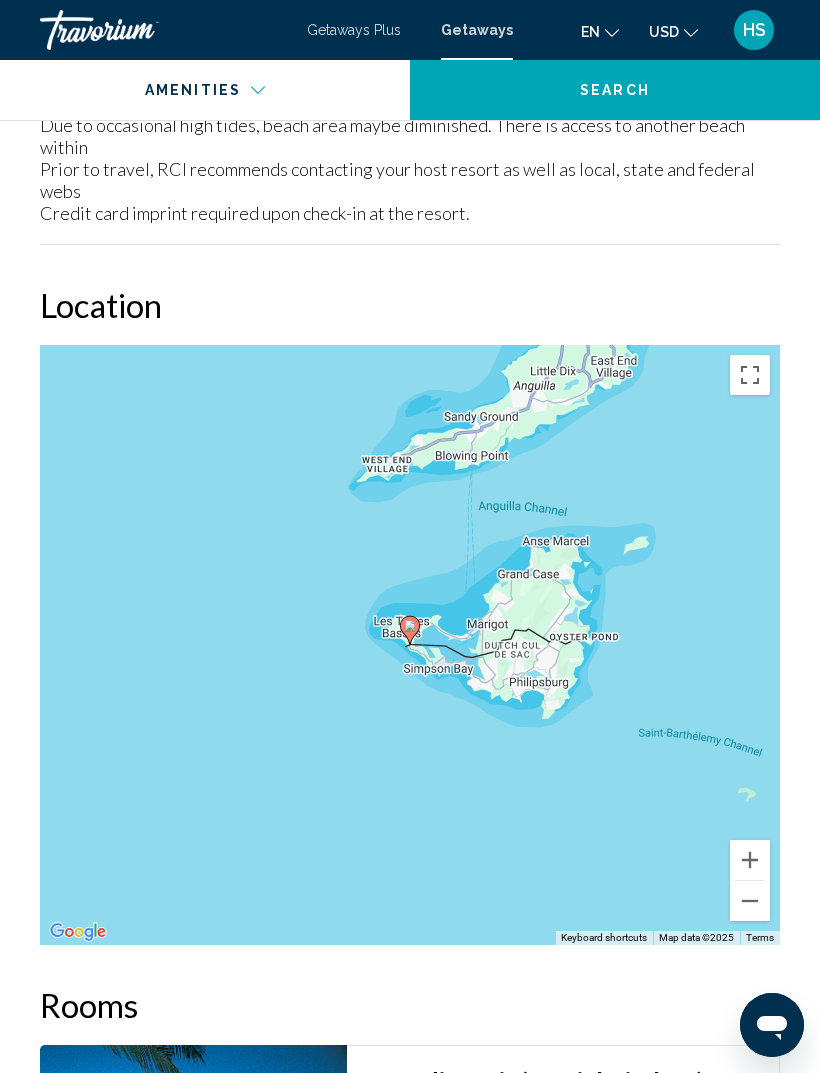 click at bounding box center [750, 901] 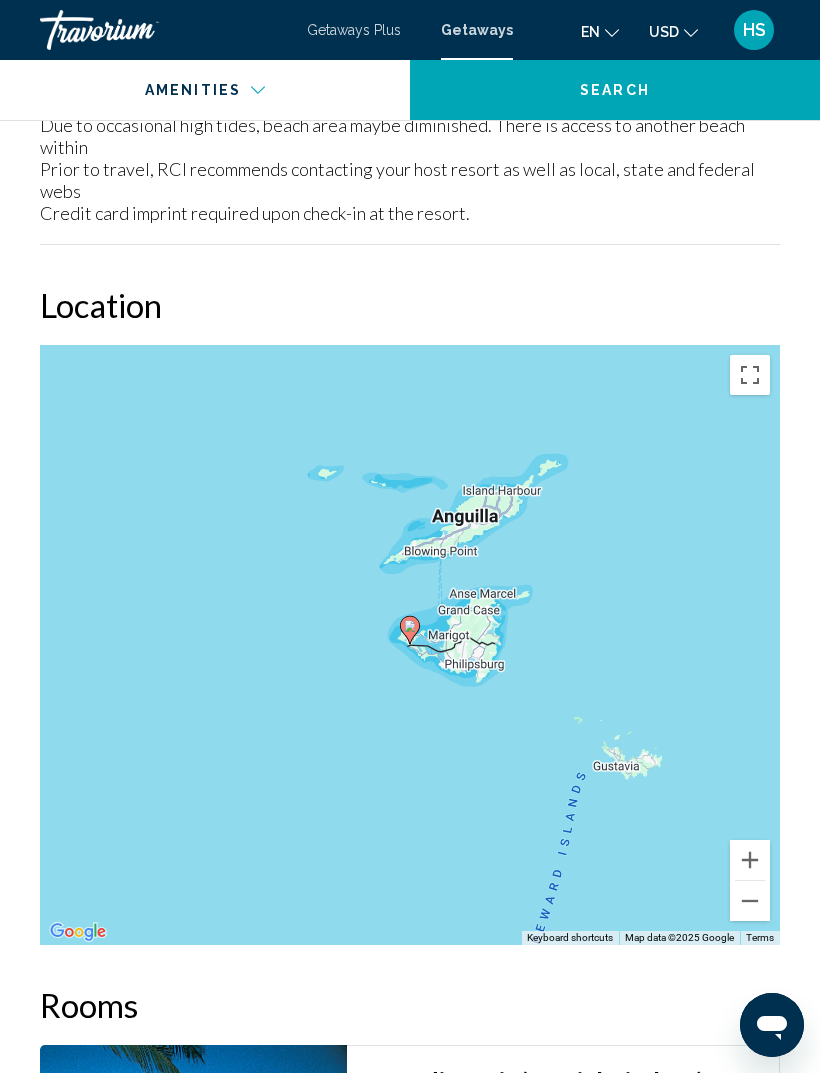 click at bounding box center [750, 901] 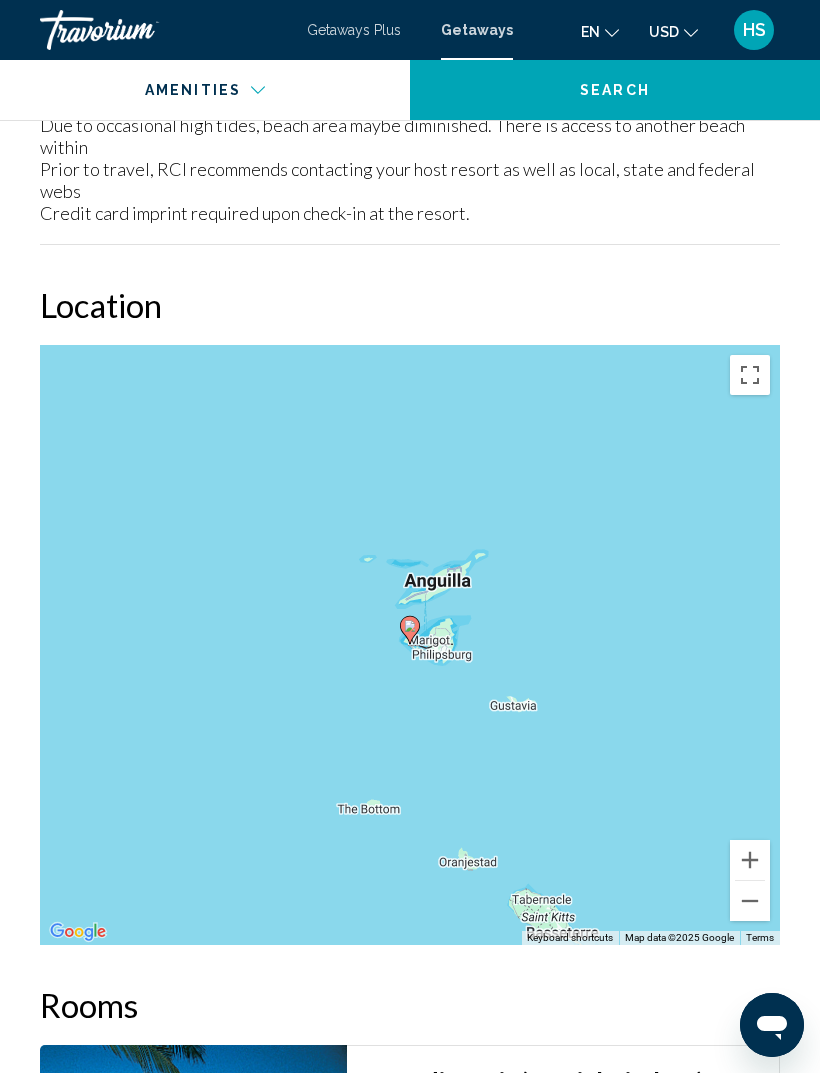 click on "To navigate, press the arrow keys. To activate drag with keyboard, press Alt + Enter. Once in keyboard drag state, use the arrow keys to move the marker. To complete the drag, press the Enter key. To cancel, press Escape." at bounding box center [410, 645] 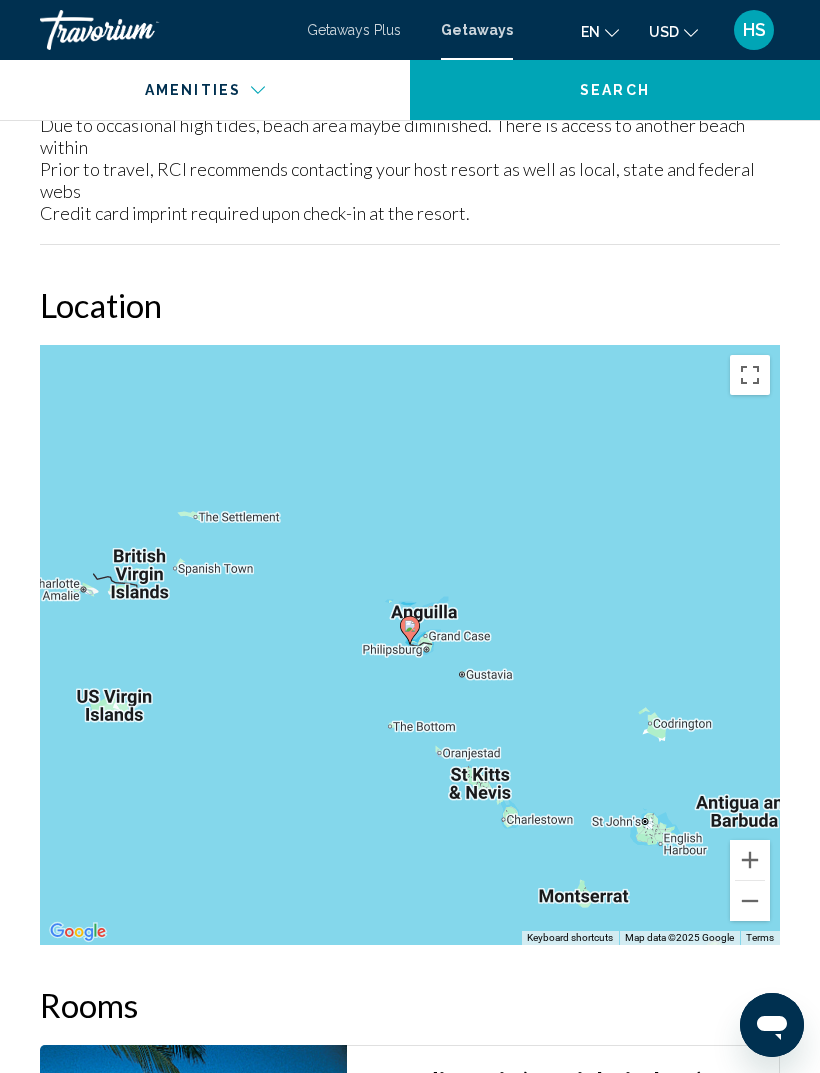 click at bounding box center [750, 860] 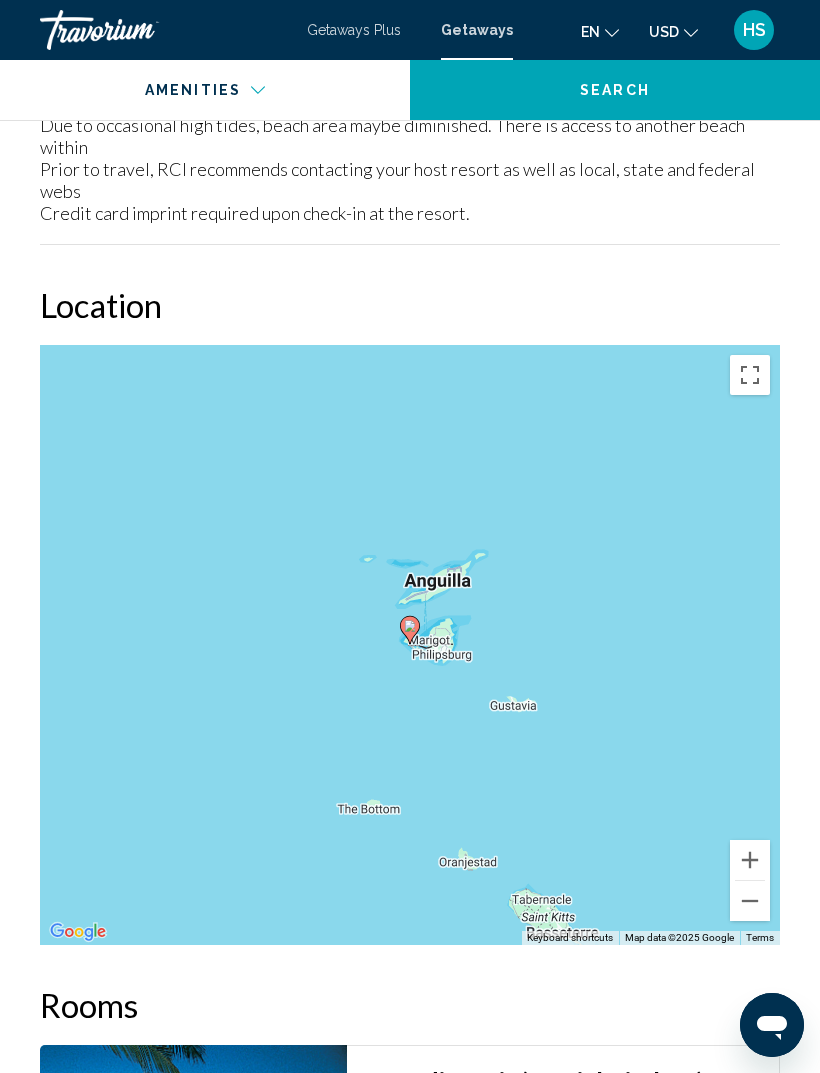 click at bounding box center [750, 860] 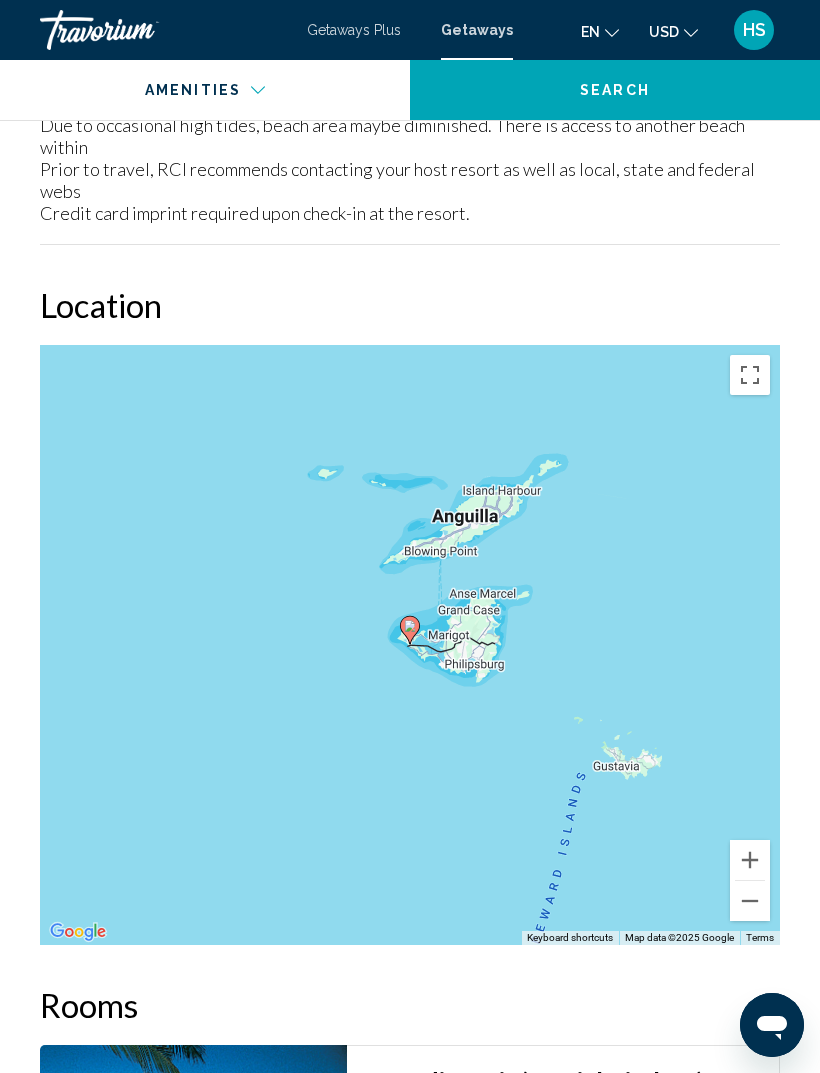 click on "To navigate, press the arrow keys. To activate drag with keyboard, press Alt + Enter. Once in keyboard drag state, use the arrow keys to move the marker. To complete the drag, press the Enter key. To cancel, press Escape." at bounding box center [410, 645] 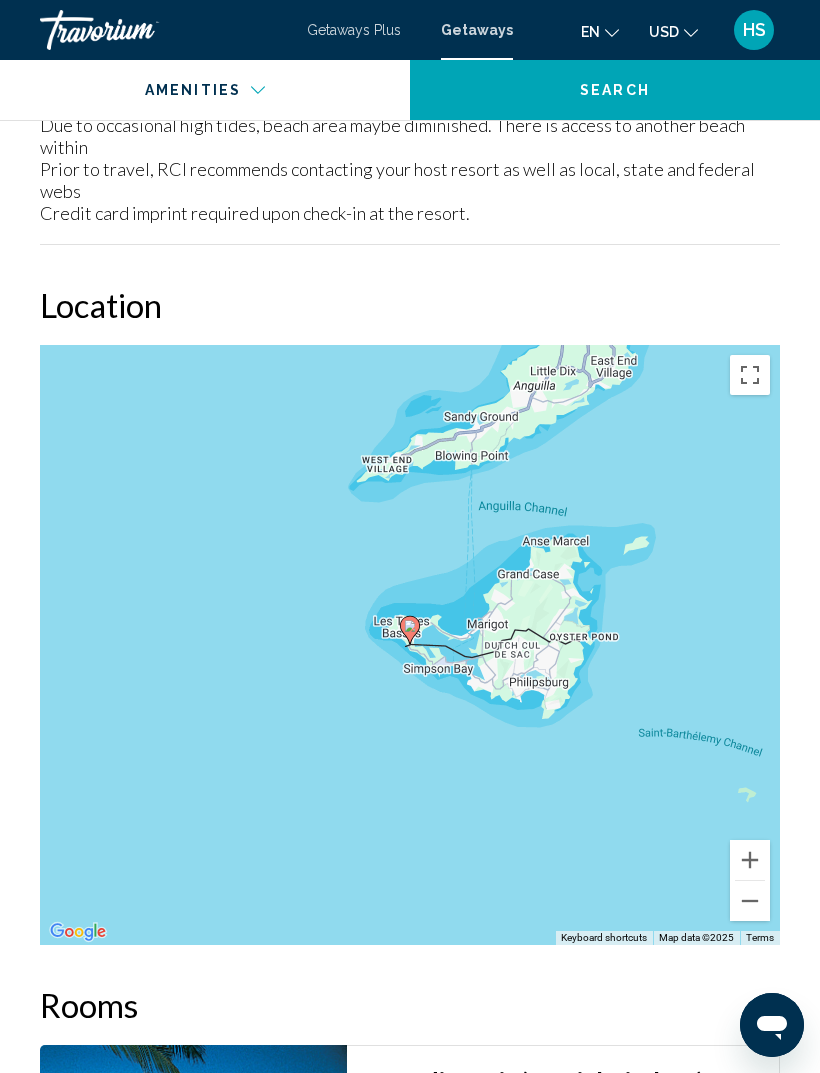 click at bounding box center (750, 860) 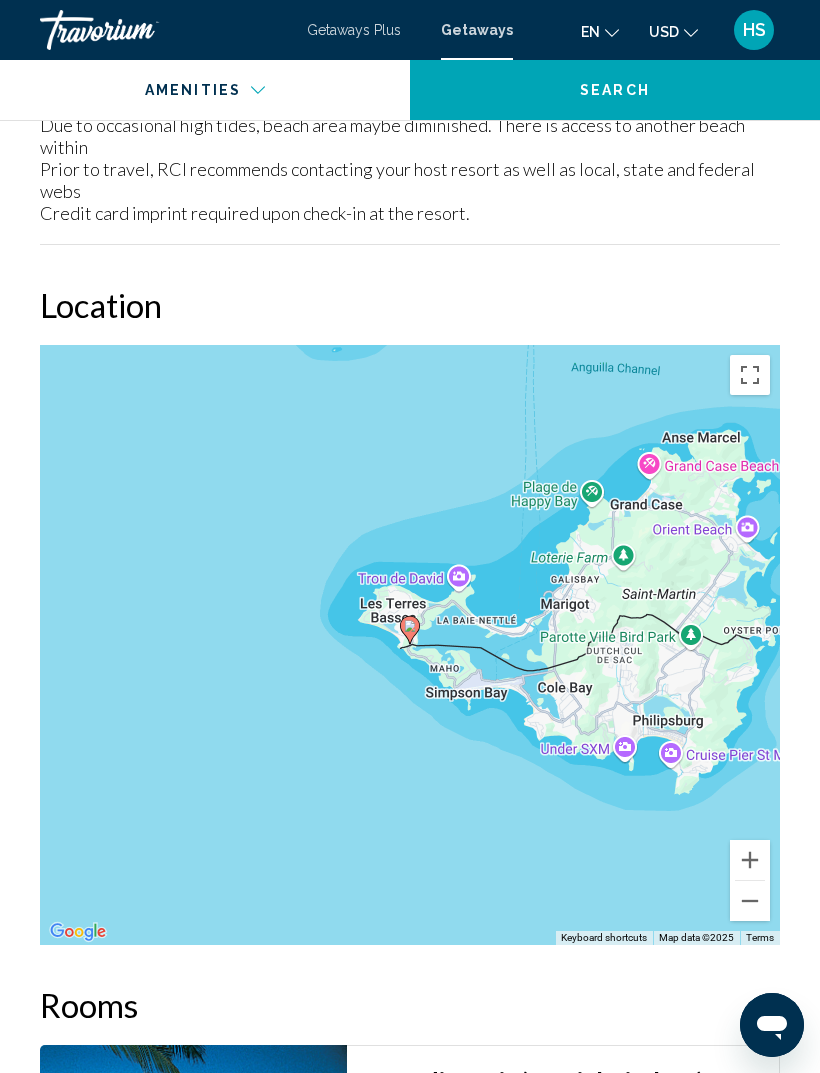 click at bounding box center (750, 860) 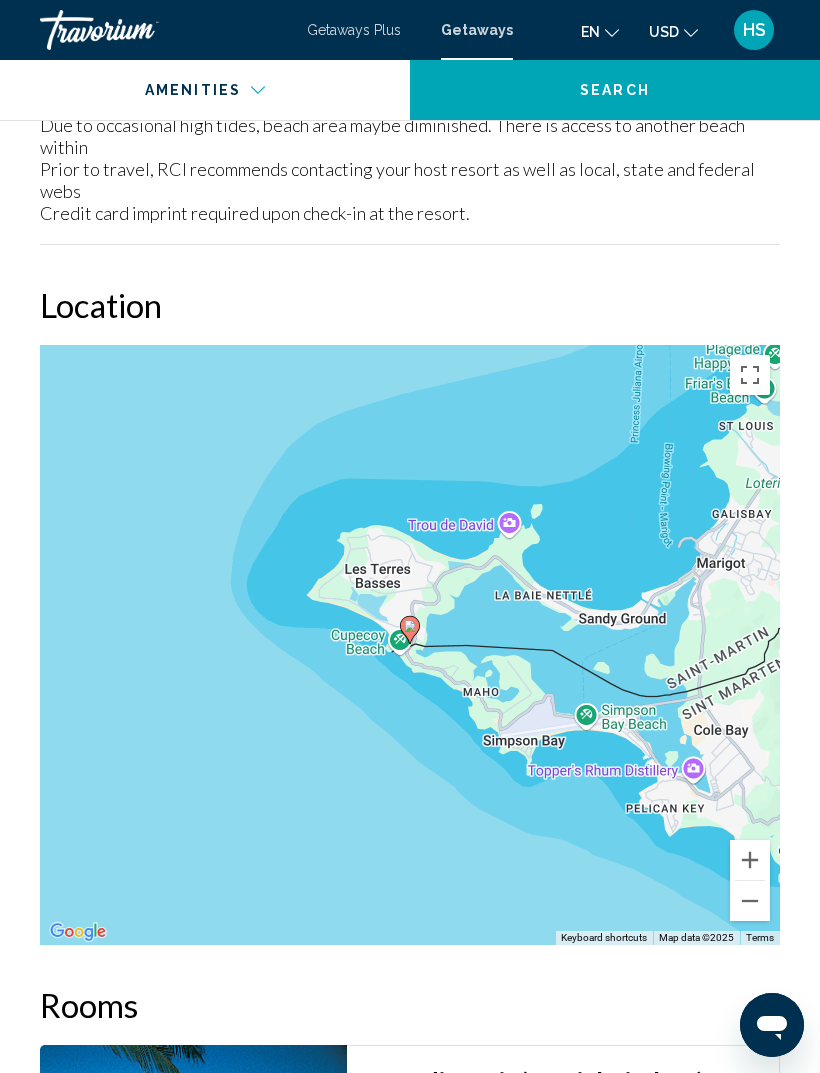 click on "To navigate, press the arrow keys. To activate drag with keyboard, press Alt + Enter. Once in keyboard drag state, use the arrow keys to move the marker. To complete the drag, press the Enter key. To cancel, press Escape." at bounding box center (410, 645) 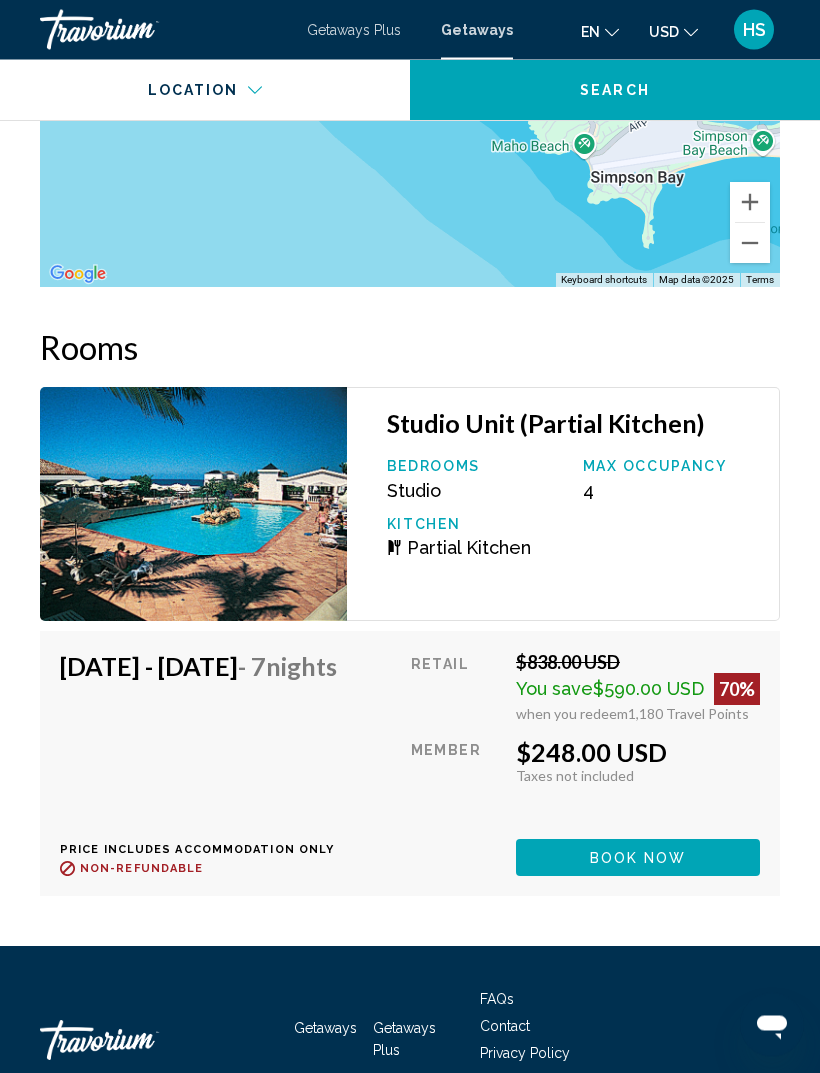 scroll, scrollTop: 3782, scrollLeft: 0, axis: vertical 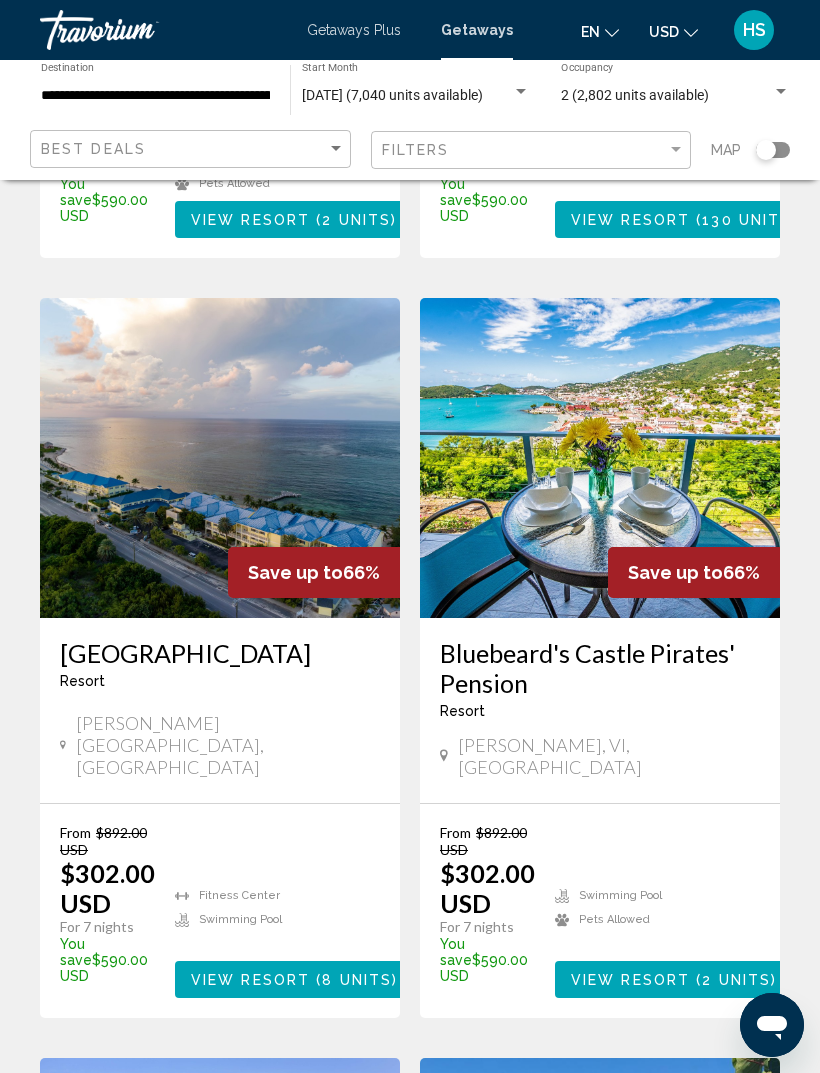 click at bounding box center [220, 458] 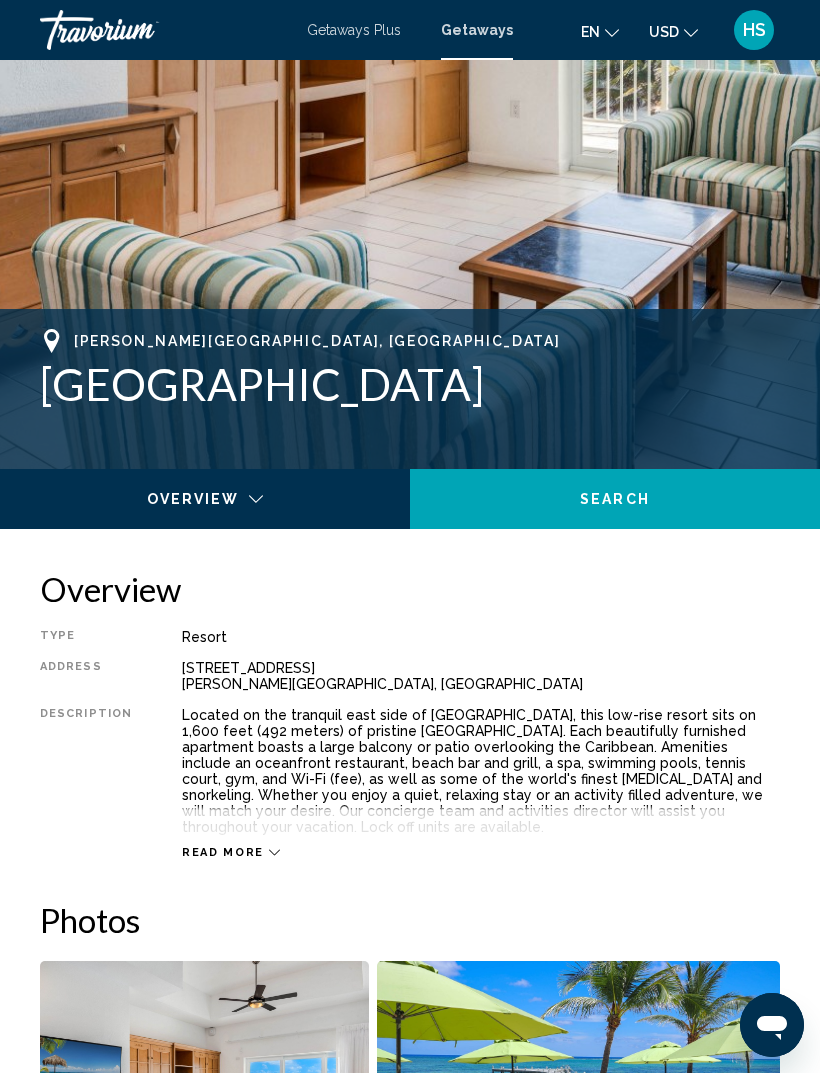 scroll, scrollTop: 558, scrollLeft: 0, axis: vertical 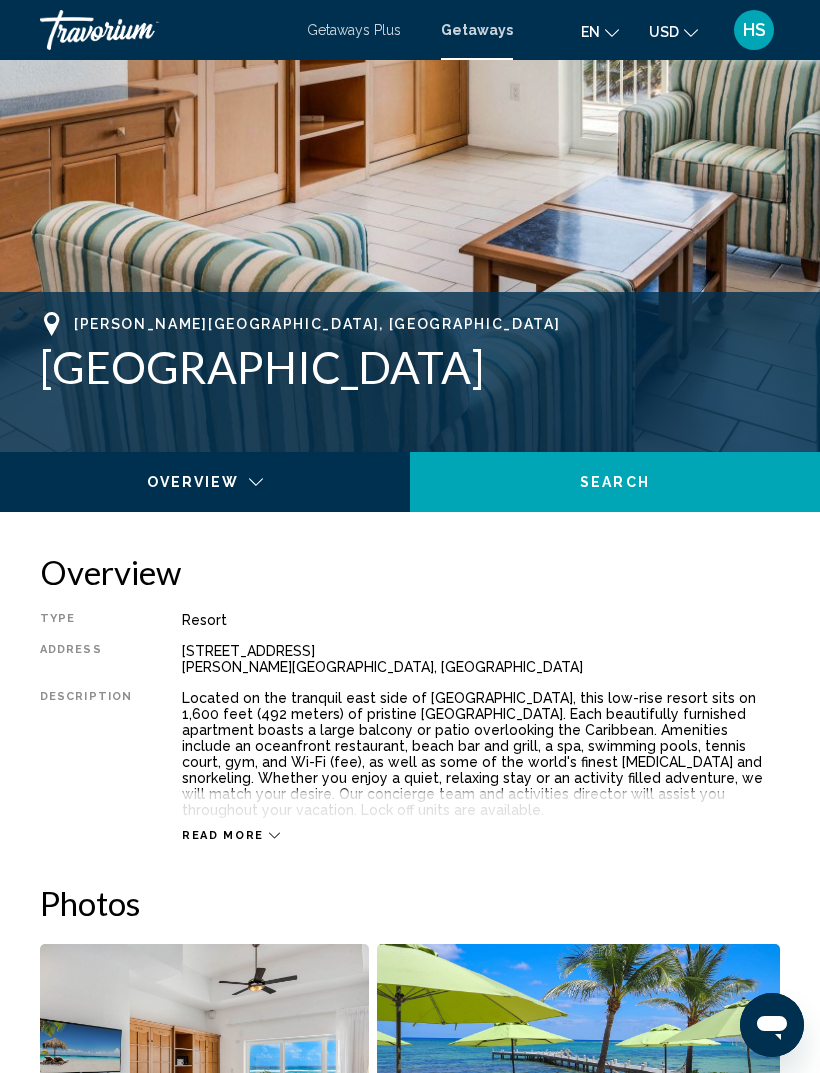 click on "Read more" at bounding box center [223, 835] 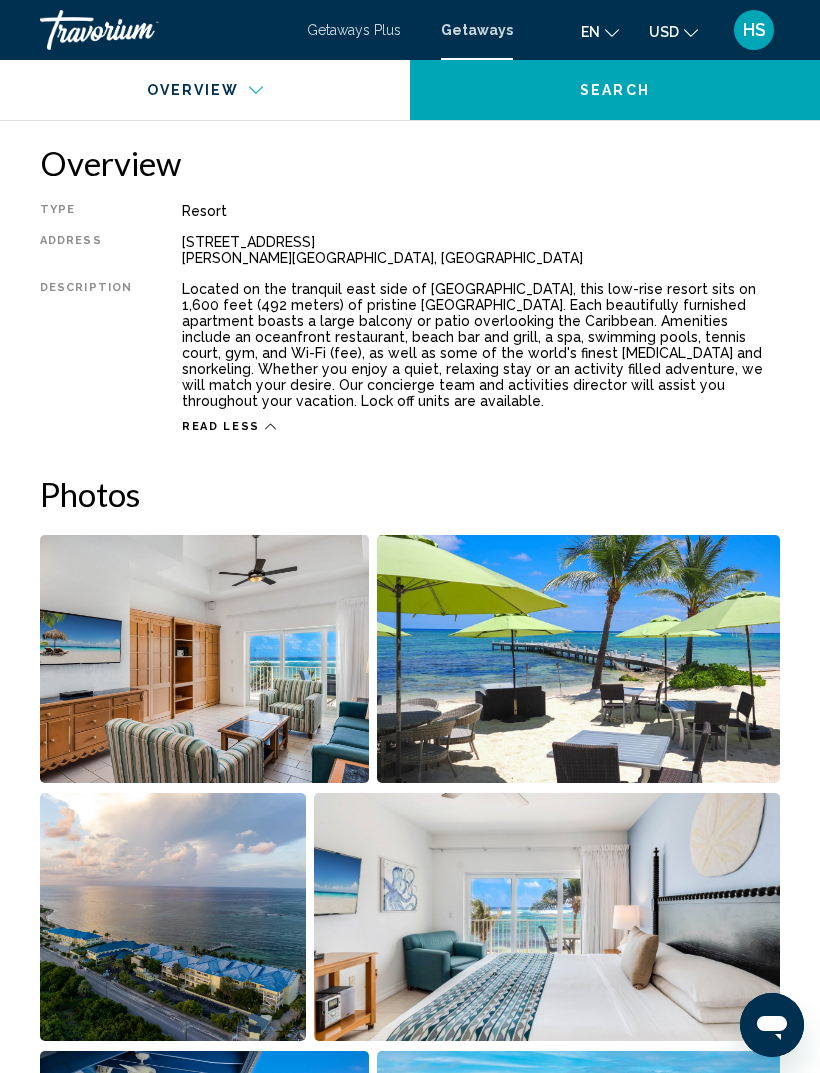 scroll, scrollTop: 969, scrollLeft: 0, axis: vertical 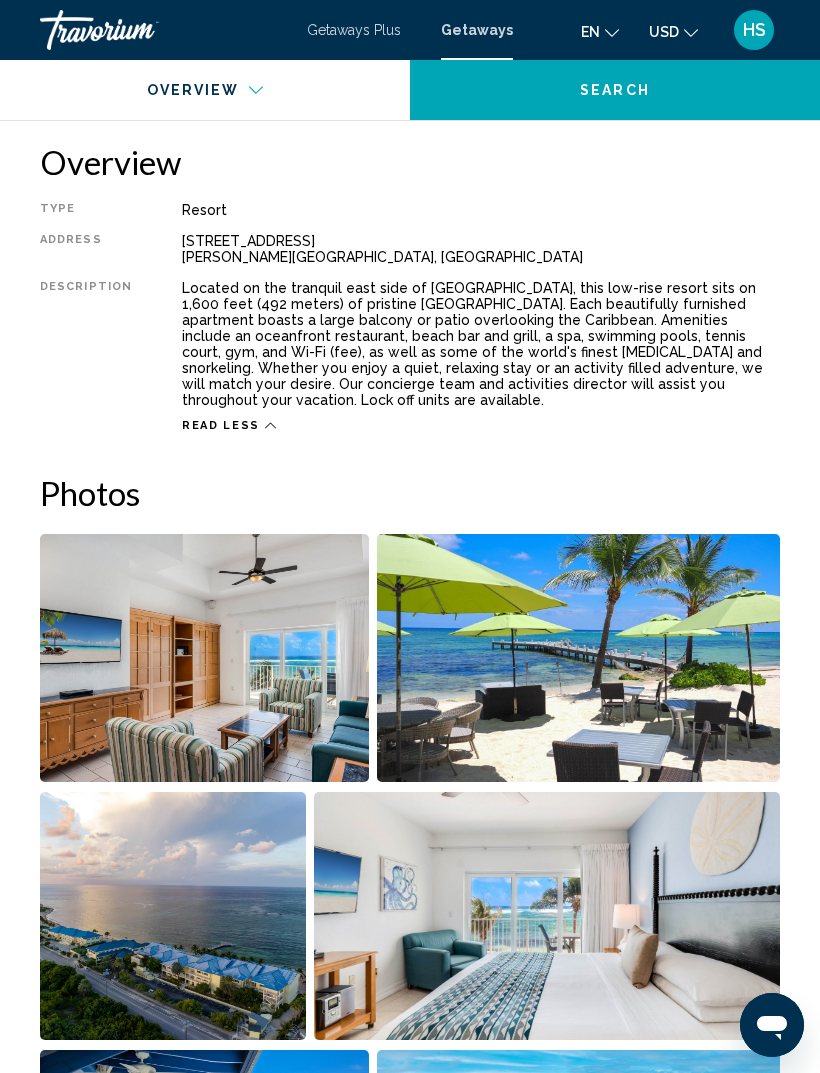 click at bounding box center (204, 658) 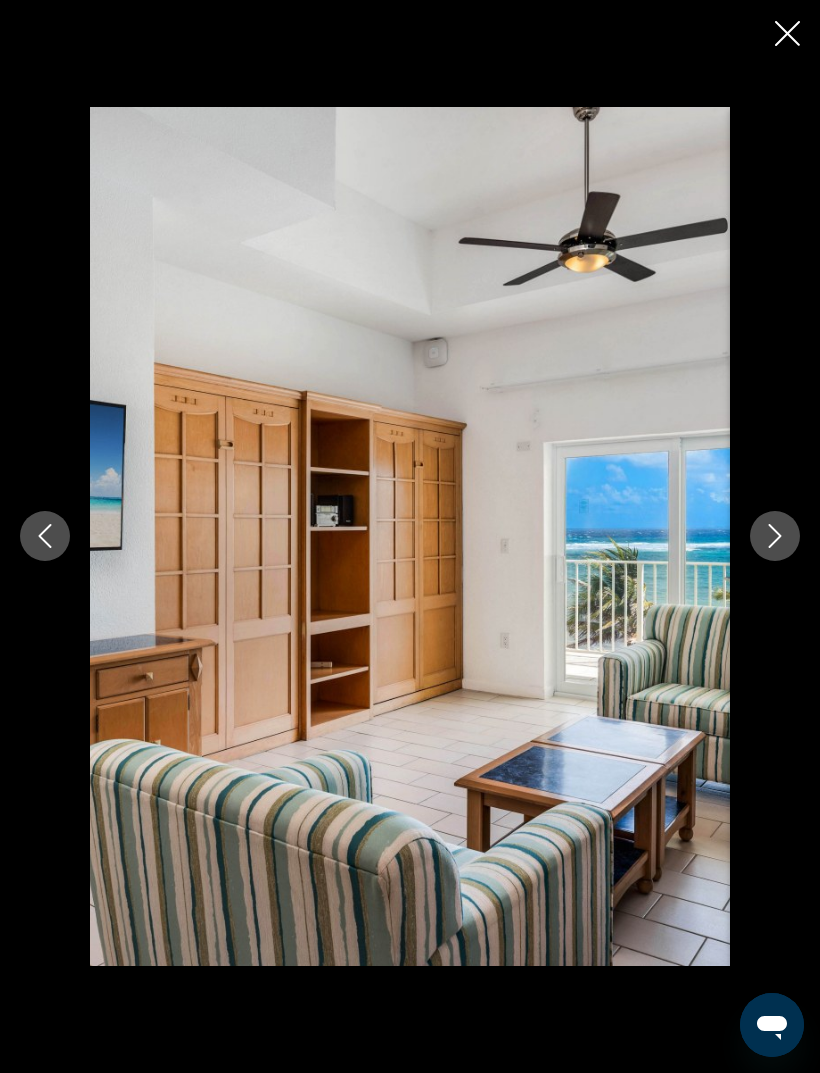 click 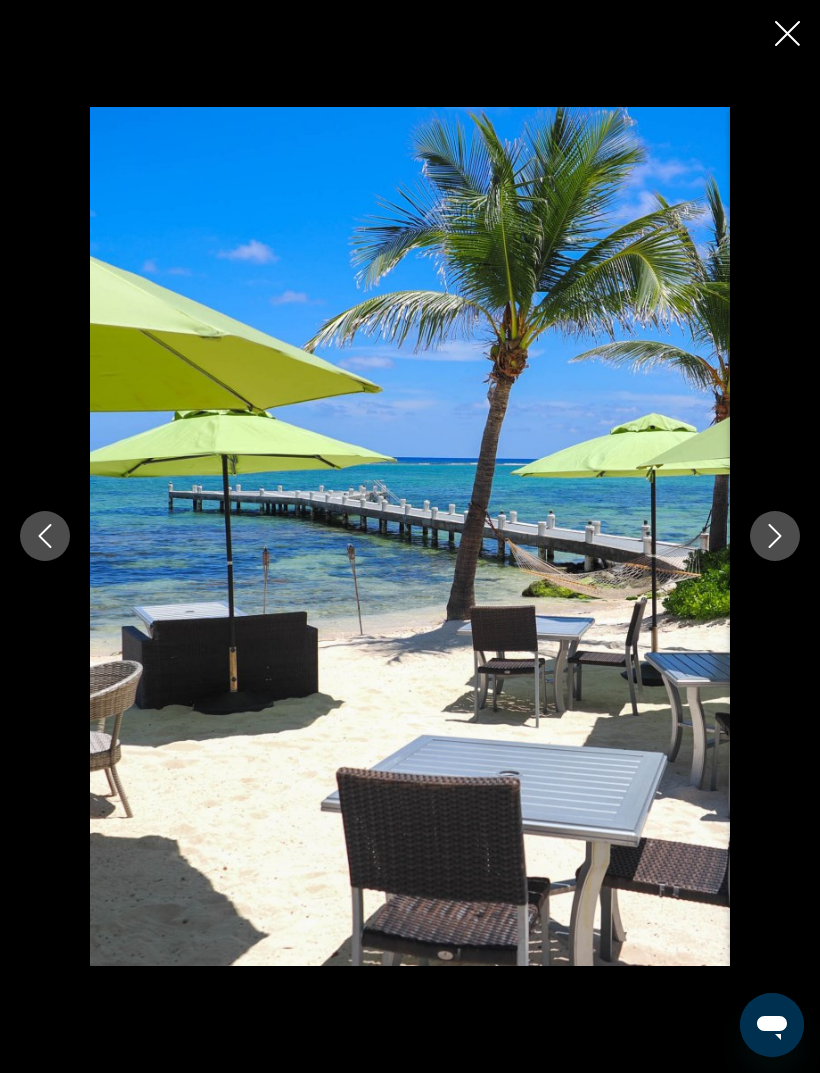 click 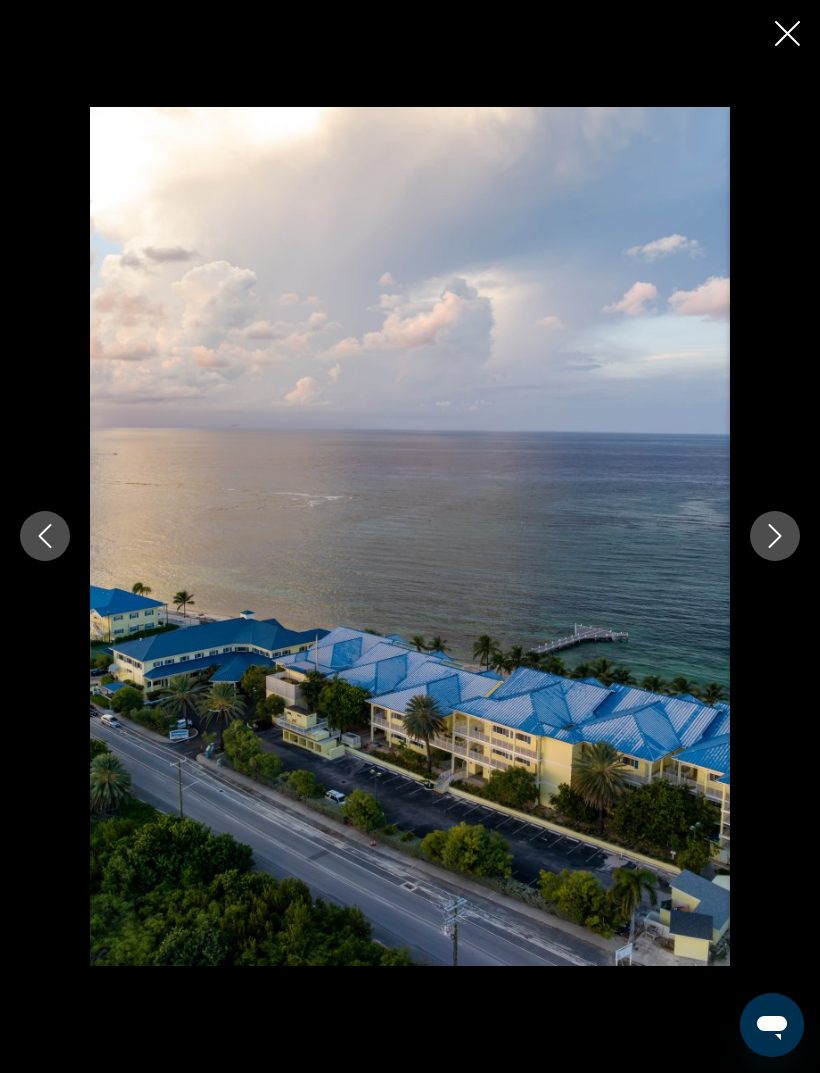 click 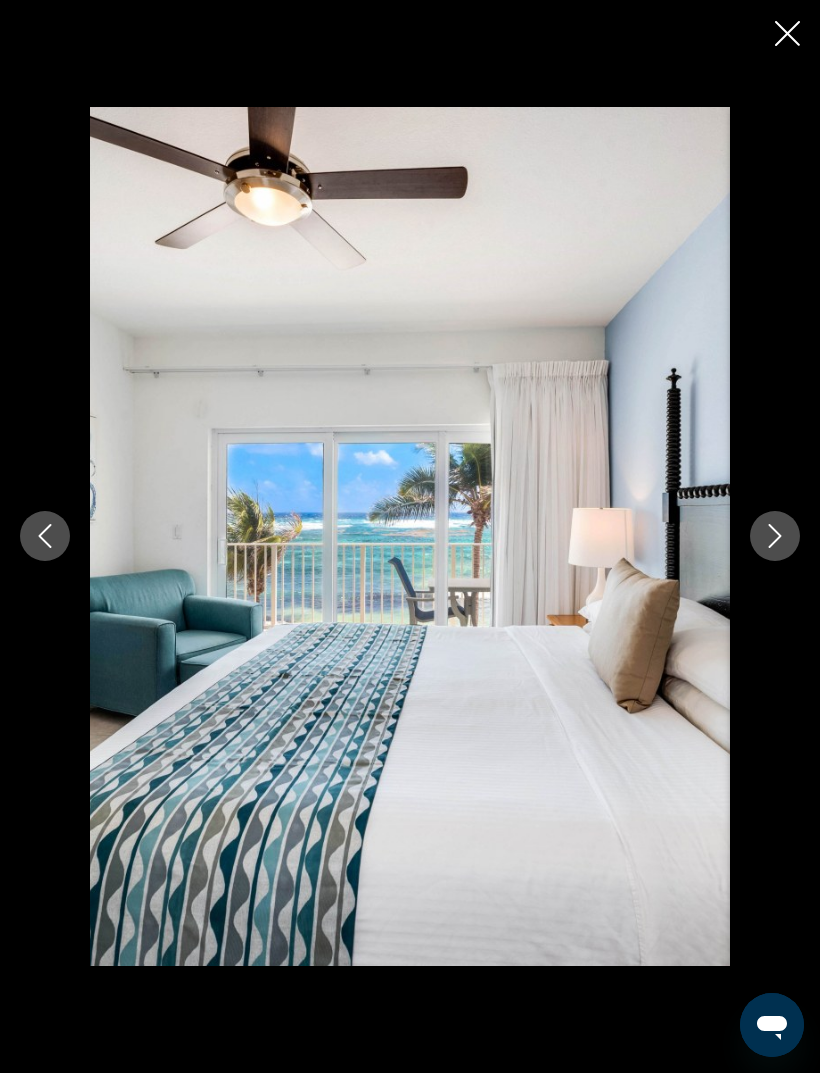 click 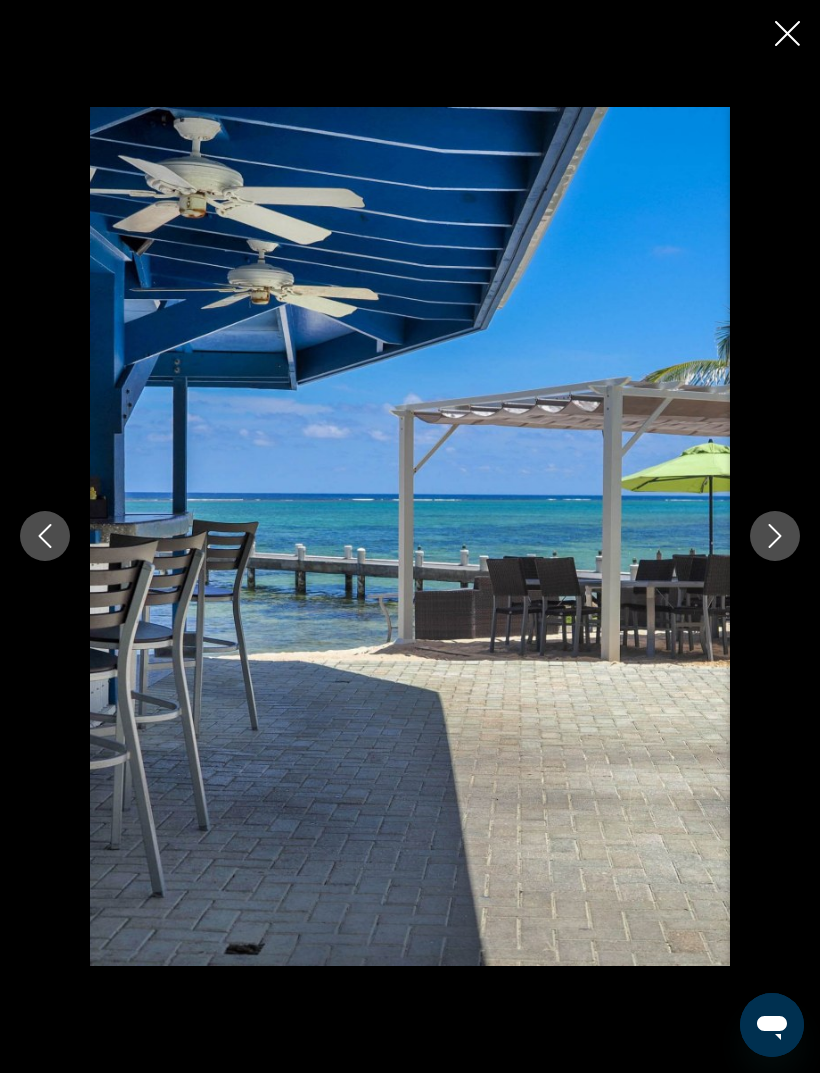 click 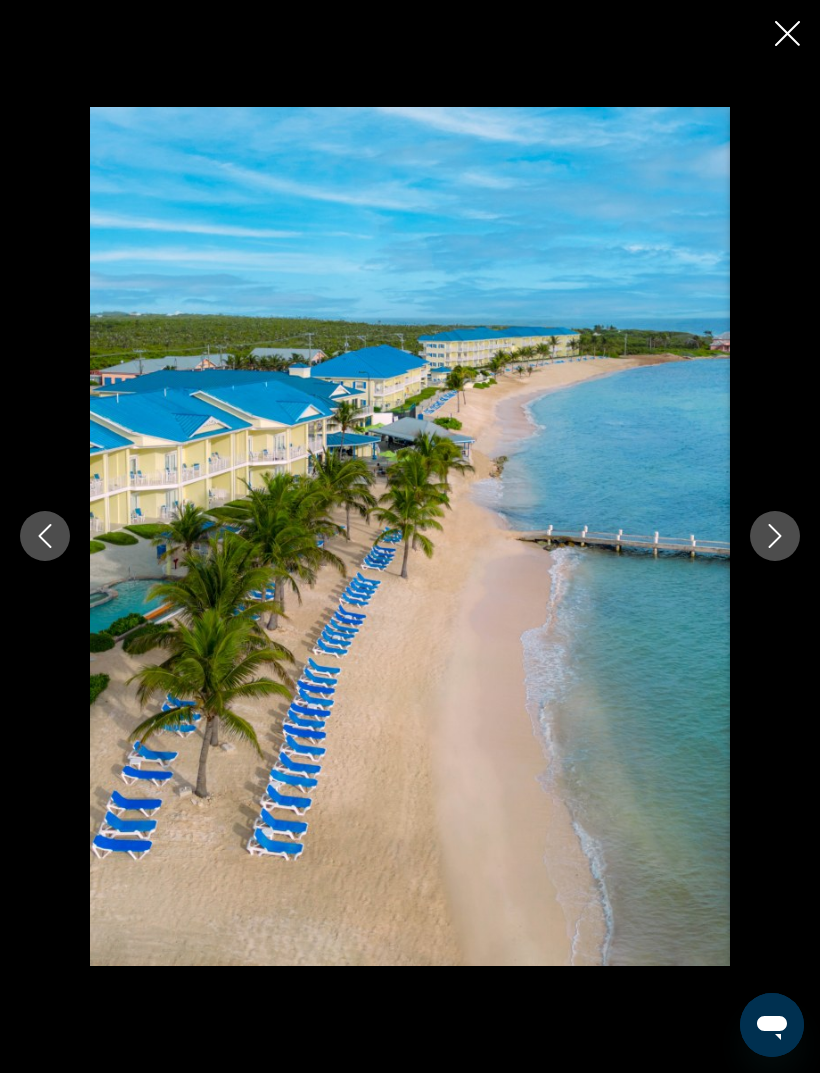 click at bounding box center [410, 536] 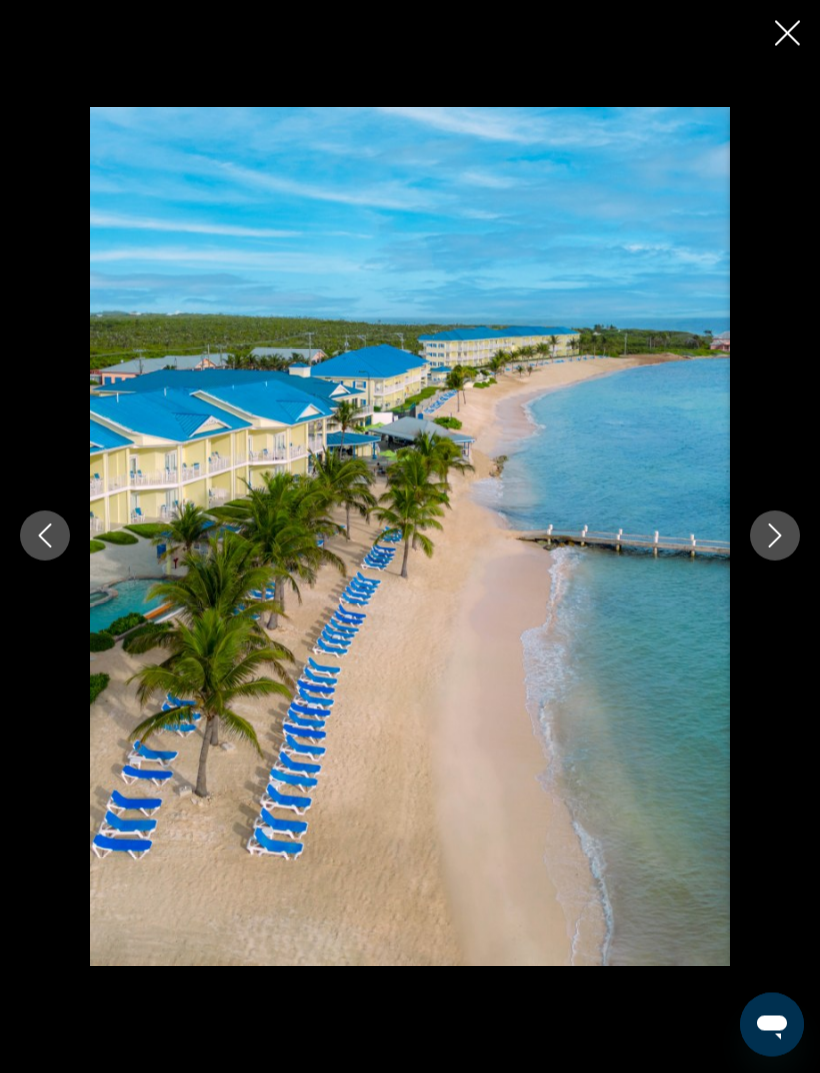 click at bounding box center [775, 536] 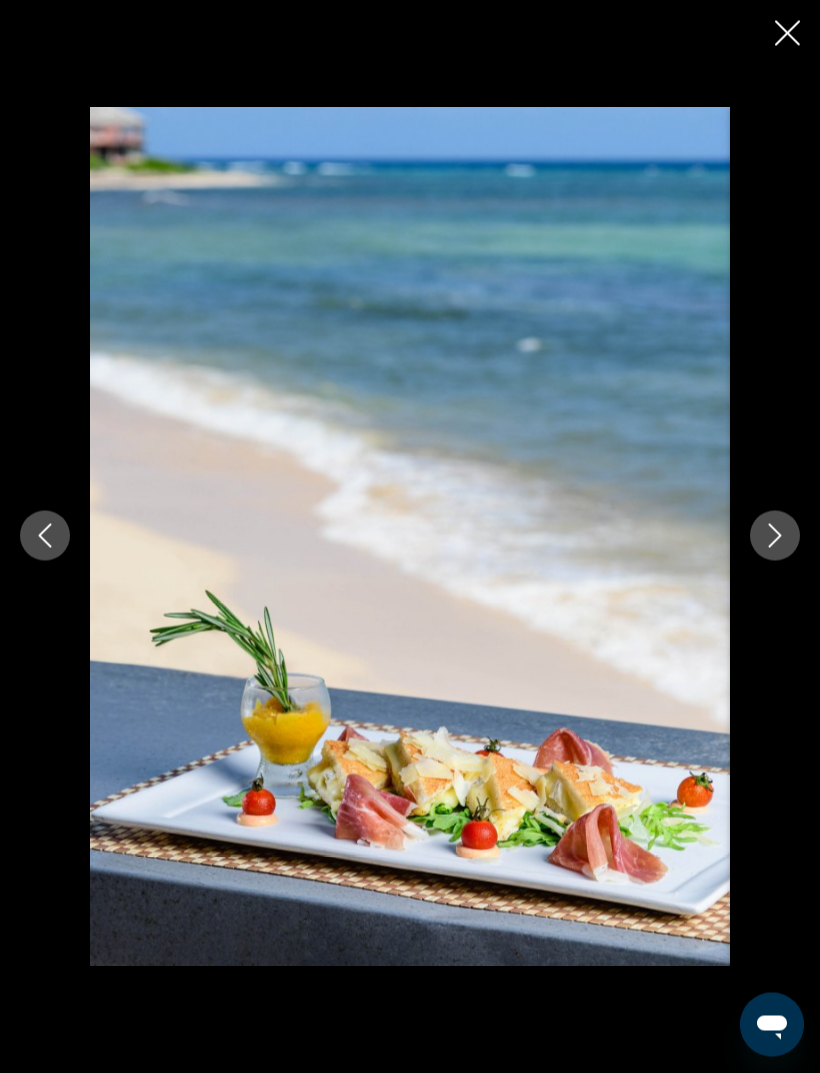 scroll, scrollTop: 1149, scrollLeft: 0, axis: vertical 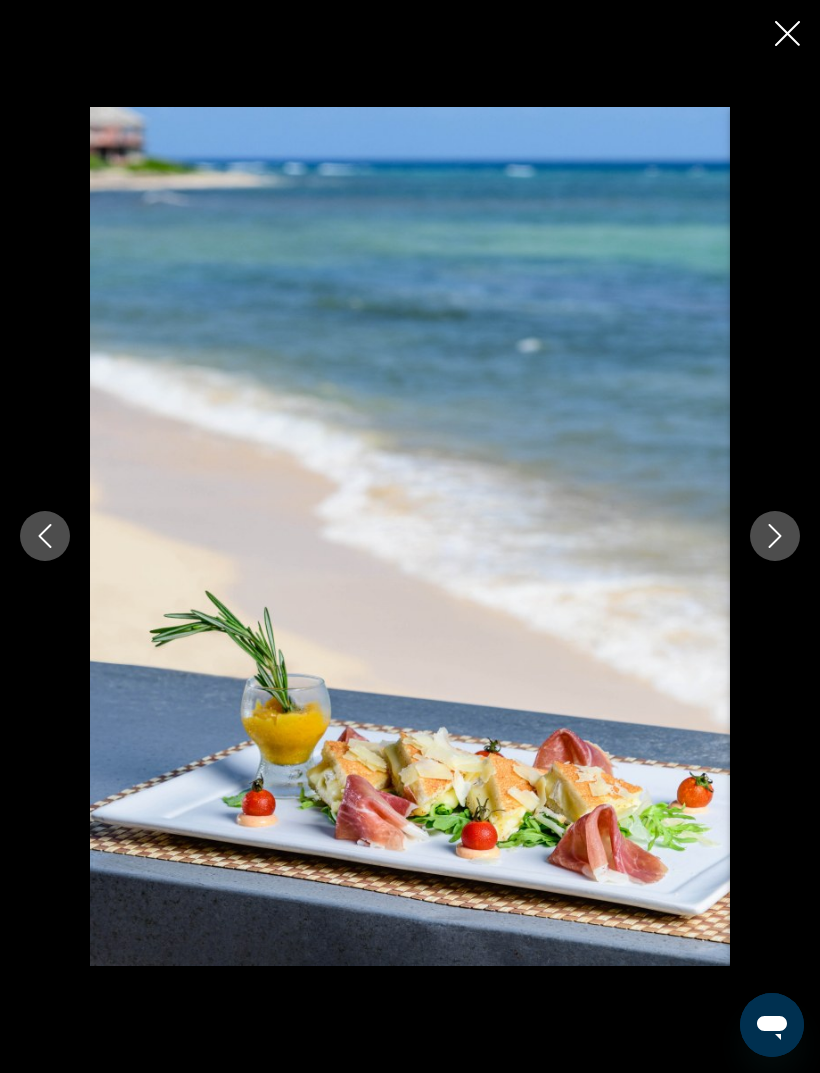click at bounding box center [775, 536] 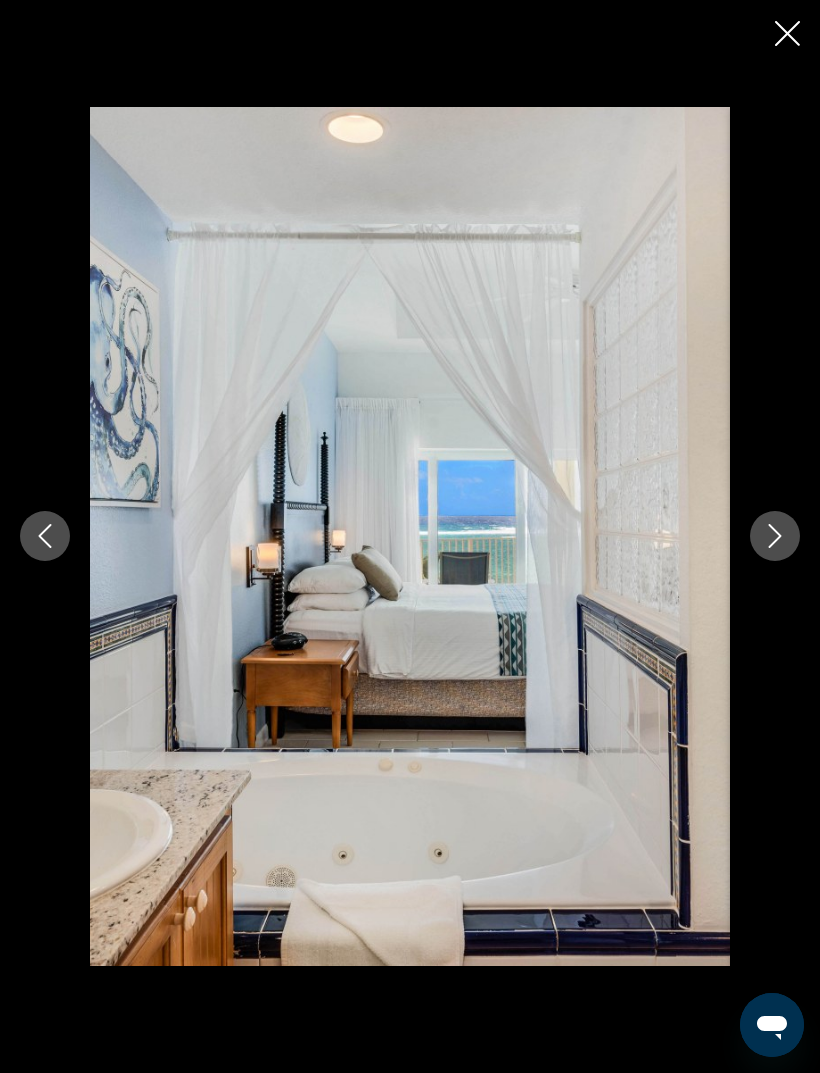 click 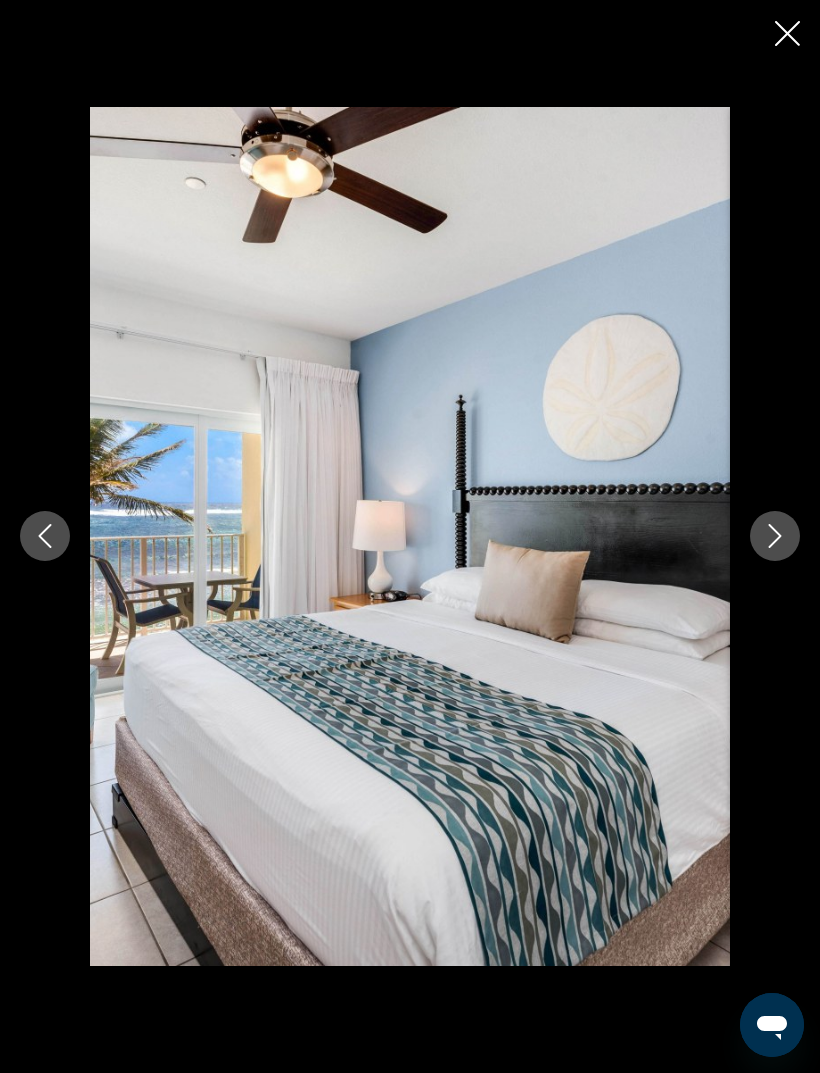 click 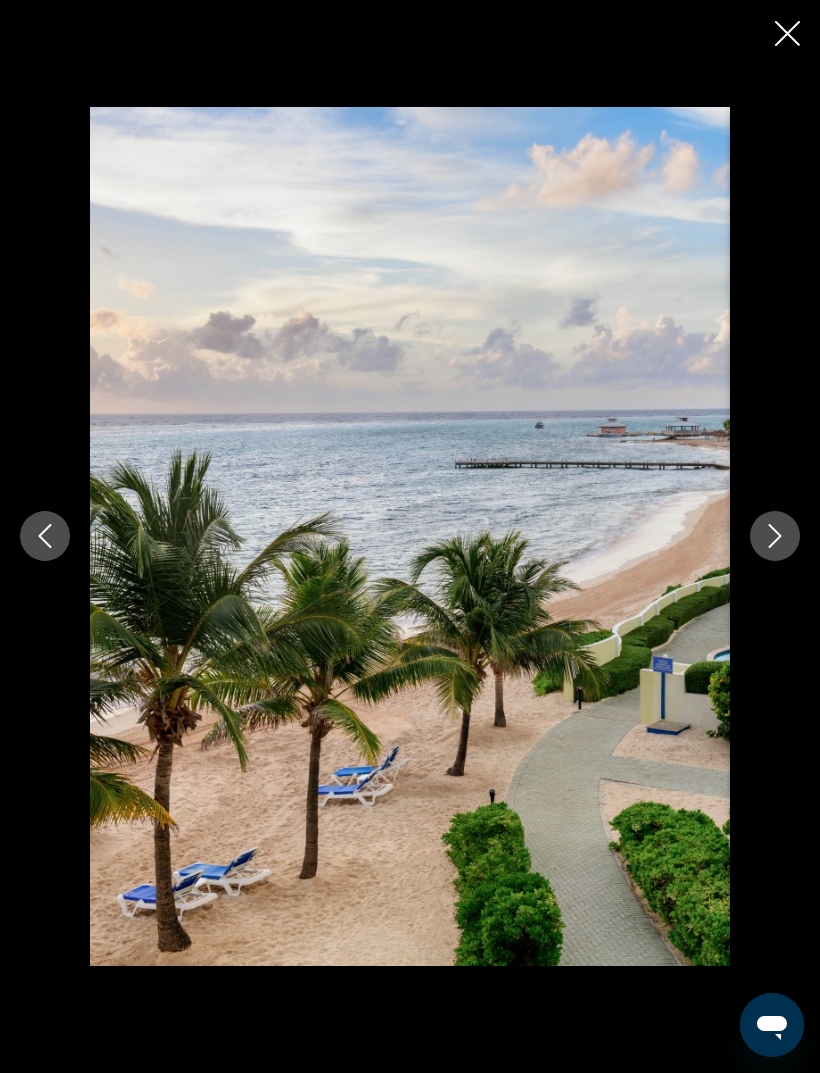 click 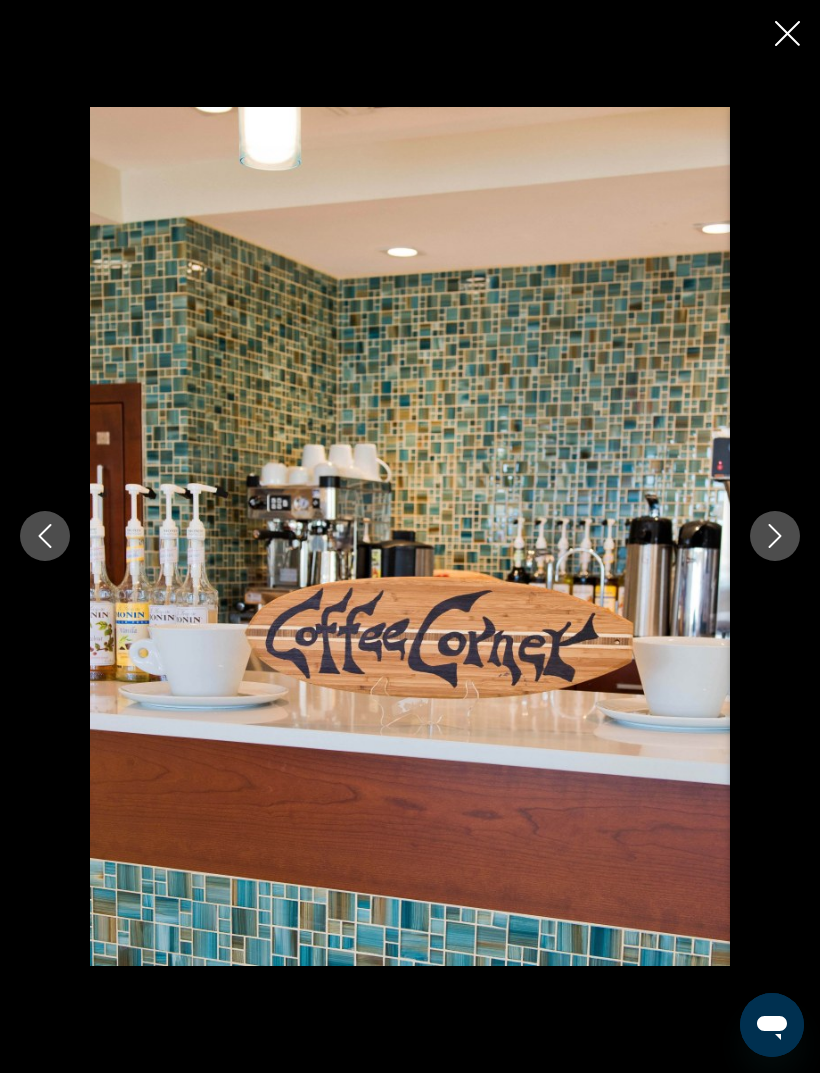 click at bounding box center (775, 536) 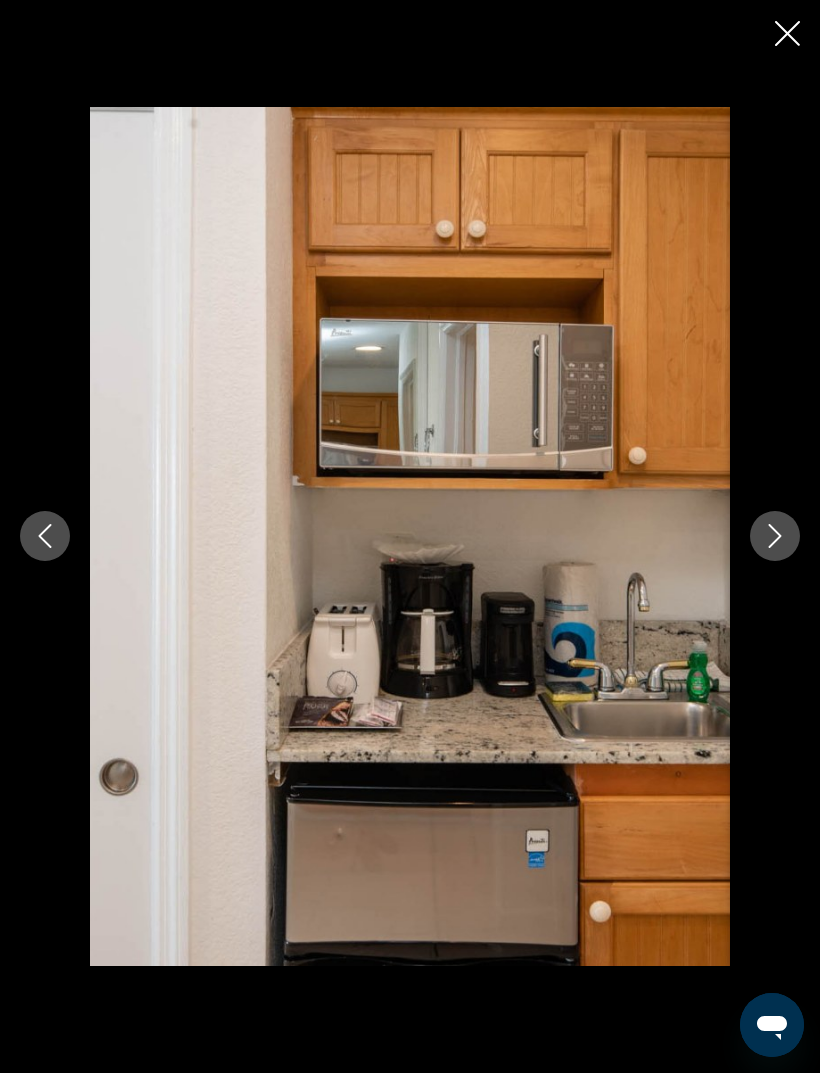 click at bounding box center [775, 536] 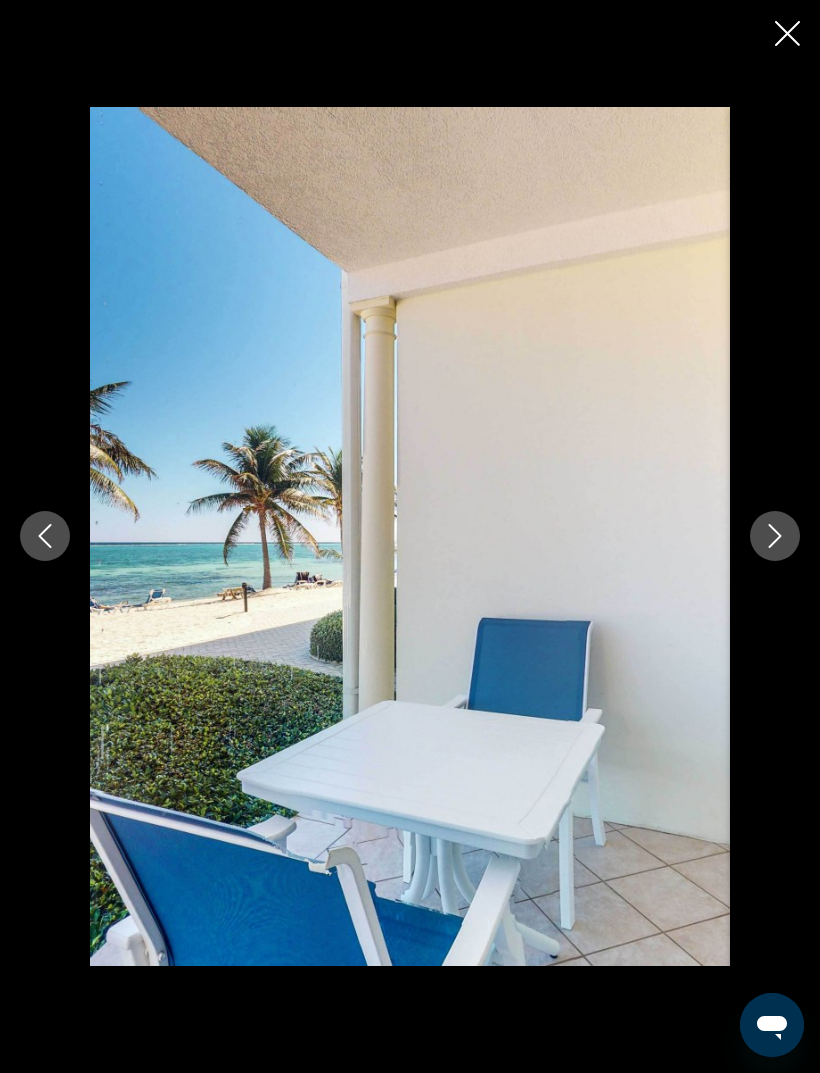 click 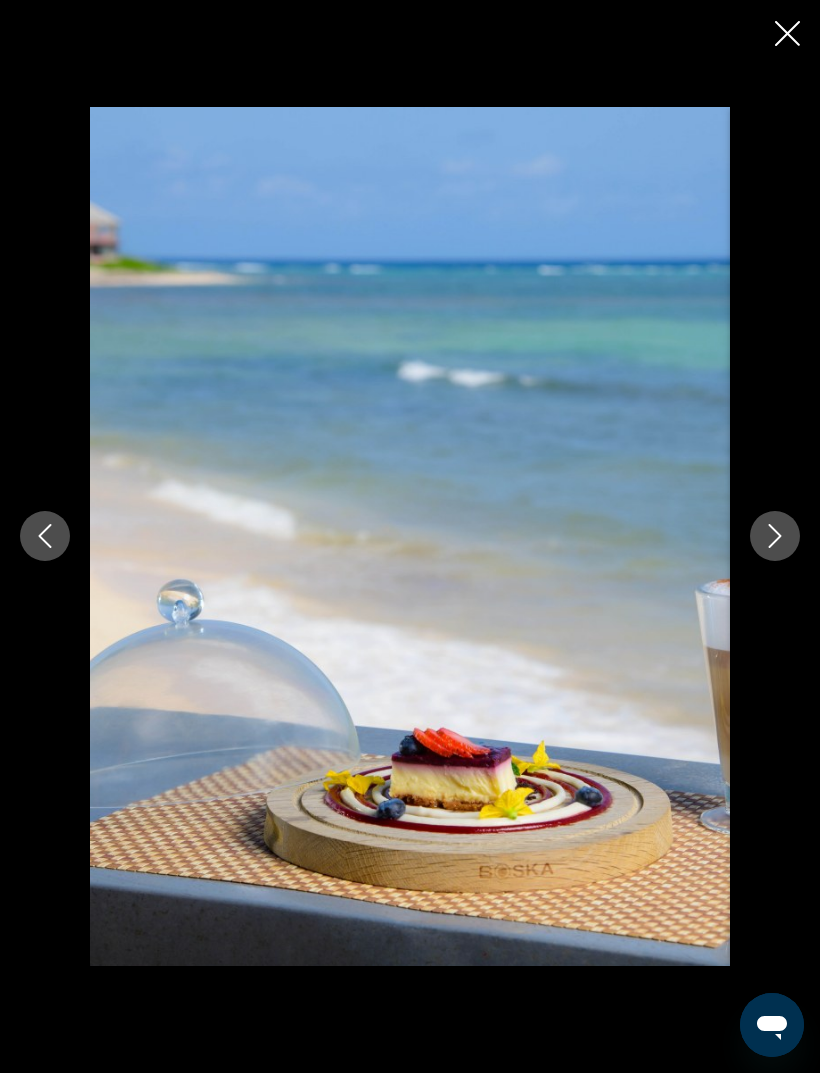 click at bounding box center [775, 536] 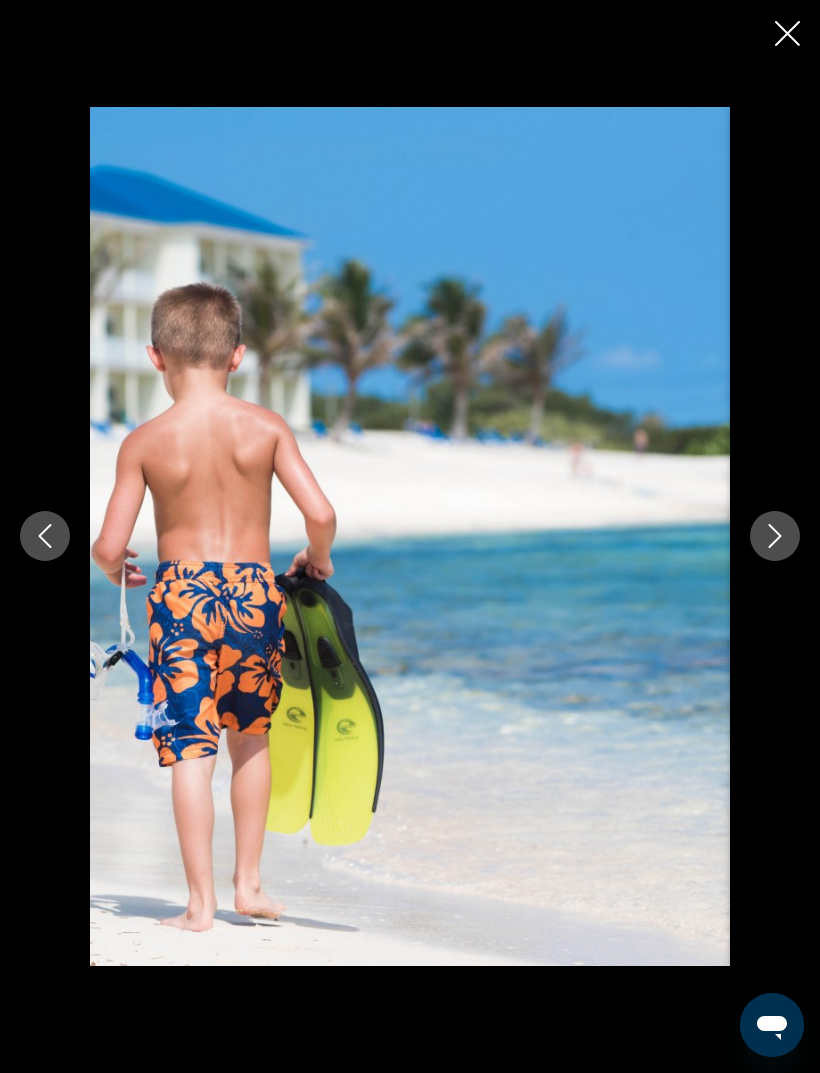 click at bounding box center [775, 536] 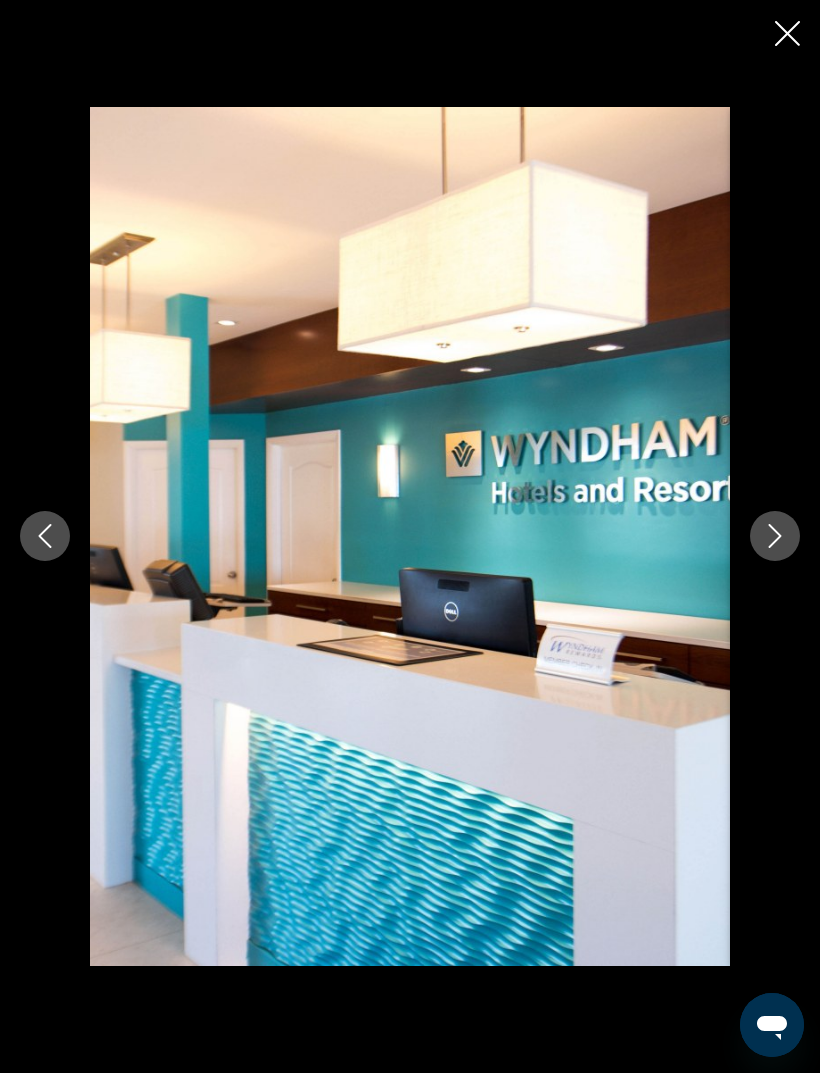 click at bounding box center (775, 536) 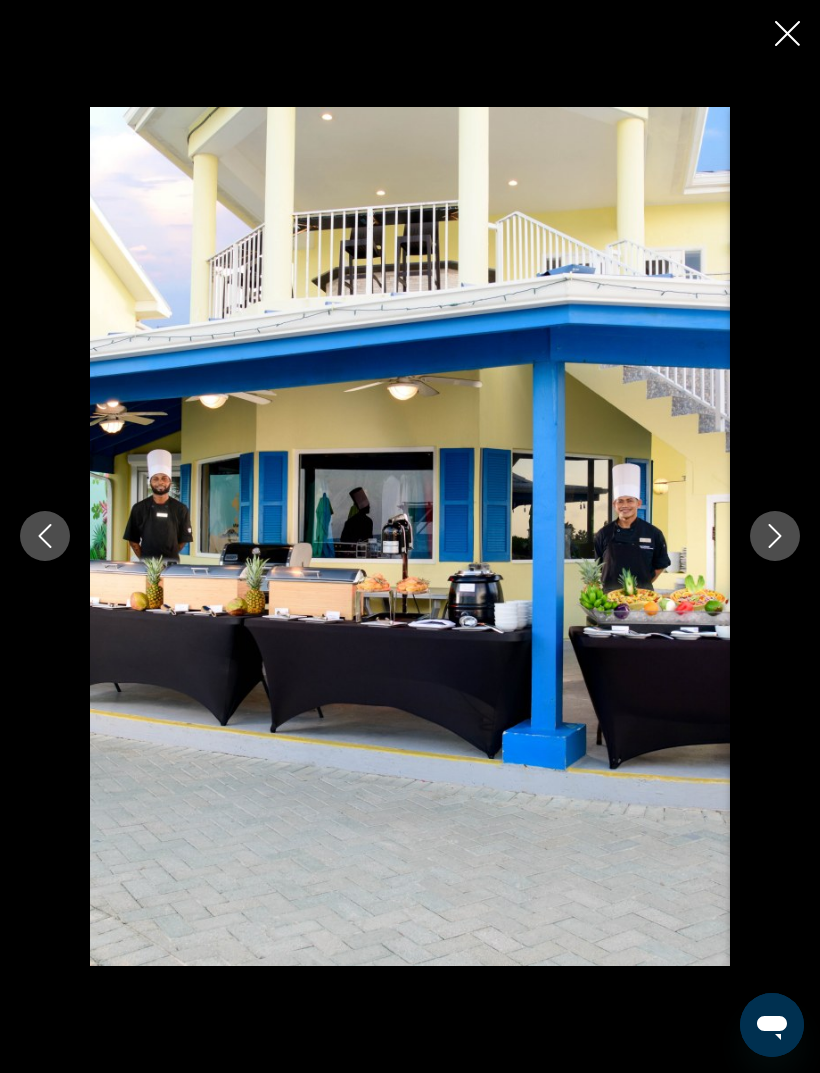 click 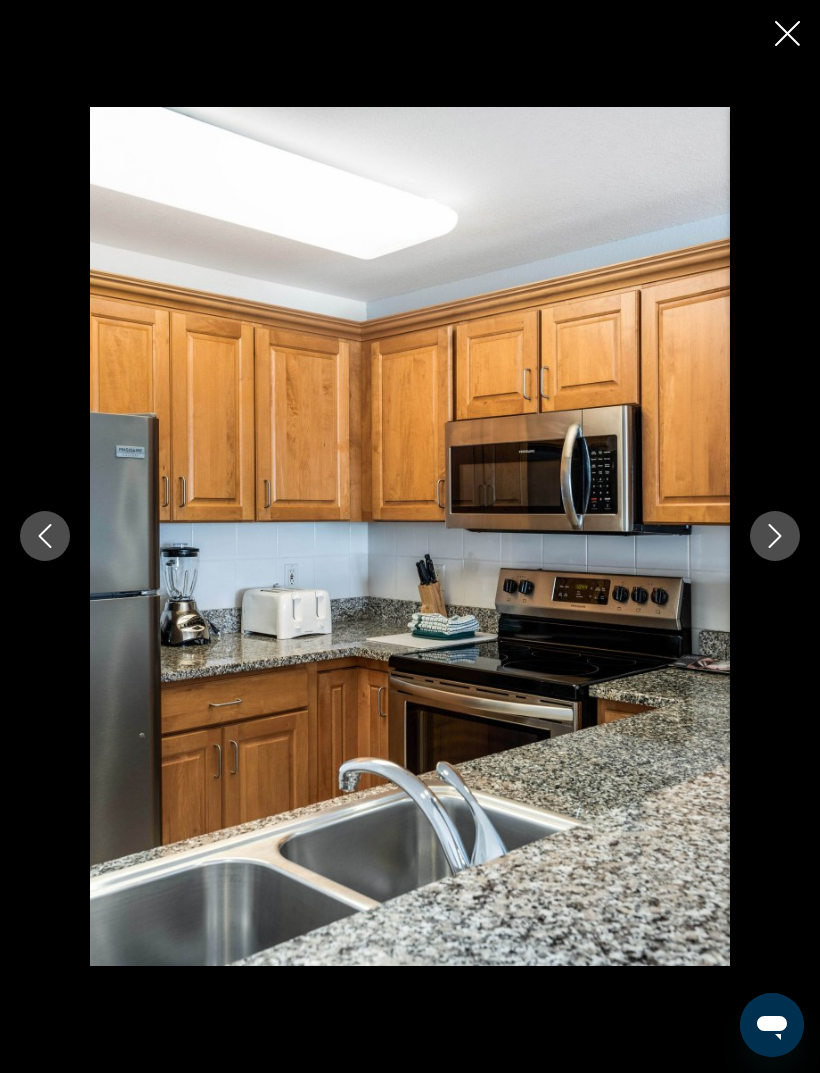 click 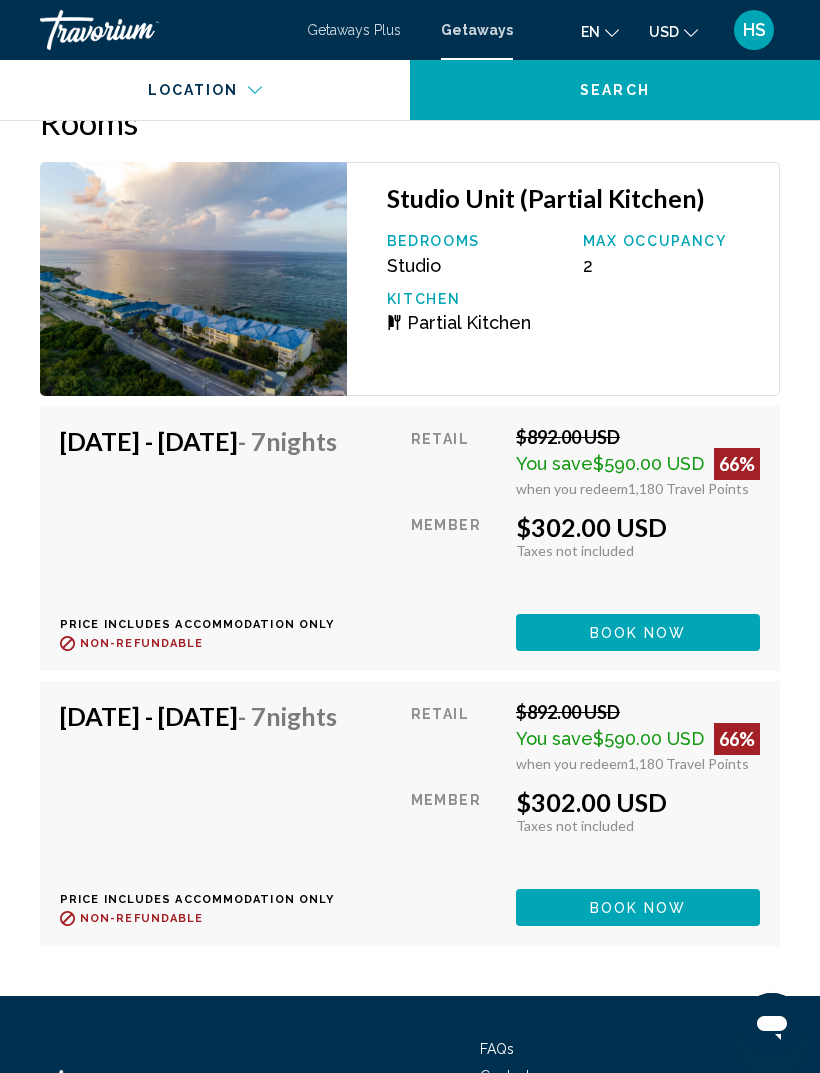 scroll, scrollTop: 4183, scrollLeft: 0, axis: vertical 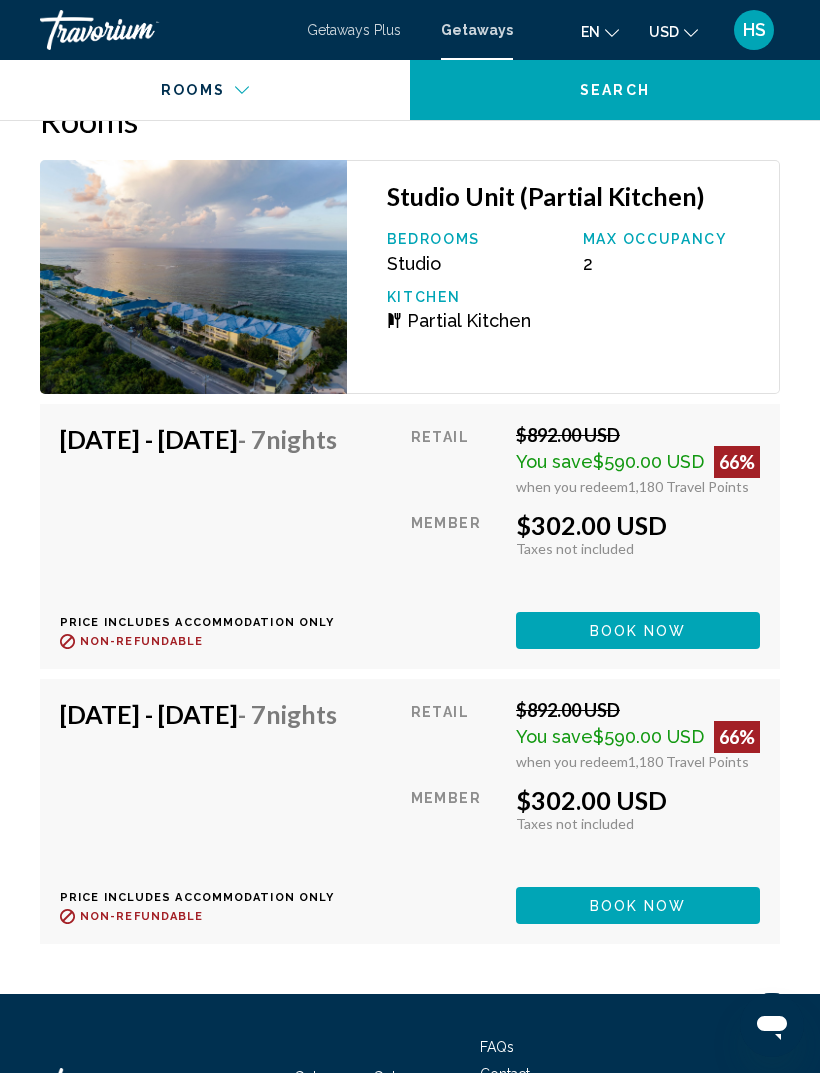 click on "Book now" at bounding box center [638, 630] 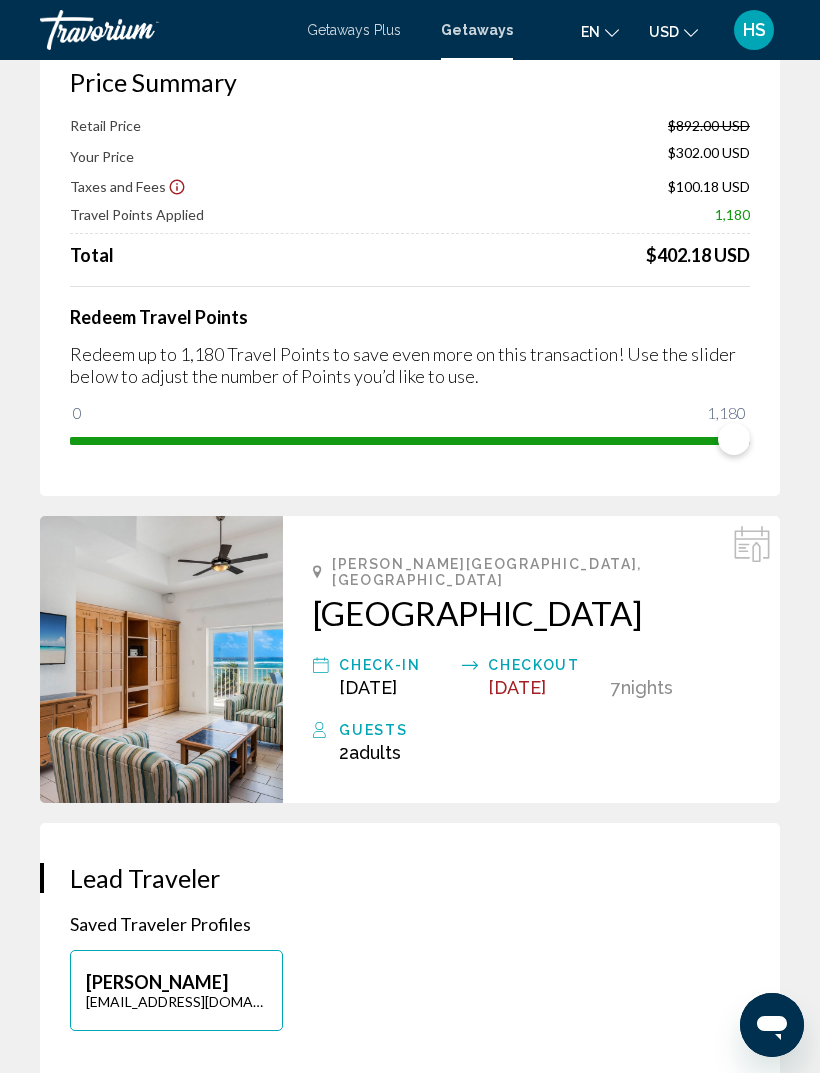 scroll, scrollTop: 0, scrollLeft: 0, axis: both 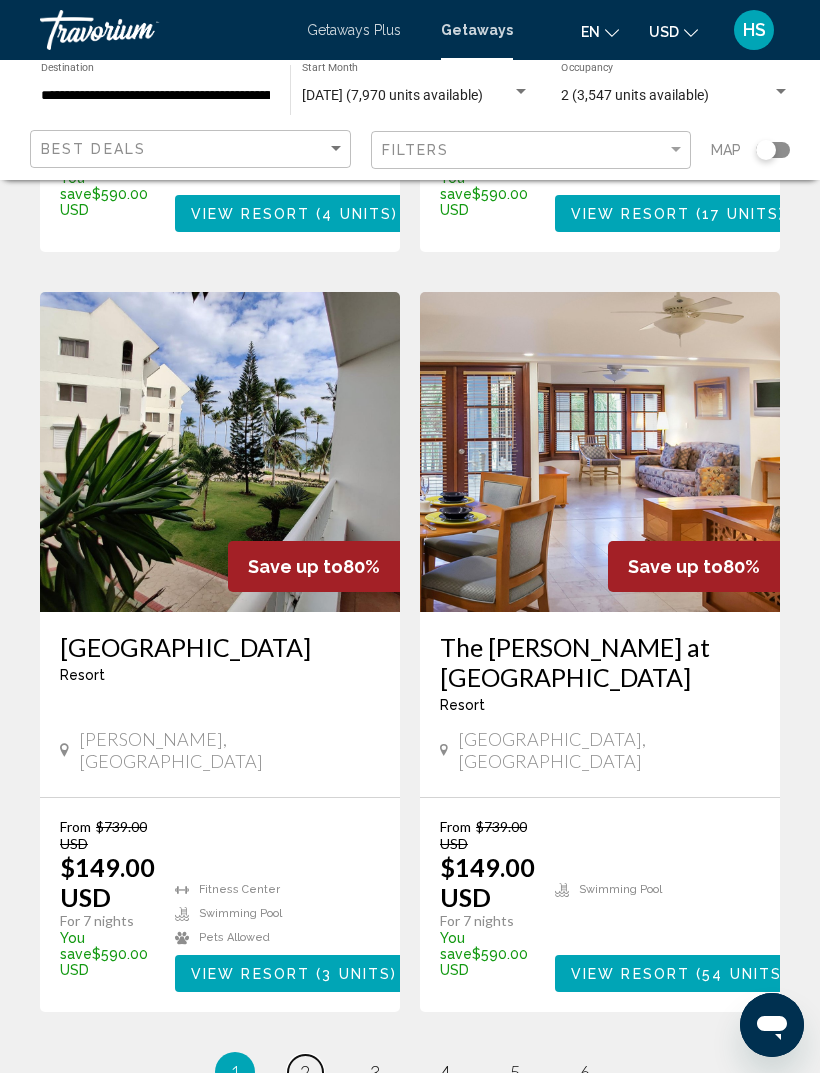 click on "page  2" at bounding box center [305, 1072] 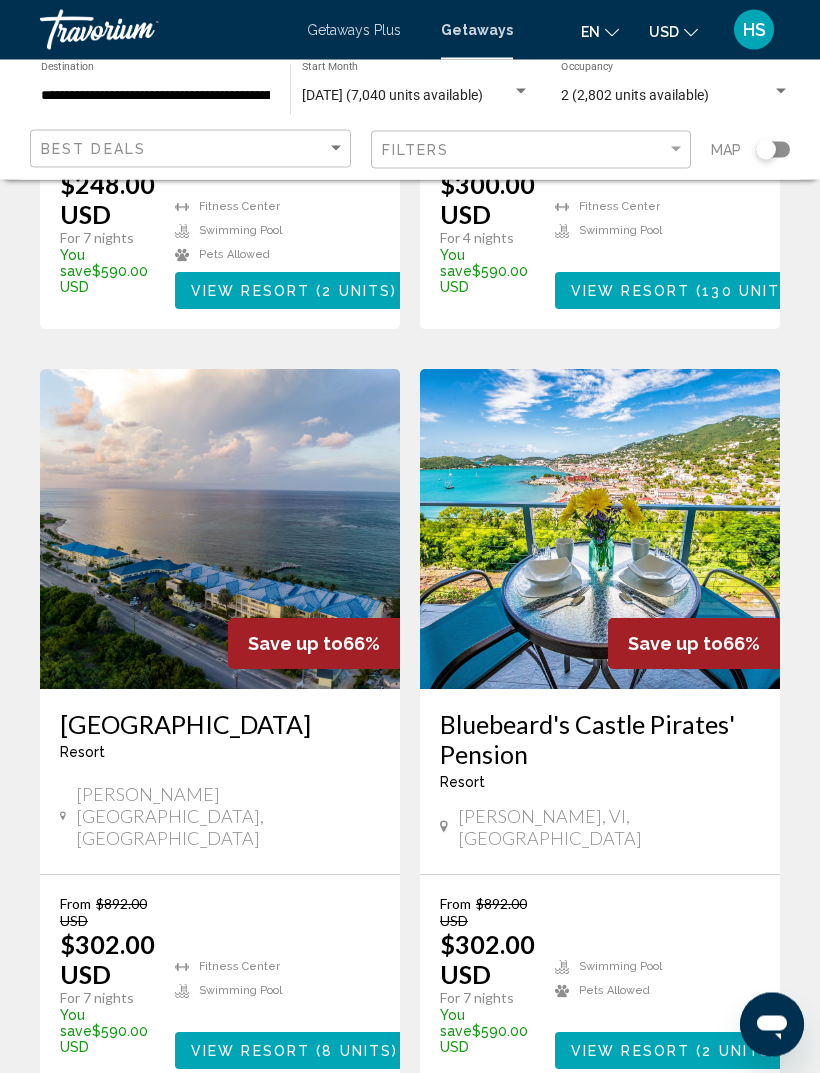 scroll, scrollTop: 1421, scrollLeft: 0, axis: vertical 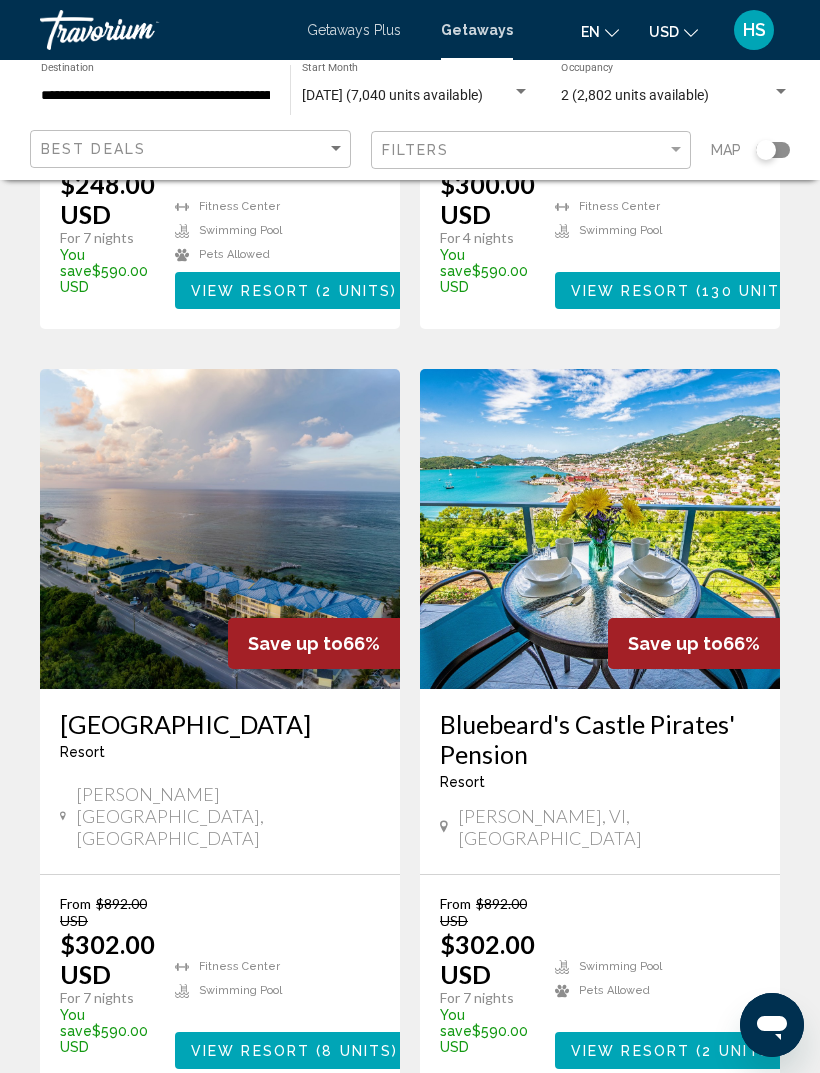 click at bounding box center [220, 529] 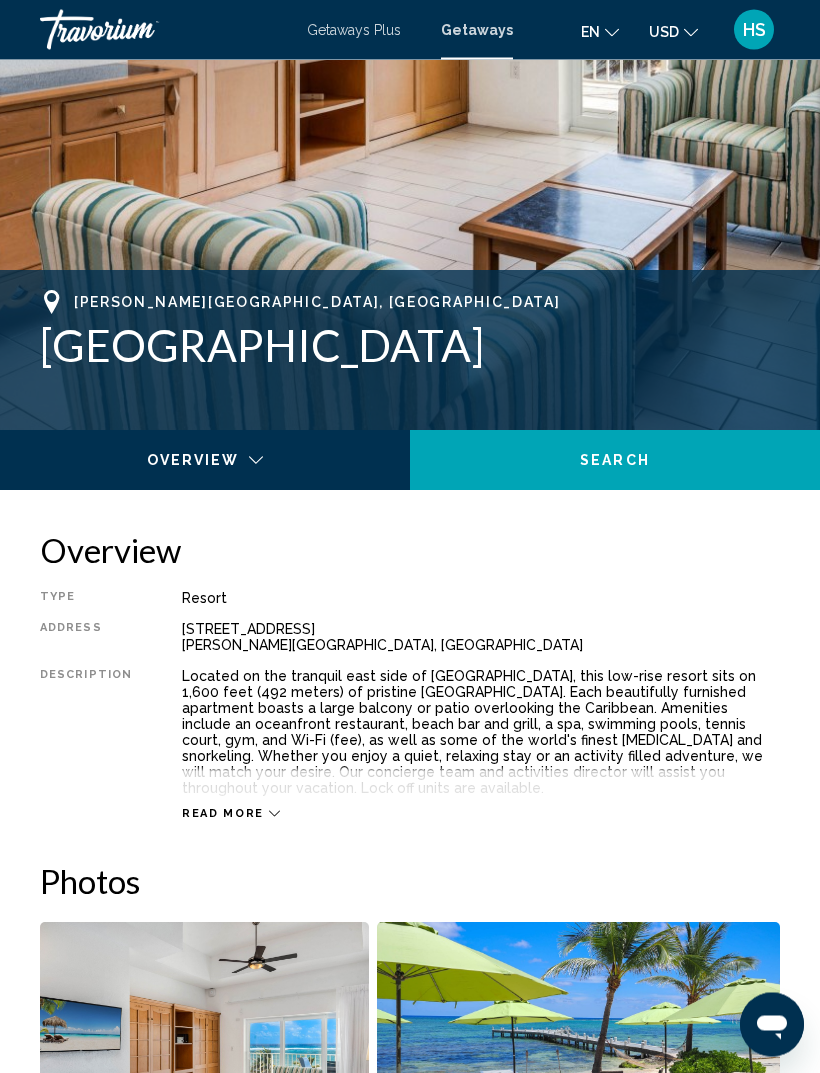 scroll, scrollTop: 580, scrollLeft: 0, axis: vertical 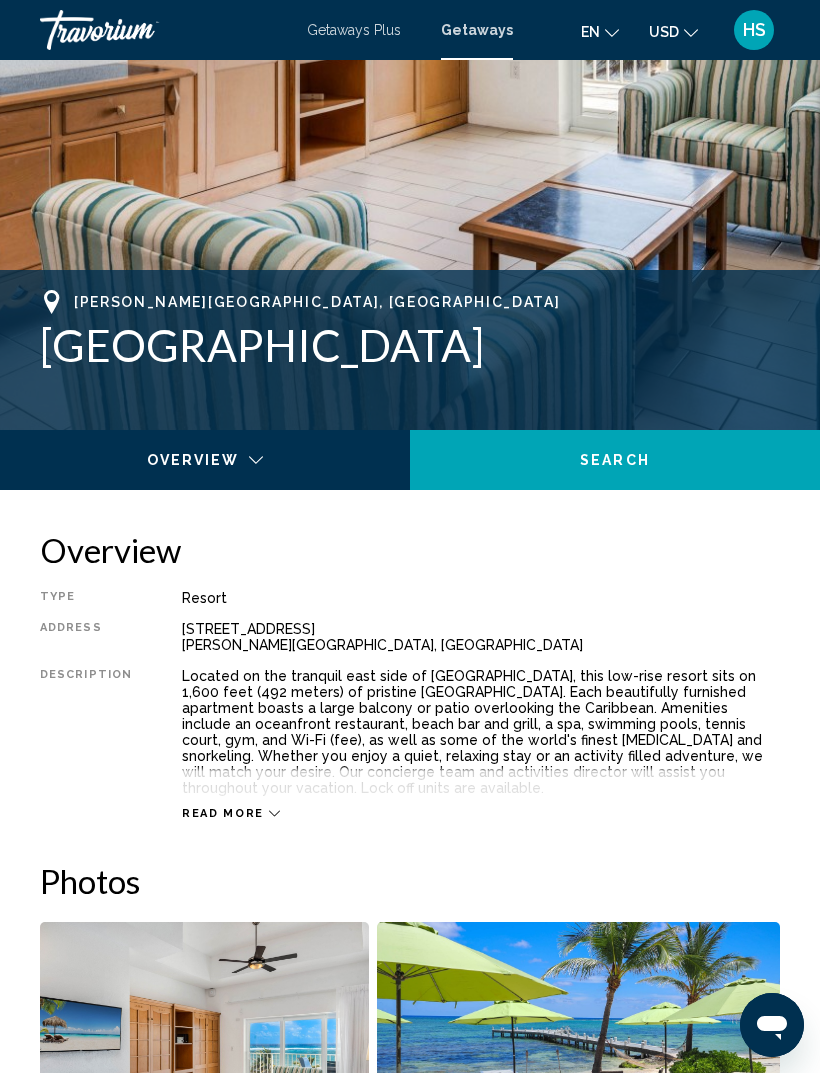 click on "Read more" at bounding box center (223, 813) 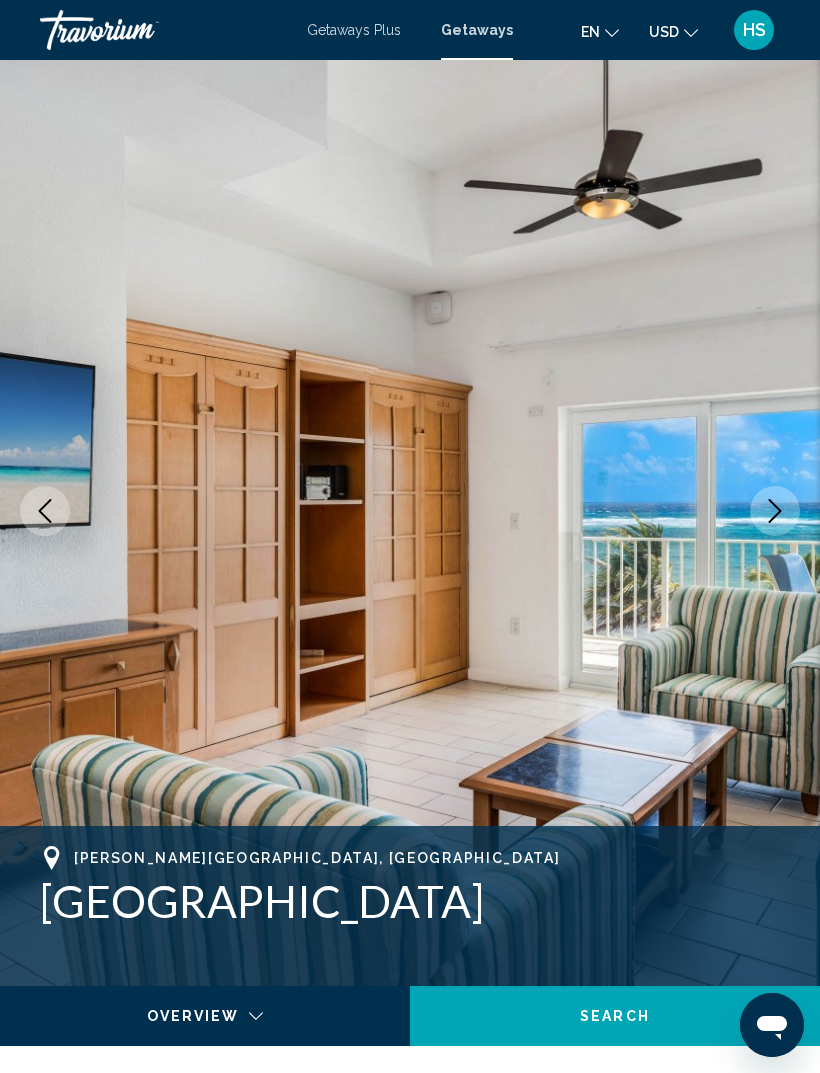 scroll, scrollTop: 0, scrollLeft: 0, axis: both 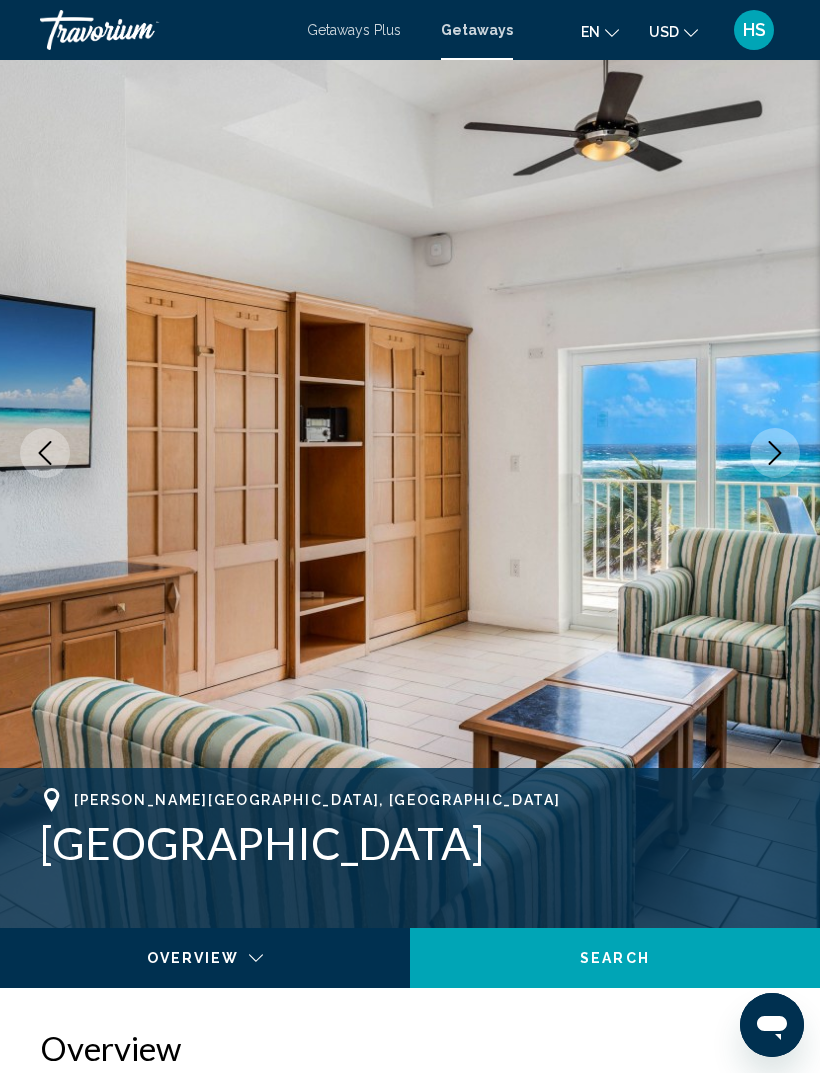 click on "[PERSON_NAME][GEOGRAPHIC_DATA], [GEOGRAPHIC_DATA] [GEOGRAPHIC_DATA]" at bounding box center (410, 848) 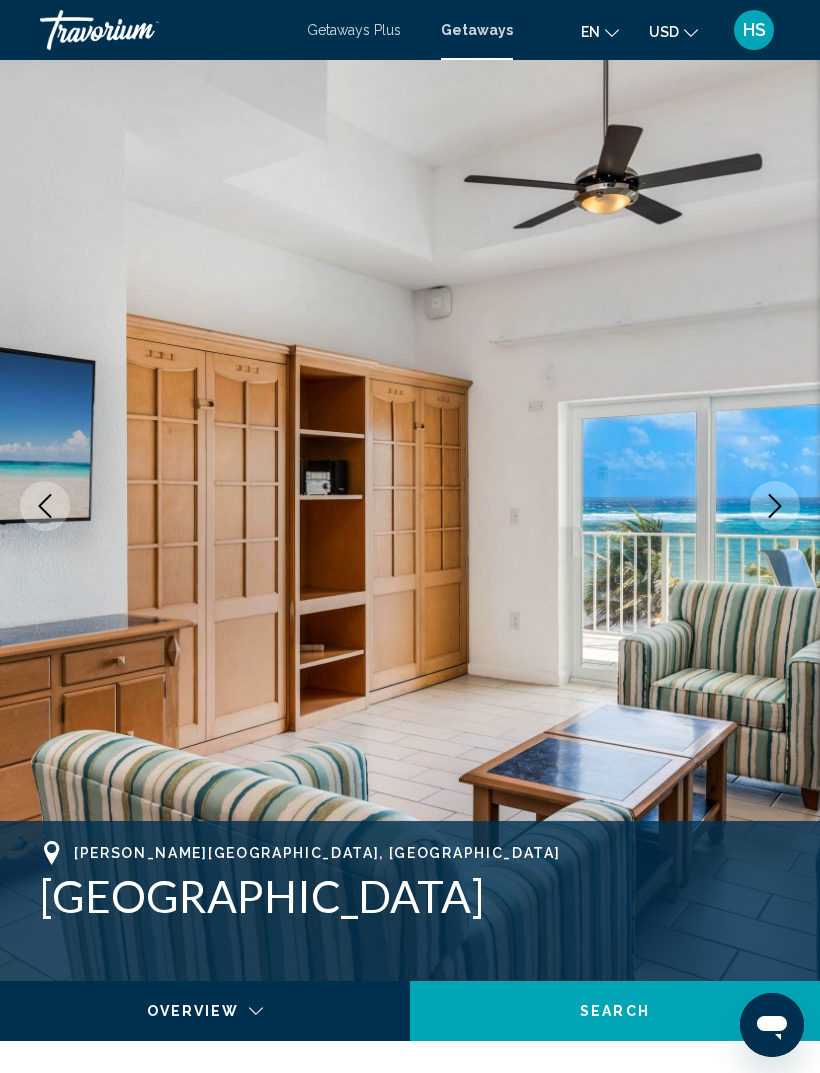 scroll, scrollTop: 0, scrollLeft: 0, axis: both 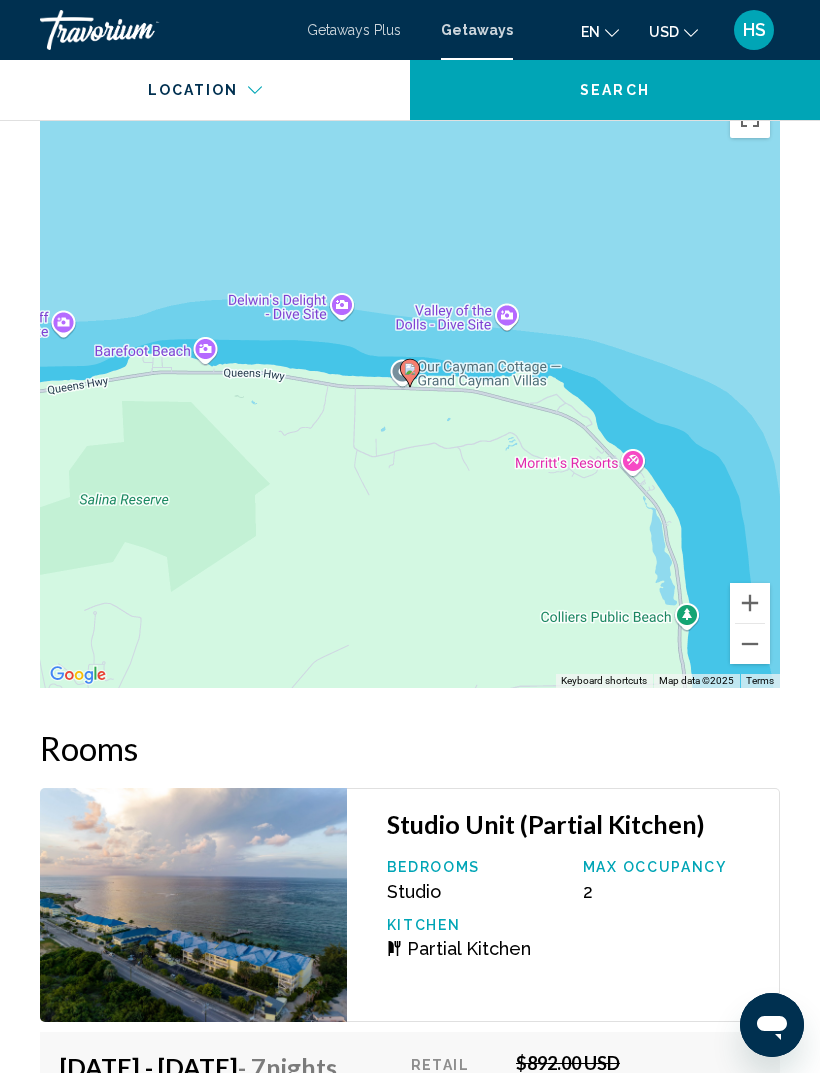 click at bounding box center (750, 644) 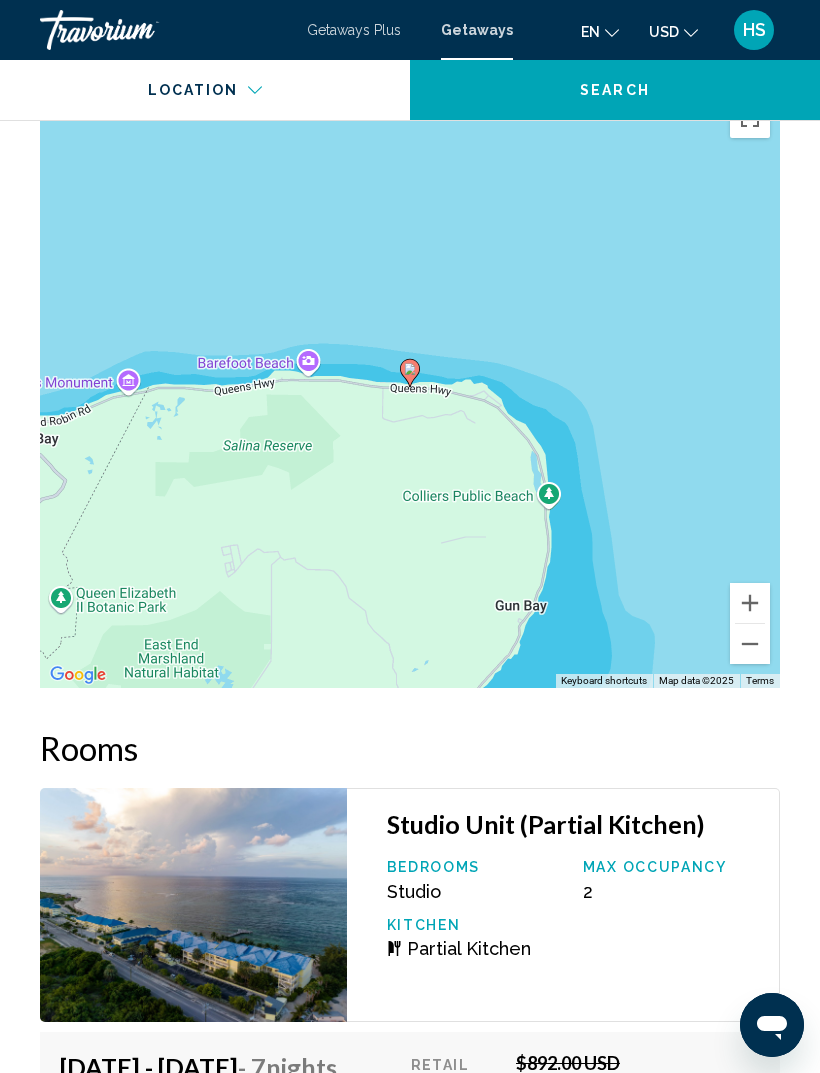 click at bounding box center (750, 644) 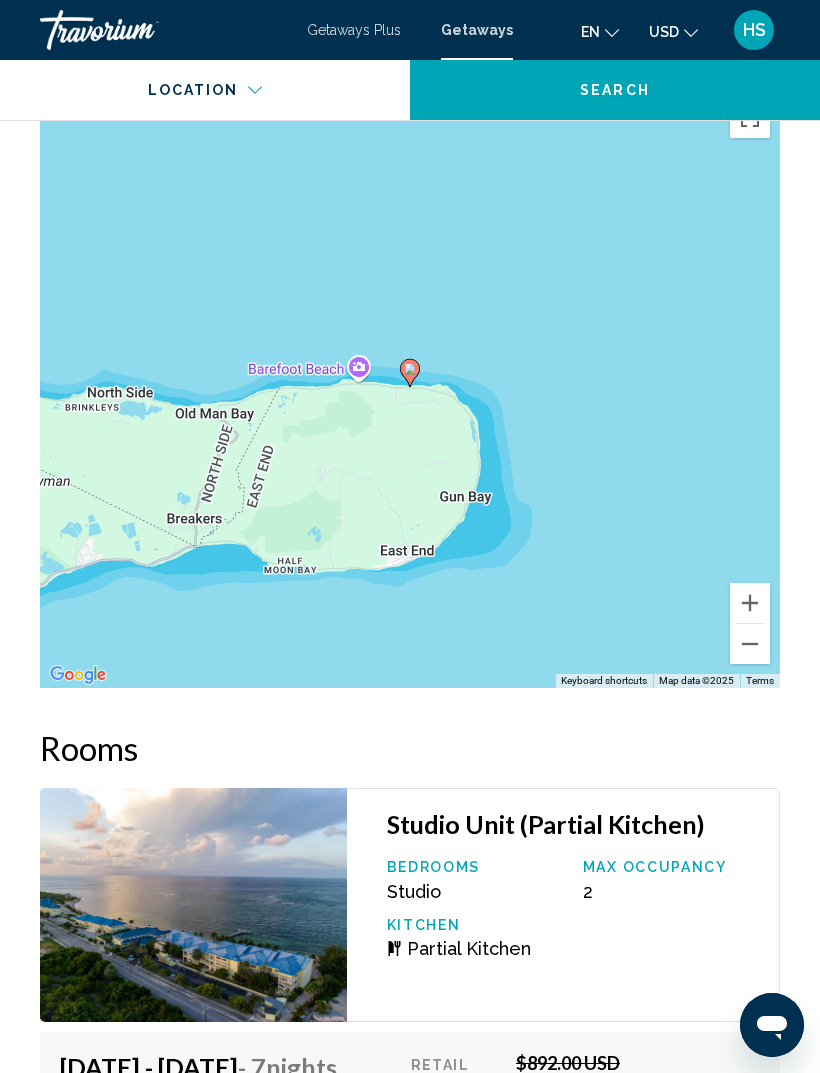 click at bounding box center [750, 644] 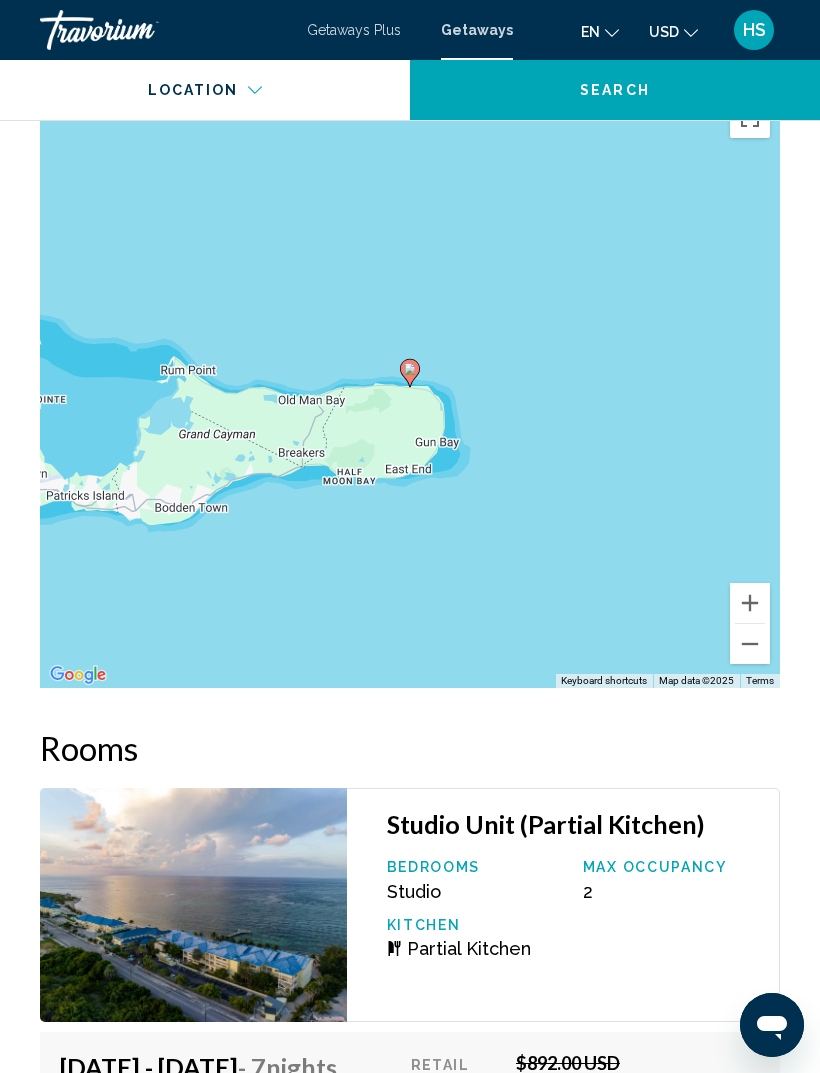 click at bounding box center [750, 644] 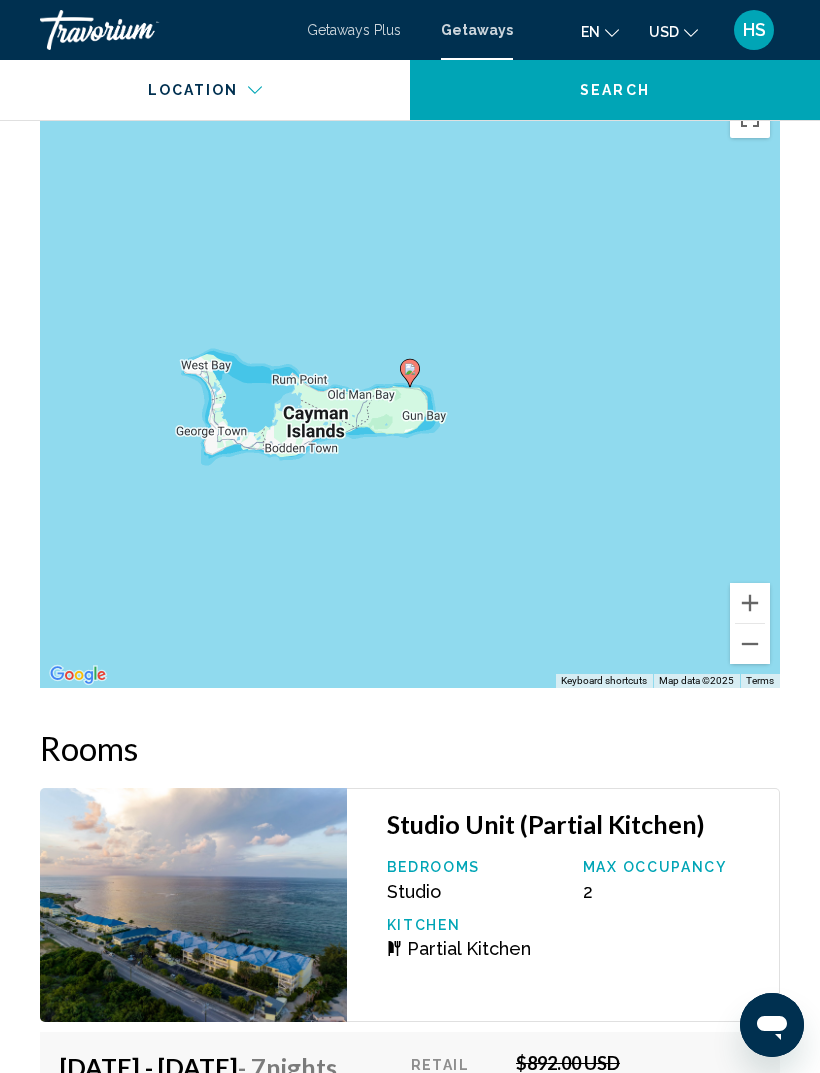 click at bounding box center [750, 644] 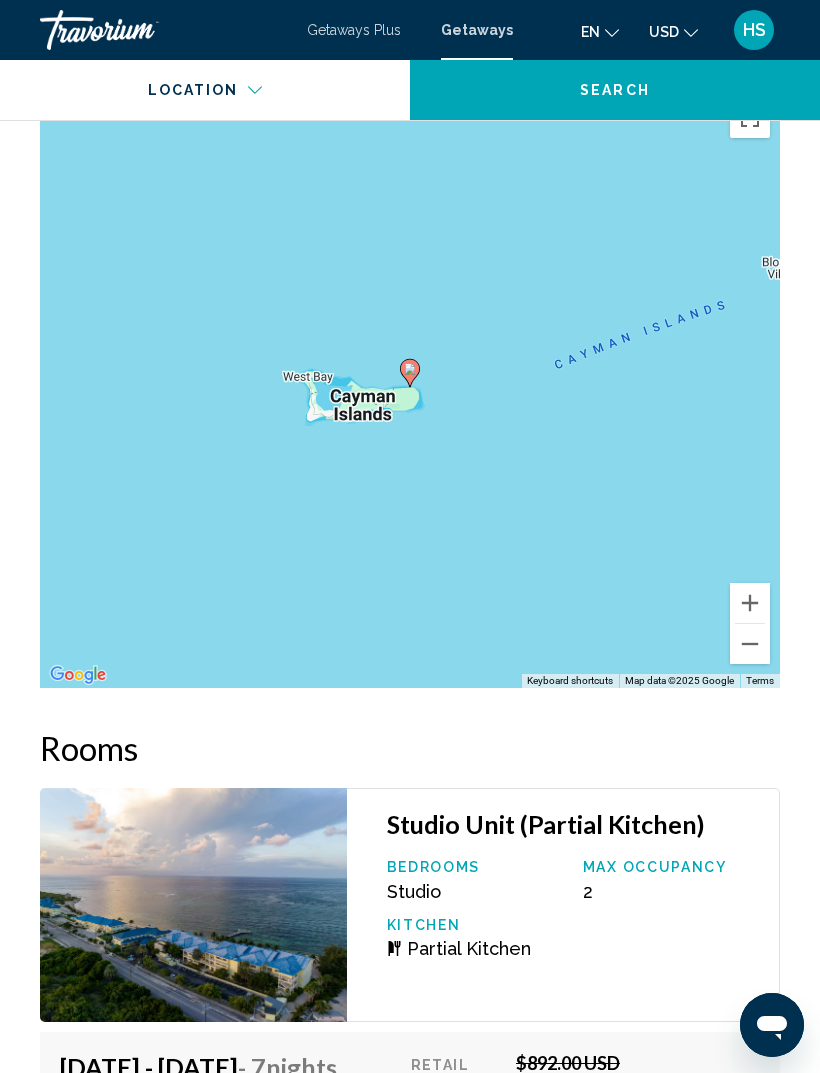 click at bounding box center (750, 644) 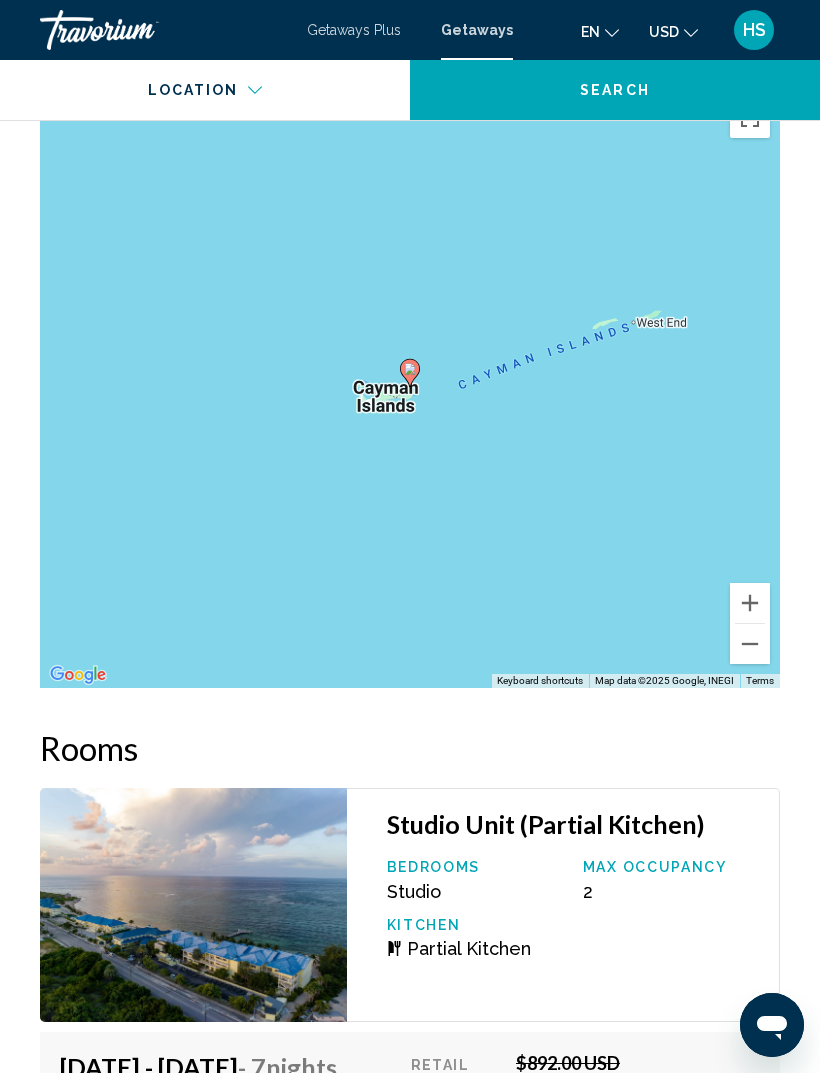 click at bounding box center [750, 644] 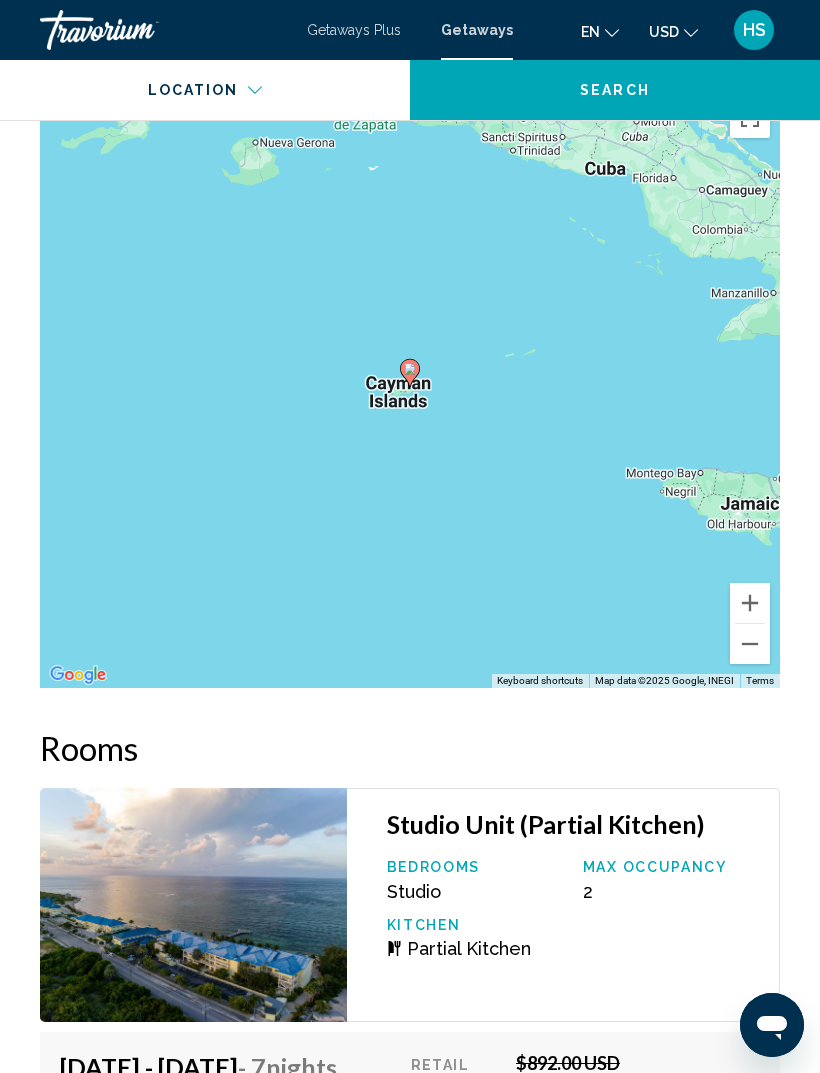 click at bounding box center [750, 644] 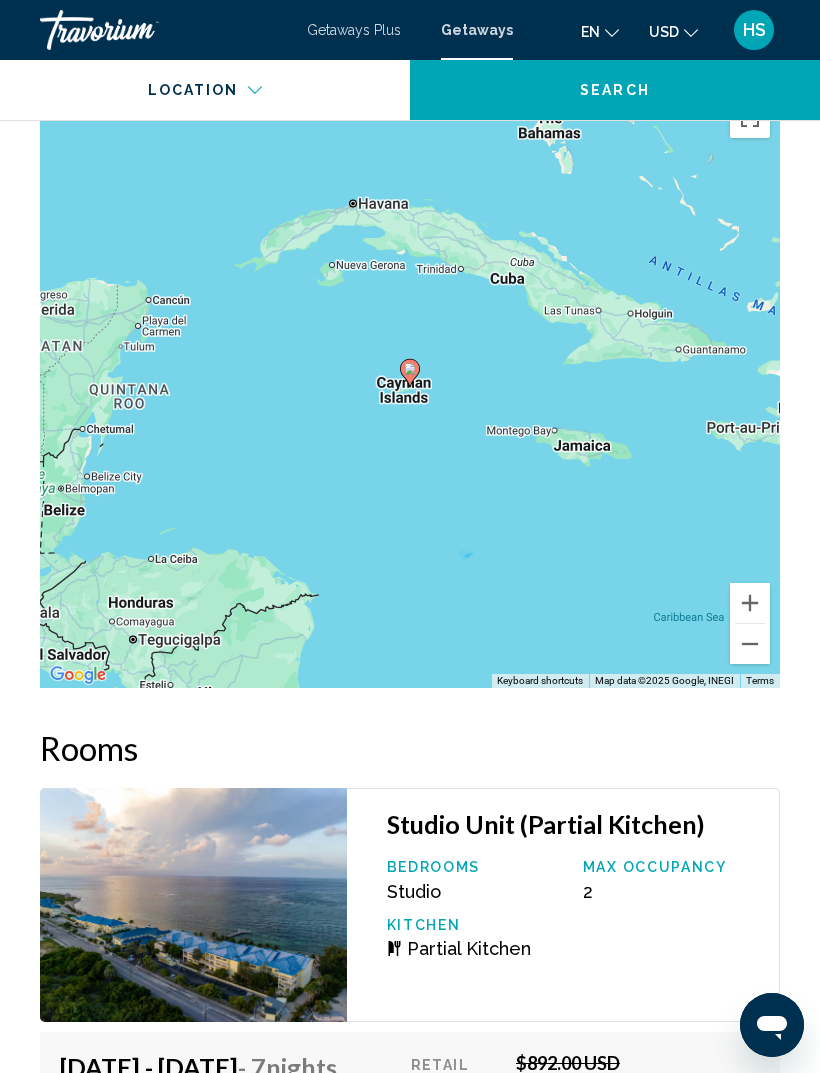 click at bounding box center [750, 644] 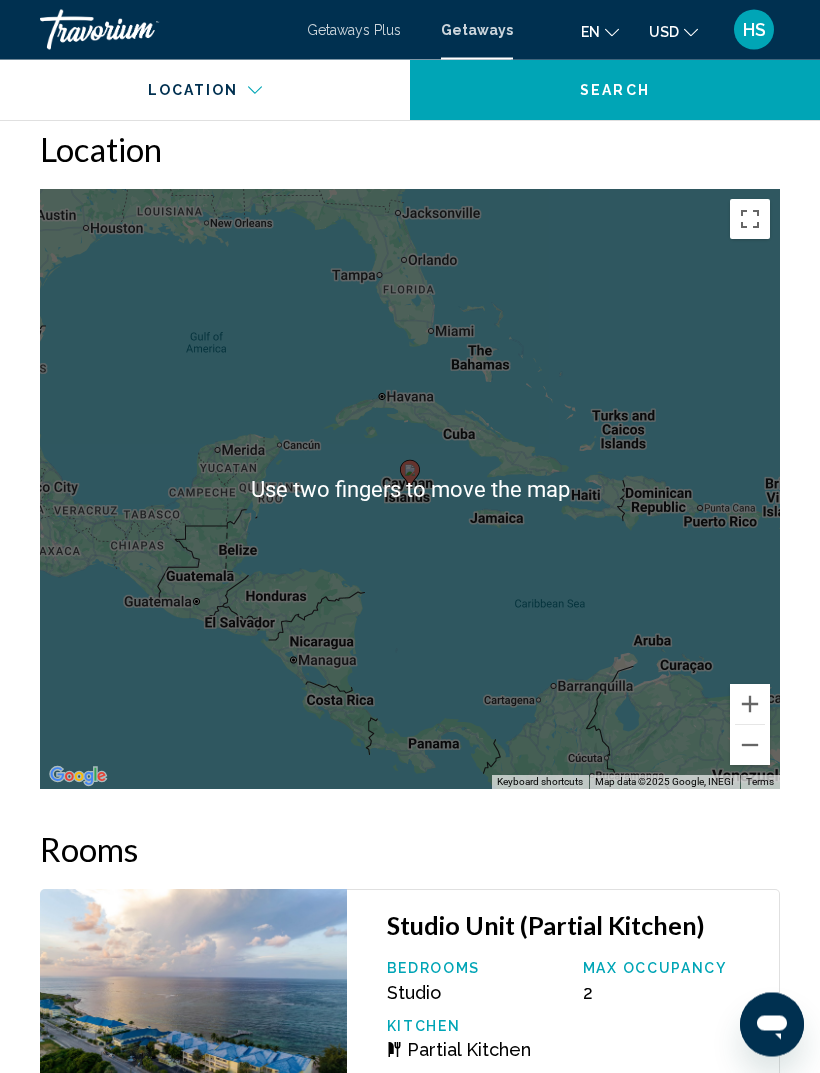 scroll, scrollTop: 3439, scrollLeft: 0, axis: vertical 